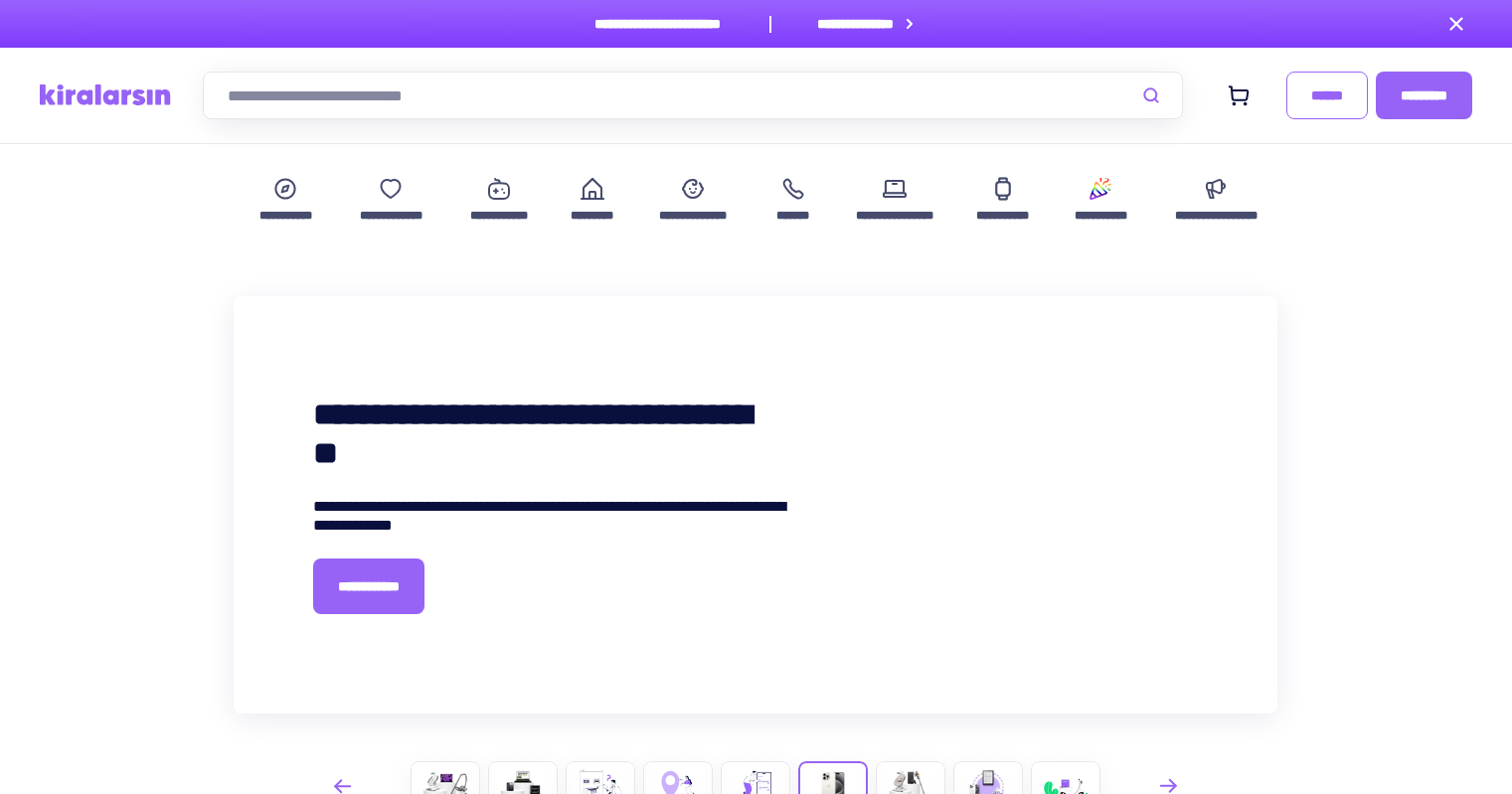 scroll, scrollTop: 3379, scrollLeft: 0, axis: vertical 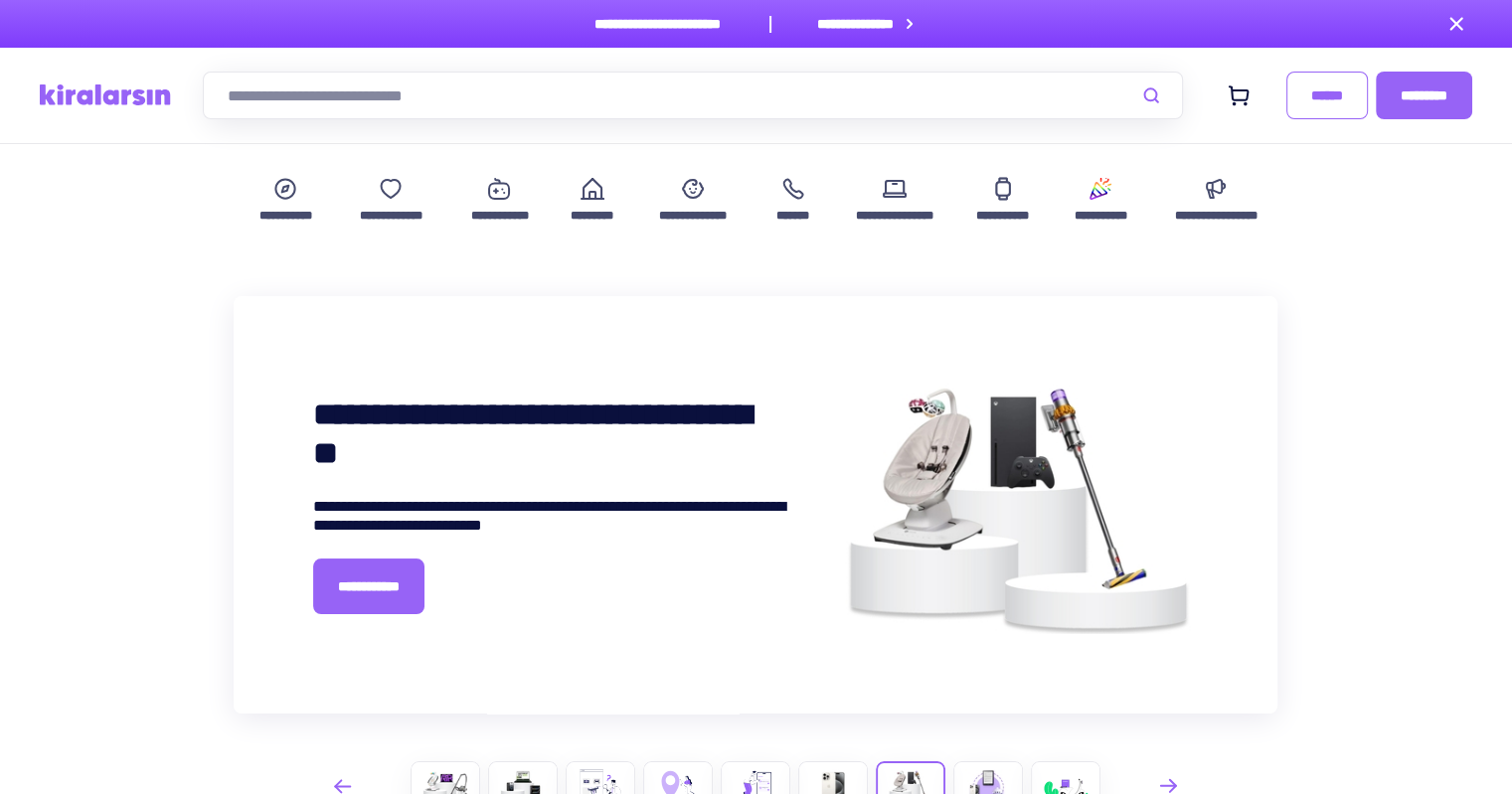 click at bounding box center (693, 95) 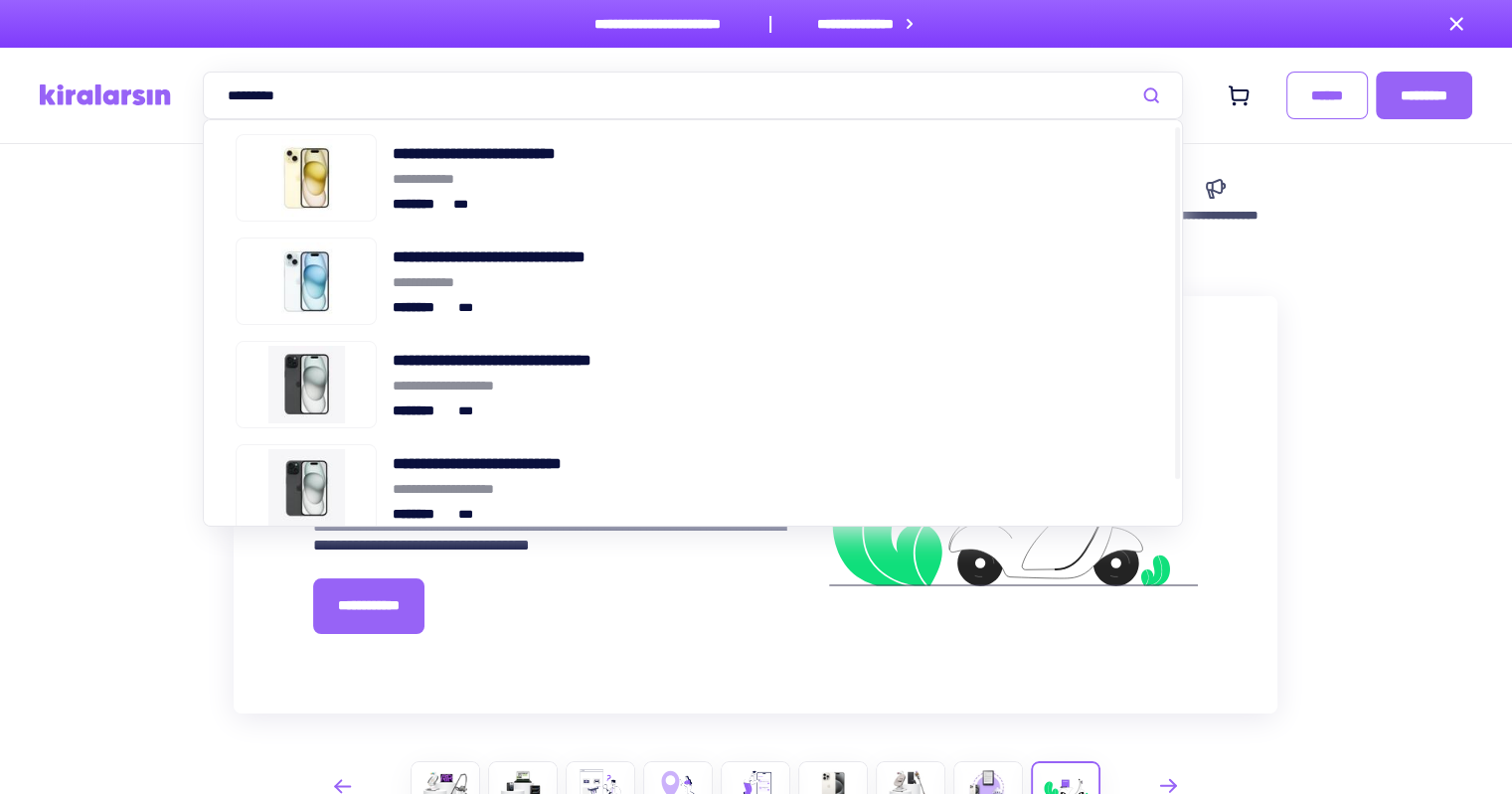 scroll, scrollTop: 0, scrollLeft: 0, axis: both 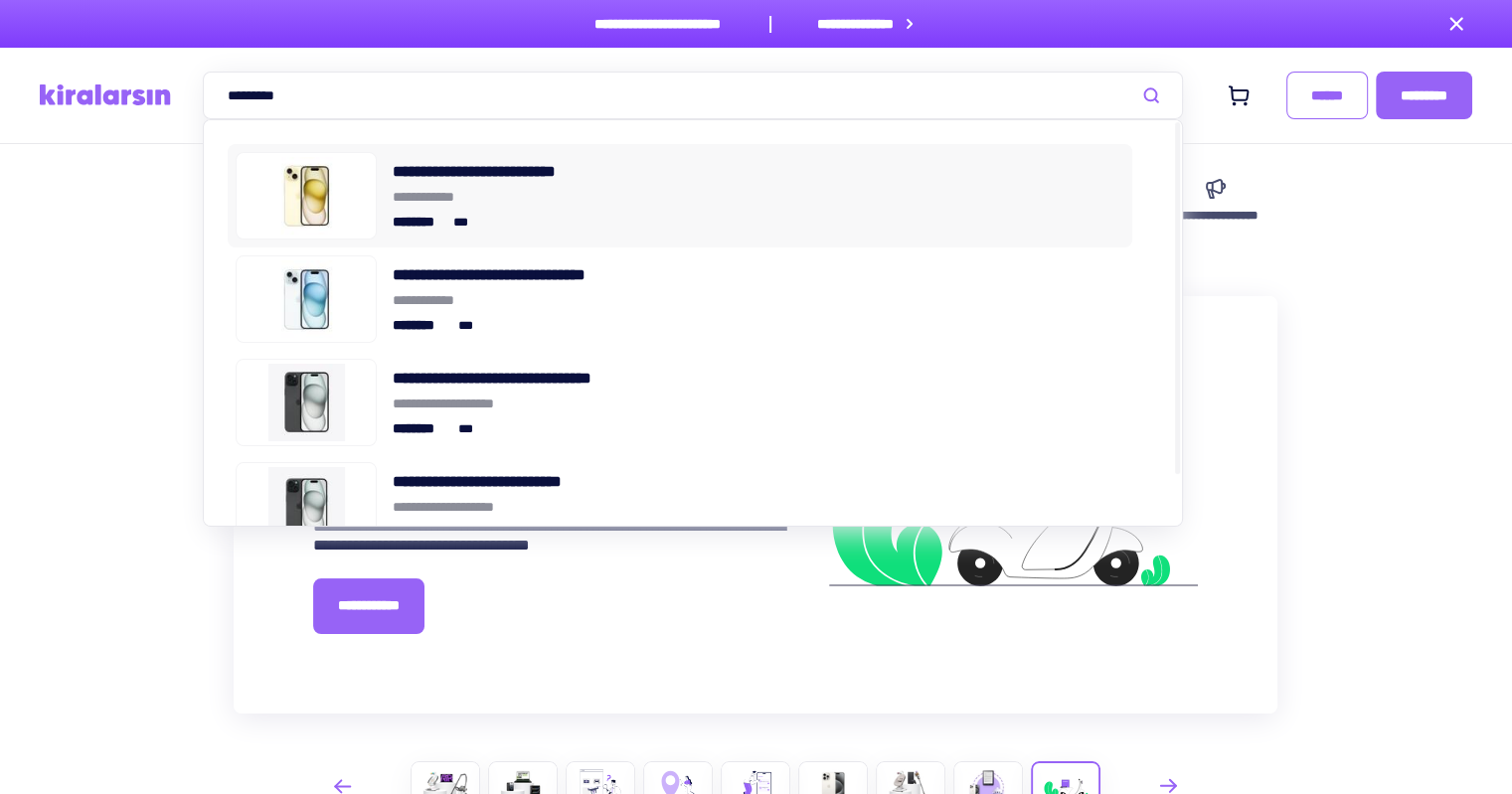 click at bounding box center (306, 195) 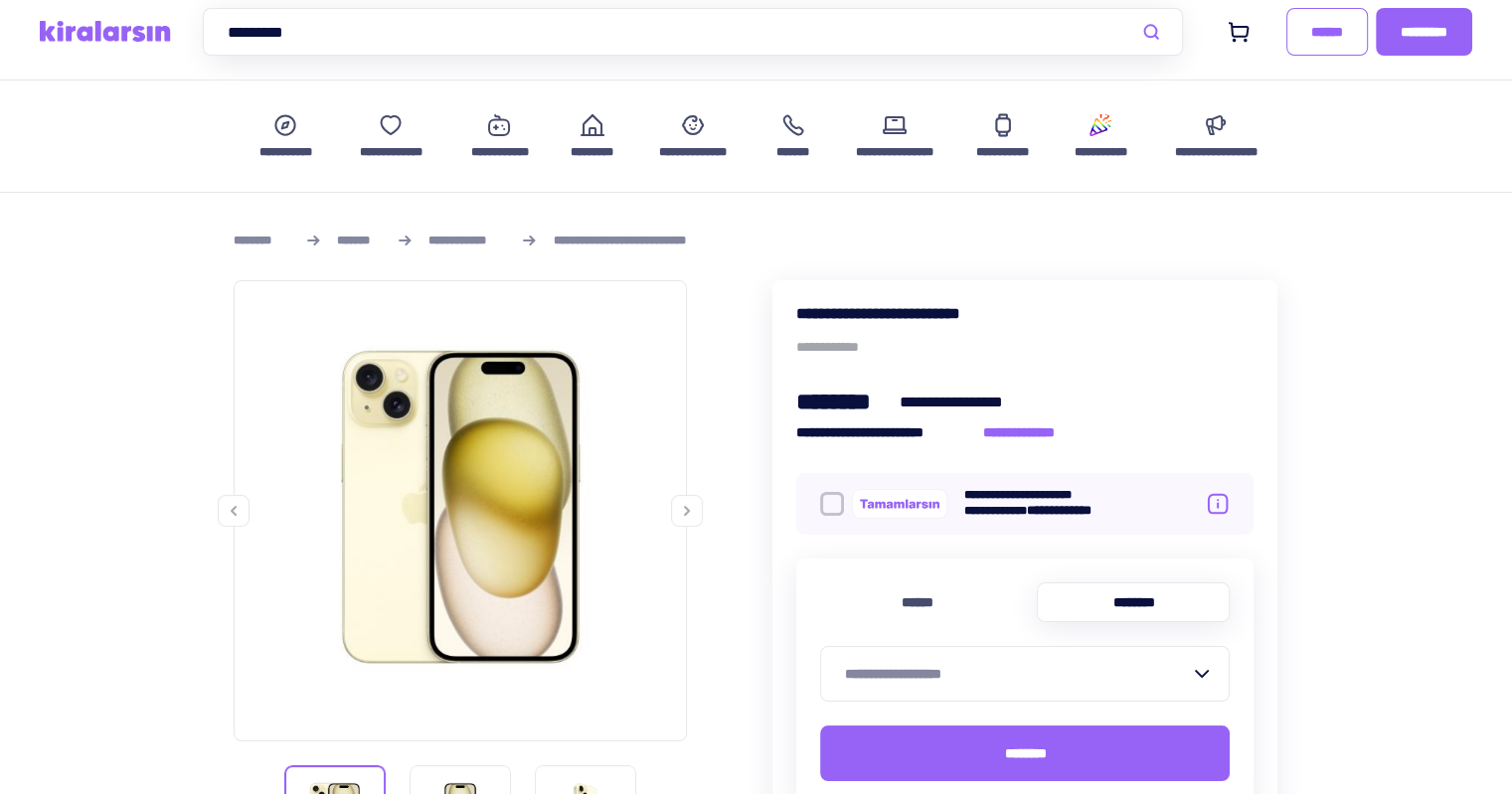 scroll, scrollTop: 199, scrollLeft: 0, axis: vertical 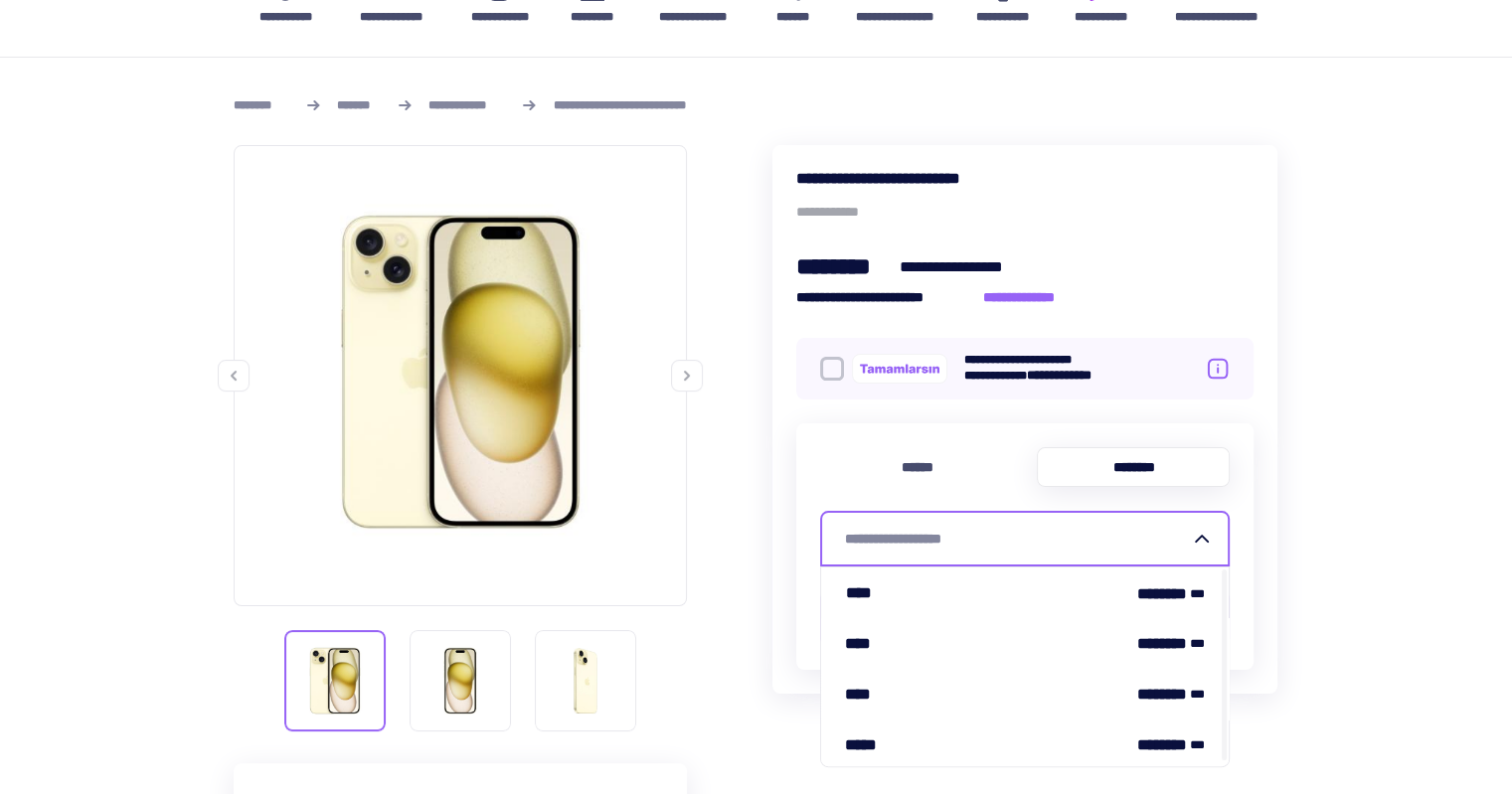 click on "**********" at bounding box center (1017, 539) 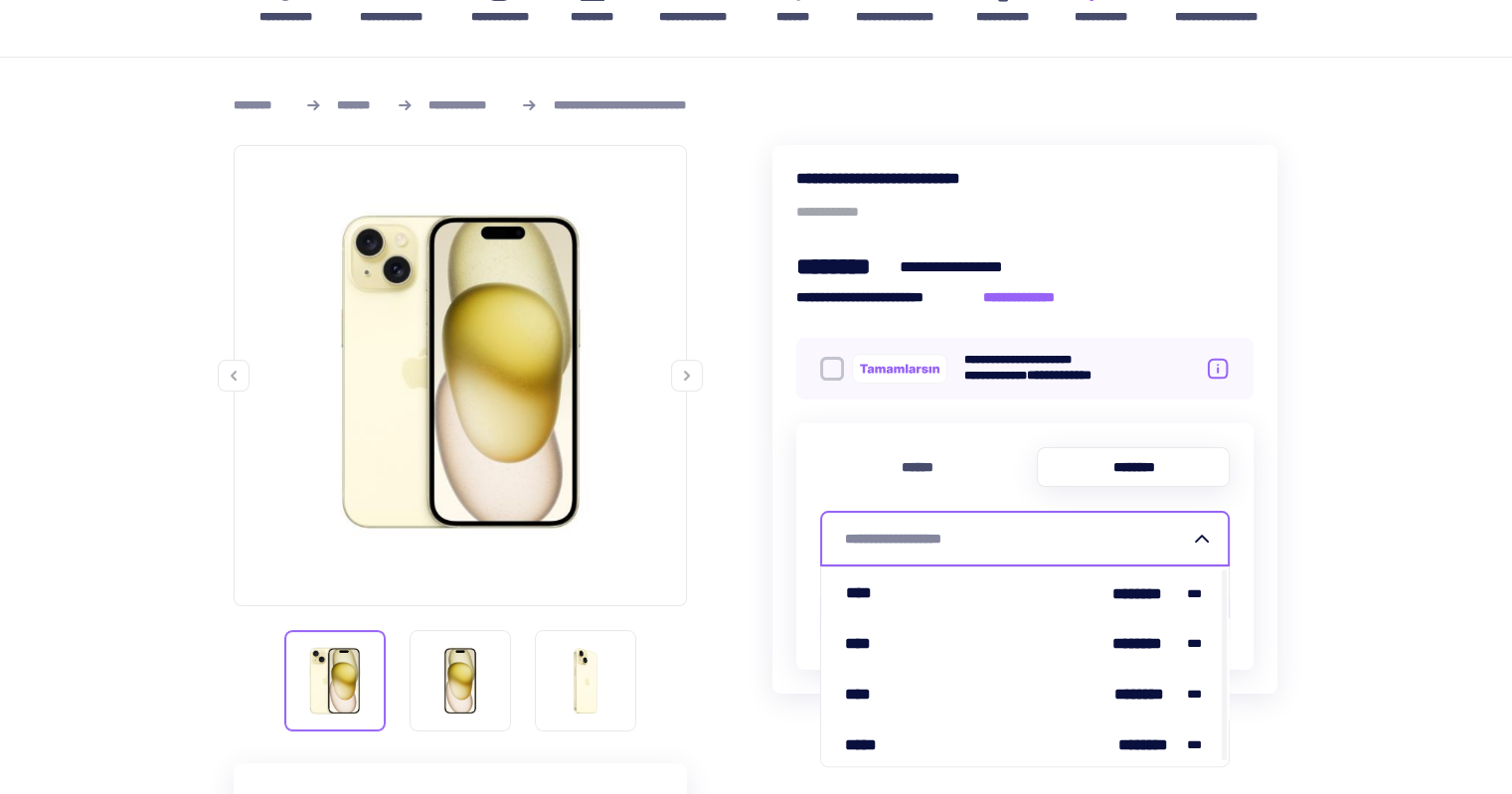 click on "**********" at bounding box center (756, 1185) 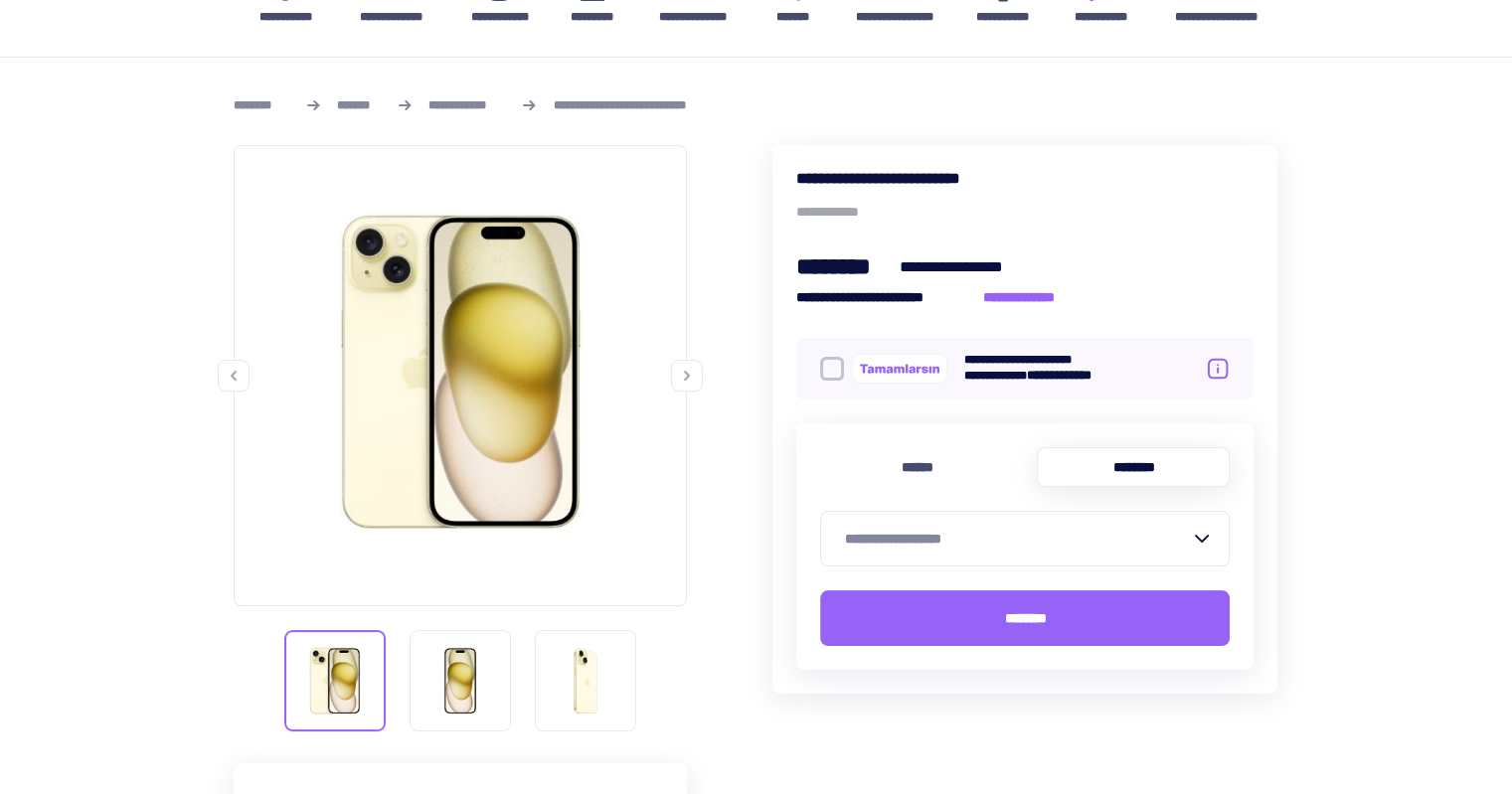 scroll, scrollTop: 0, scrollLeft: 0, axis: both 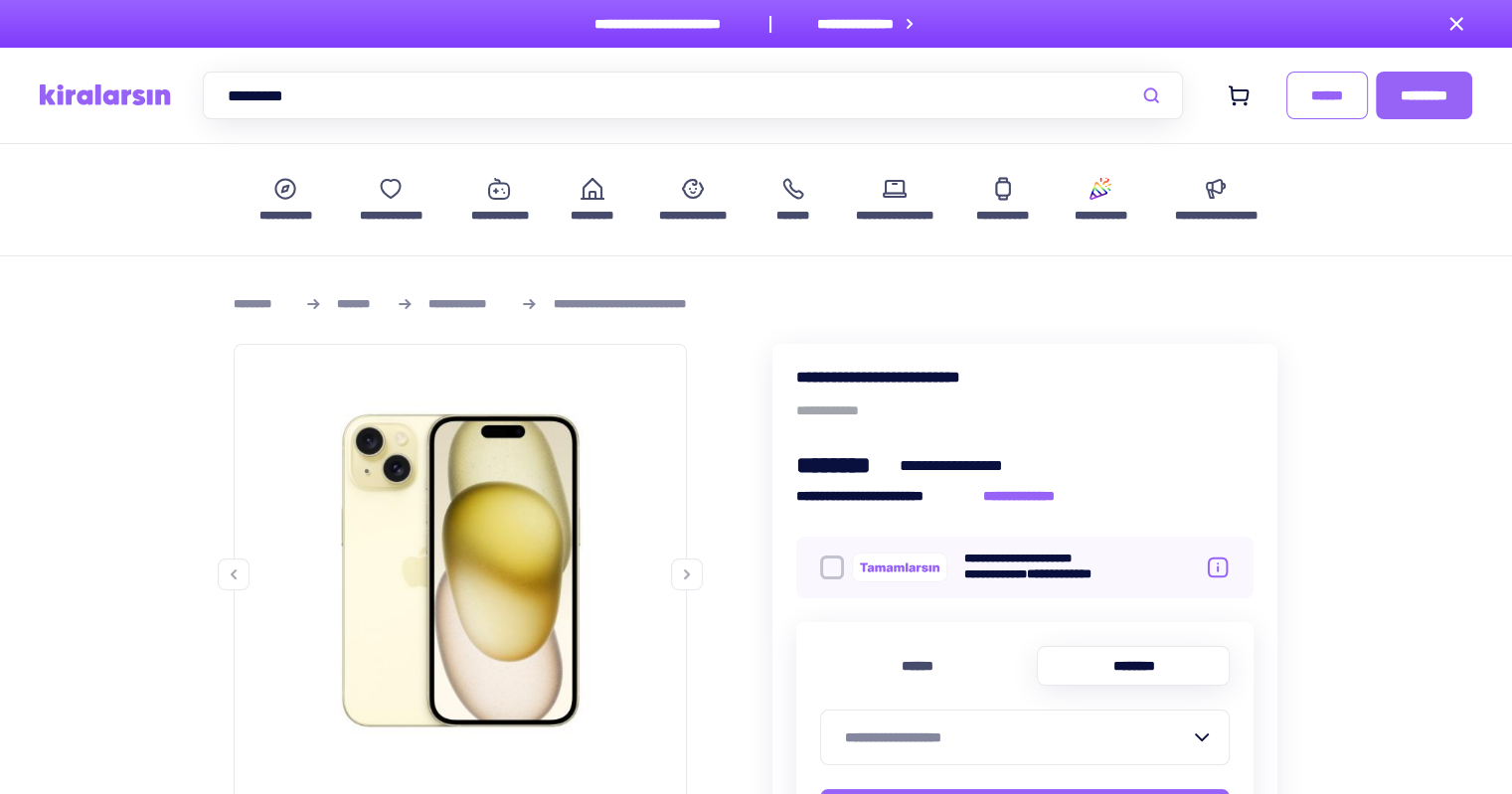 click on "*********" at bounding box center (693, 95) 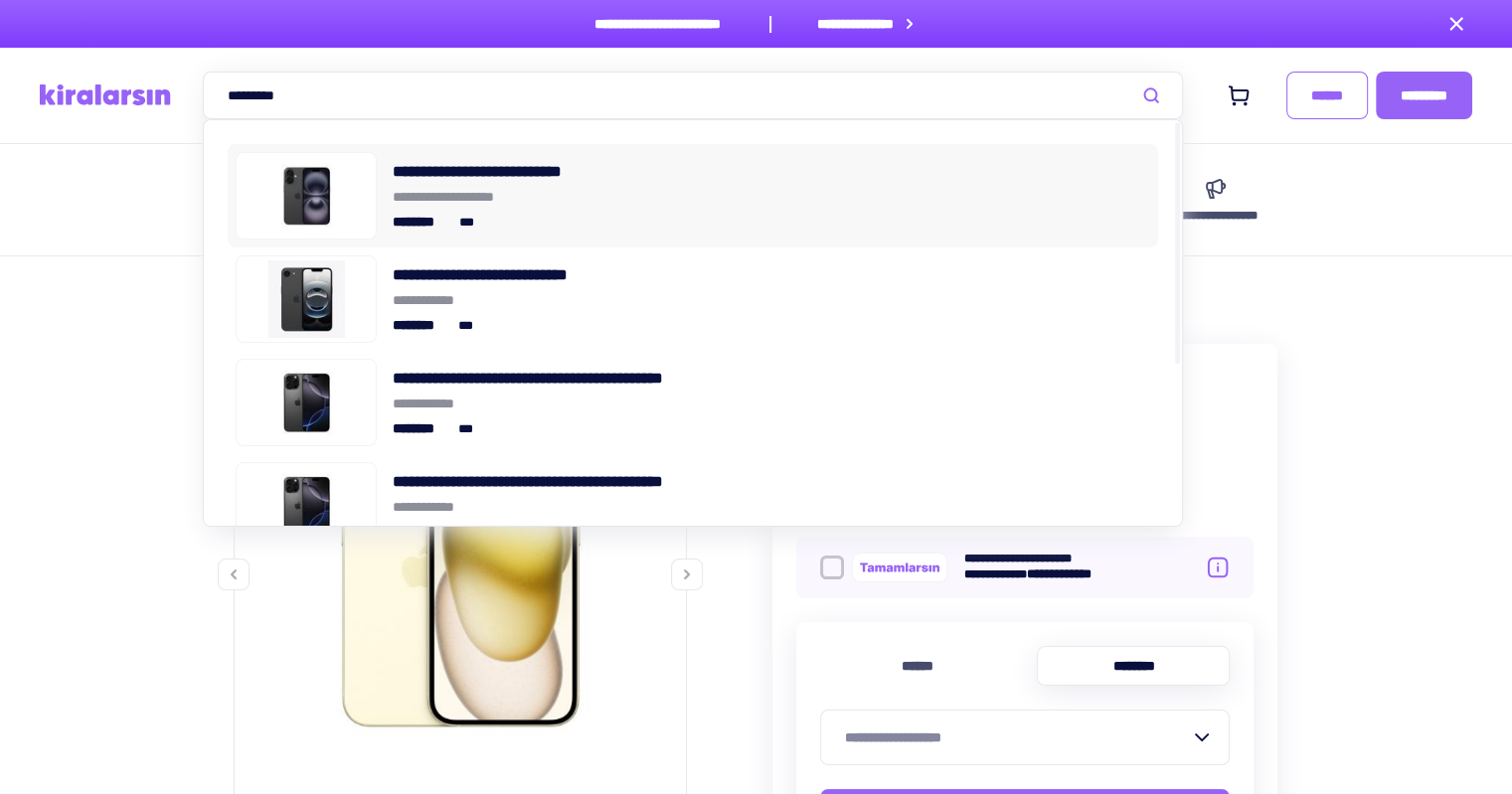type on "*********" 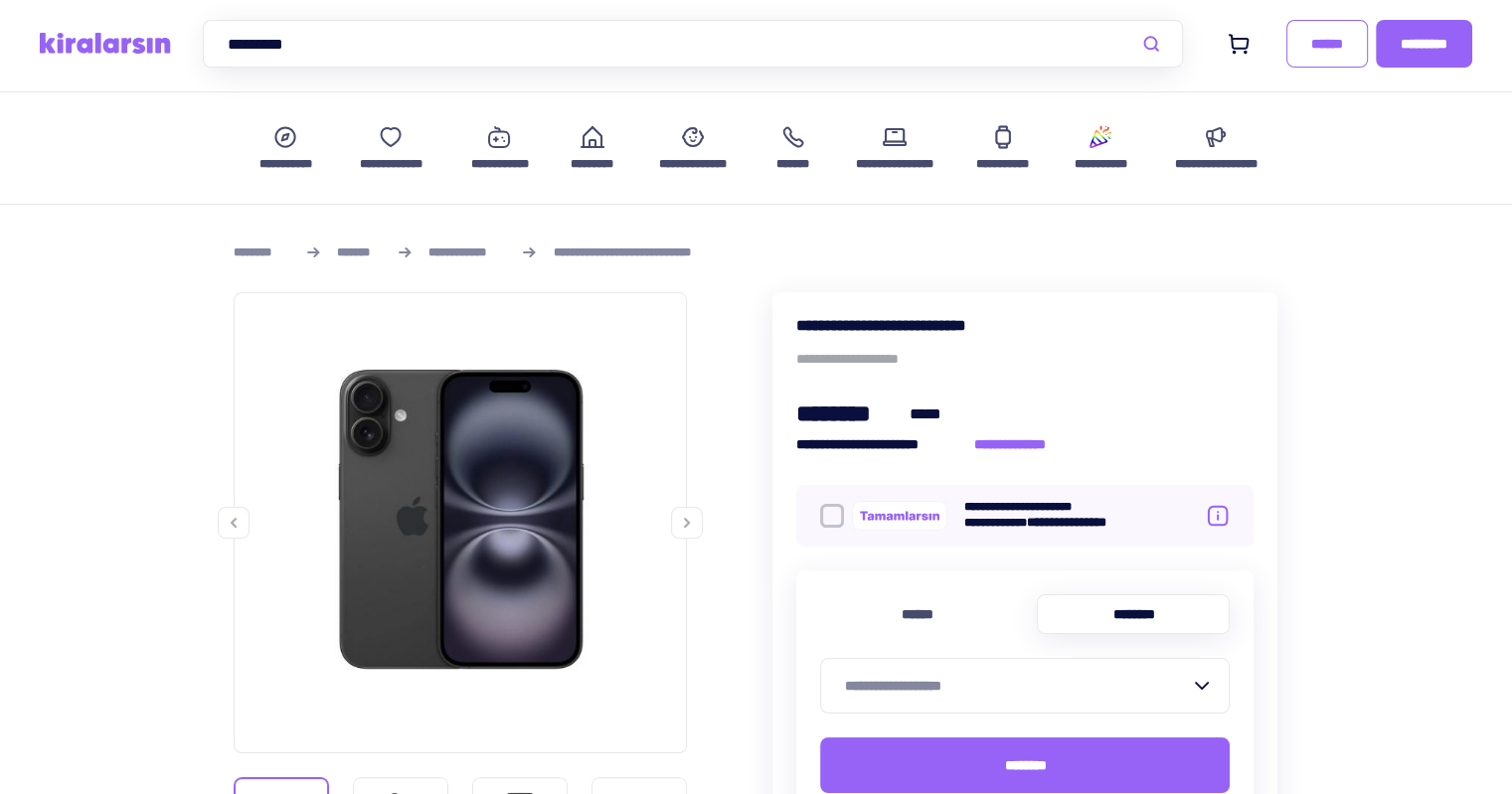 scroll, scrollTop: 99, scrollLeft: 0, axis: vertical 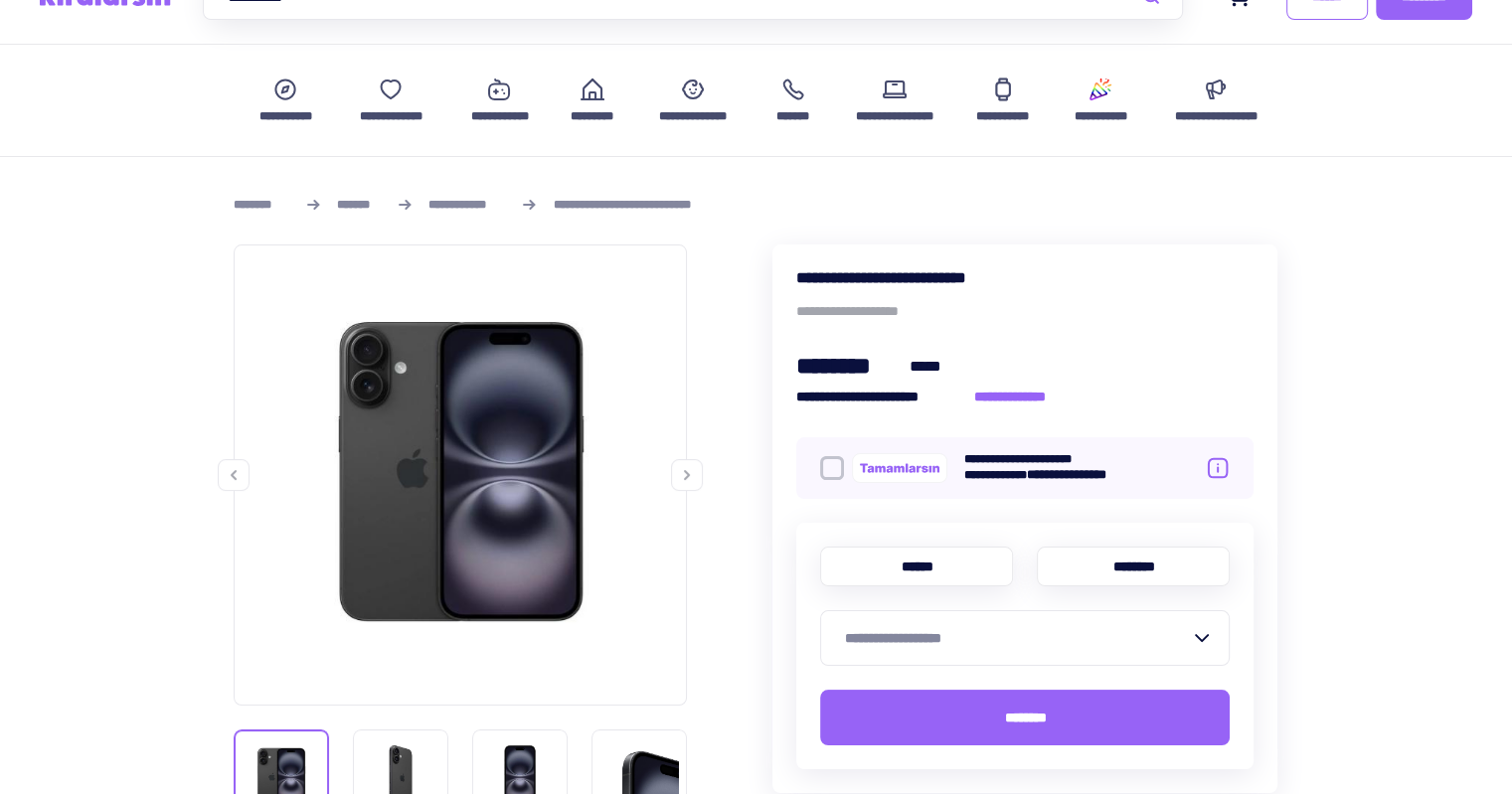 click on "******" at bounding box center [917, 566] 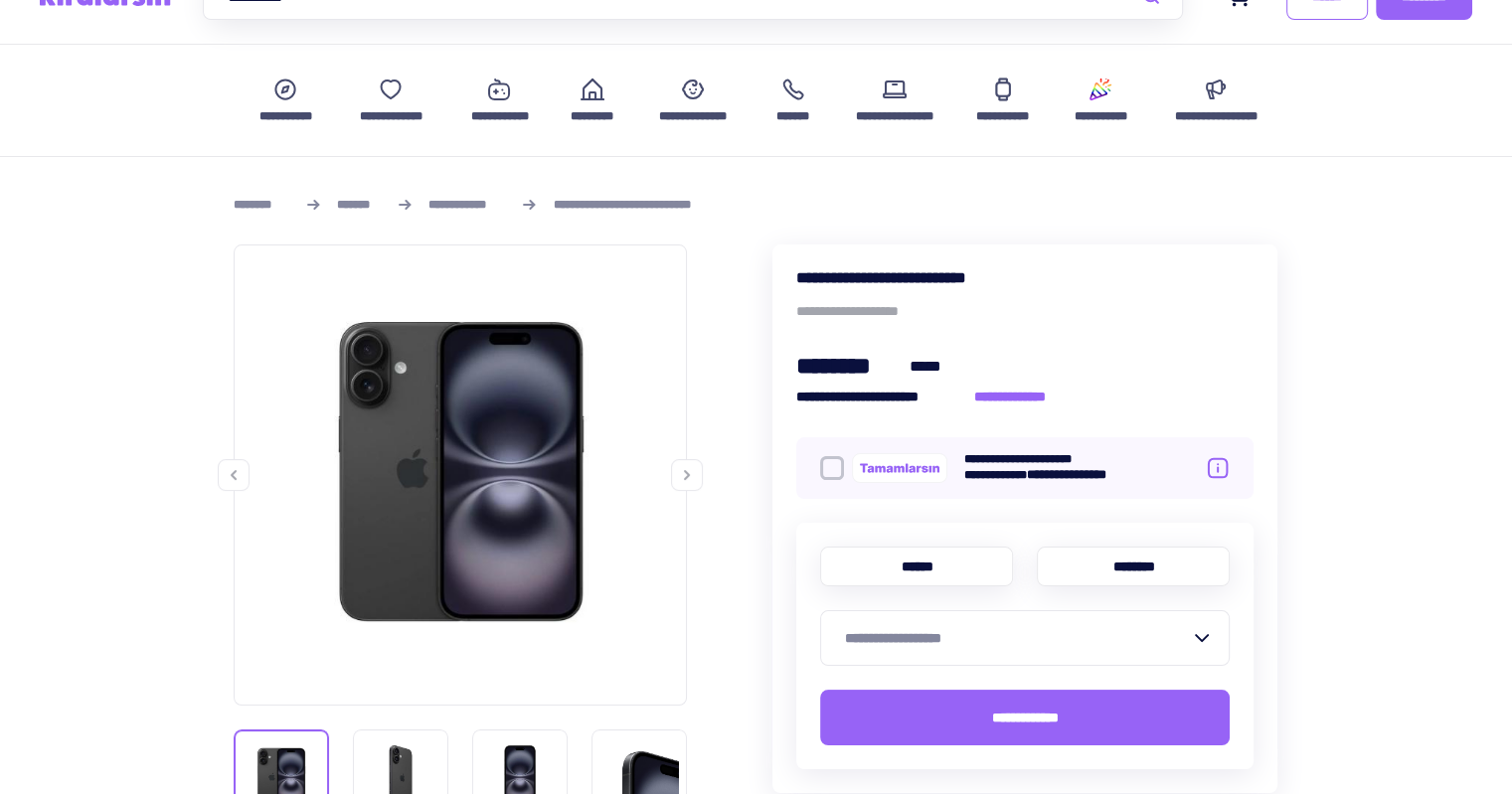 click on "********" at bounding box center (1133, 566) 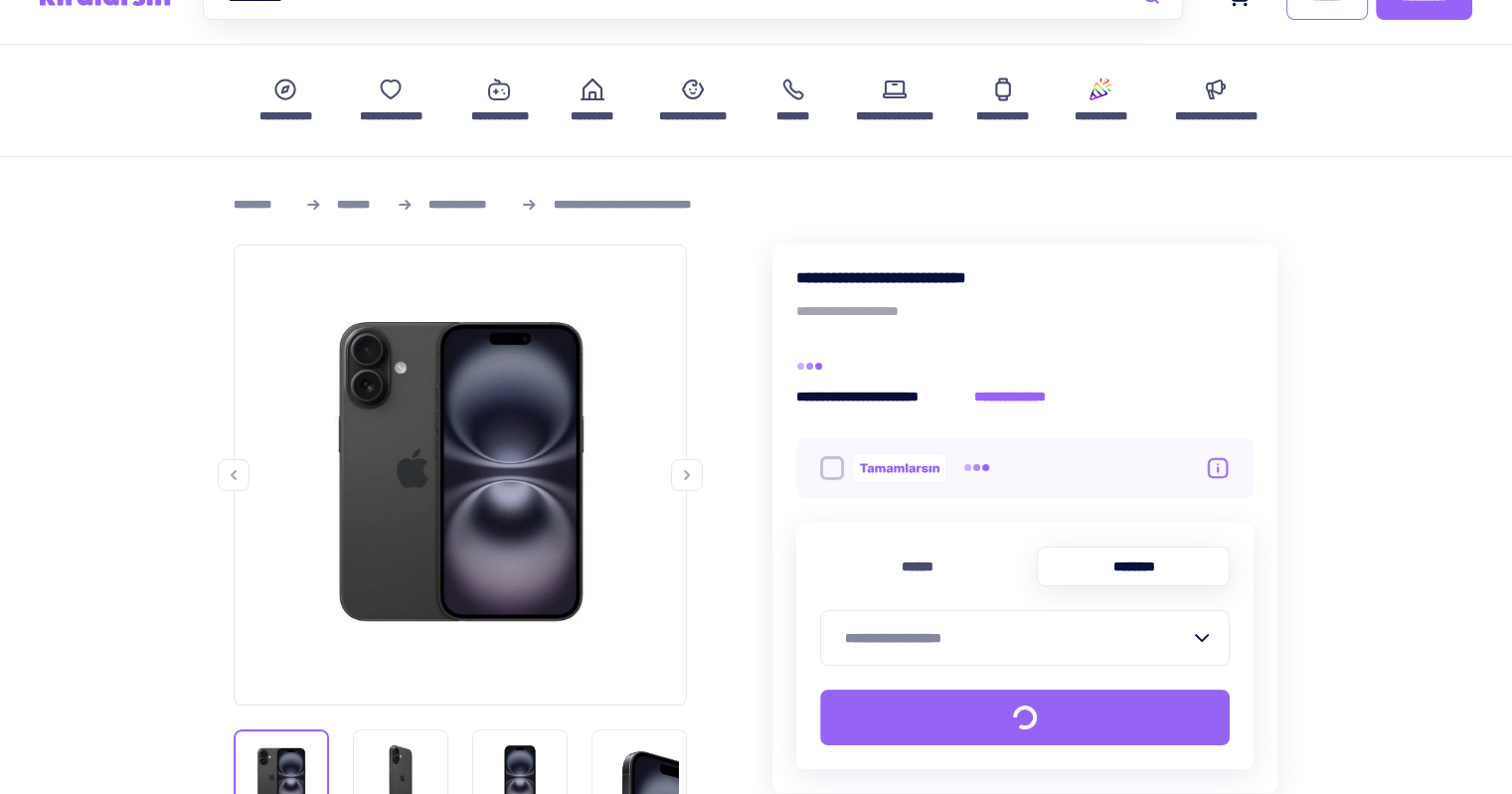 click on "**********" at bounding box center [1025, 638] 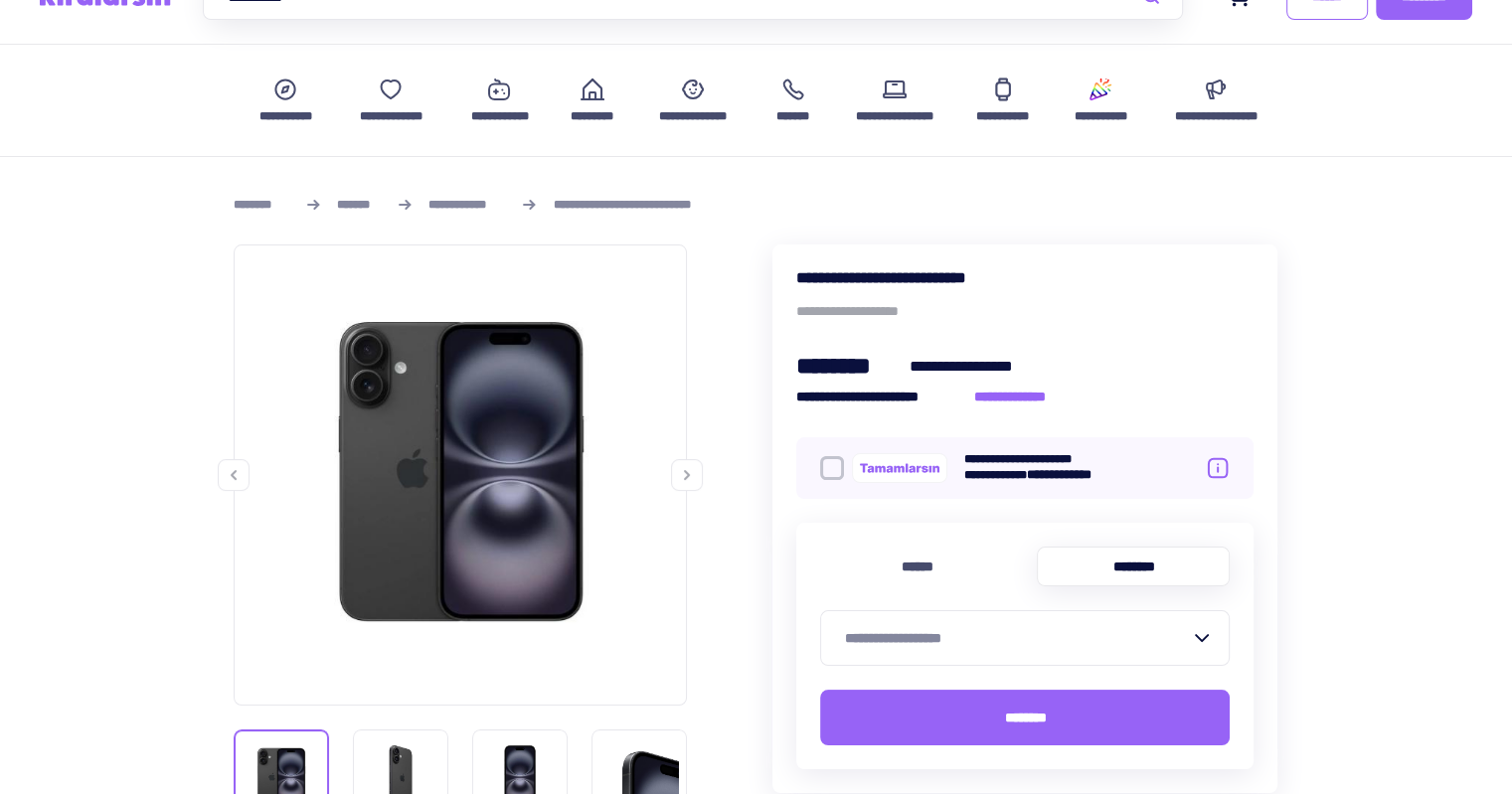 click on "**********" at bounding box center [1017, 638] 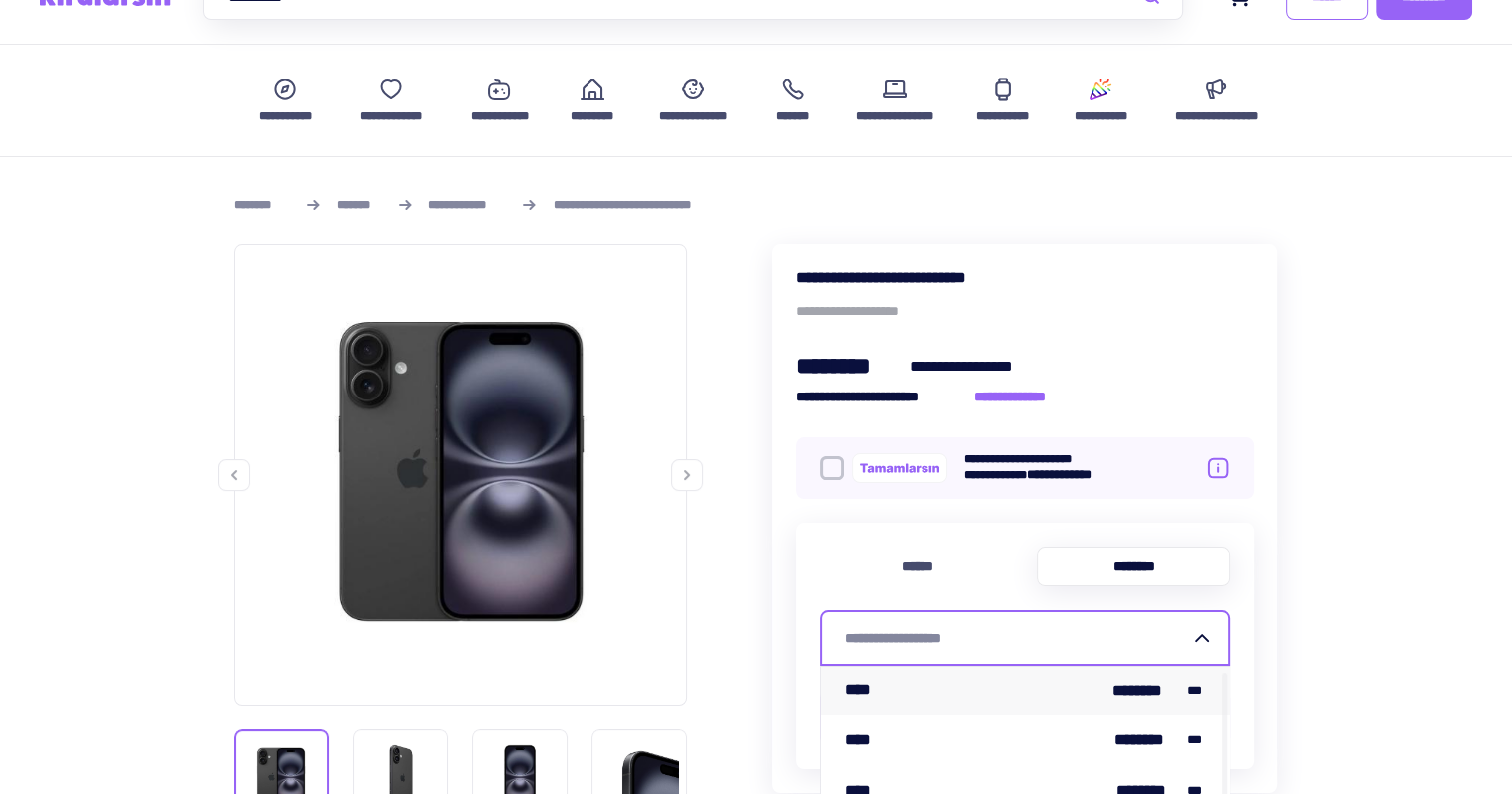 scroll, scrollTop: 4, scrollLeft: 0, axis: vertical 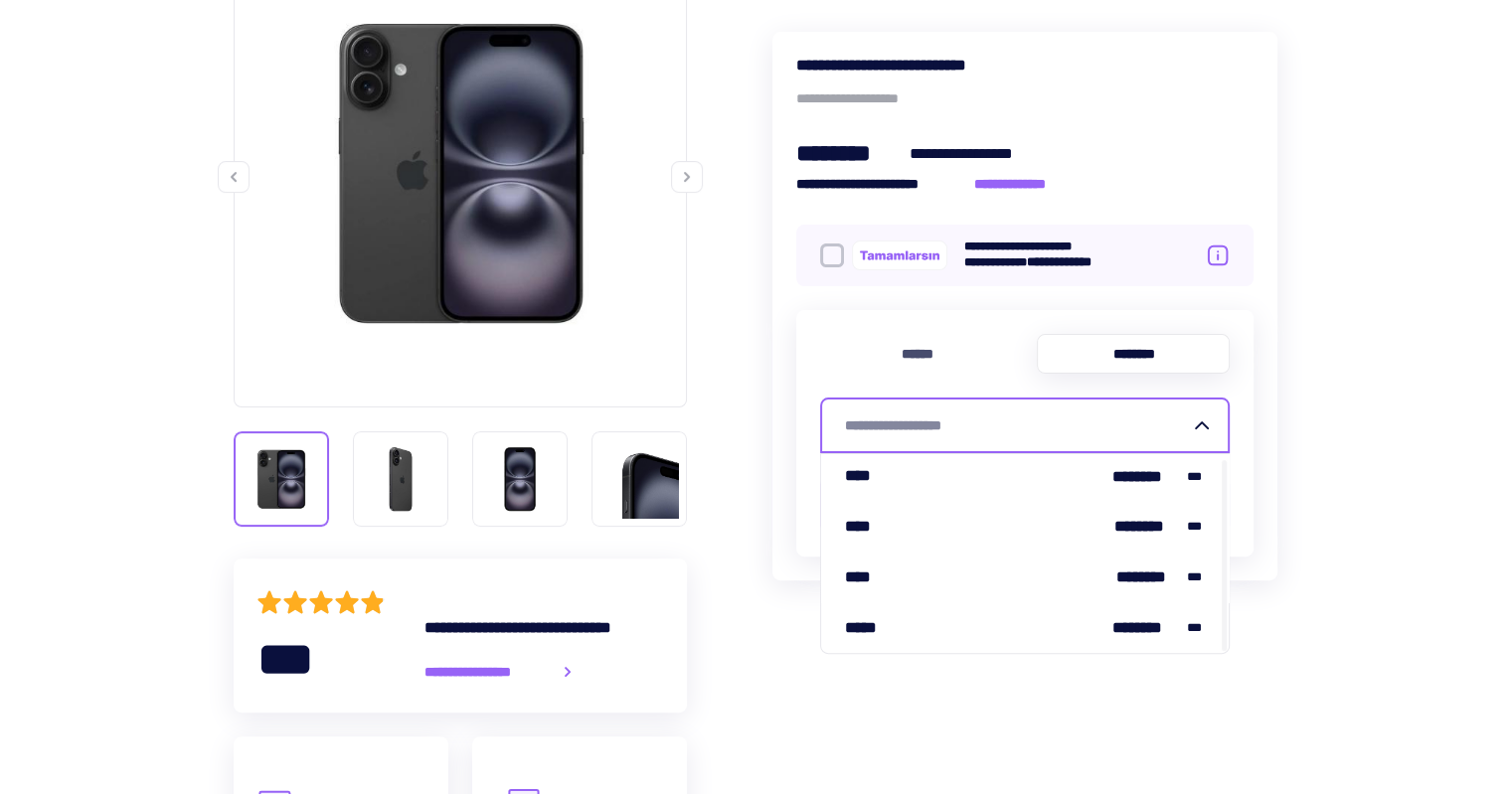drag, startPoint x: 1137, startPoint y: 637, endPoint x: 716, endPoint y: 410, distance: 478.29907 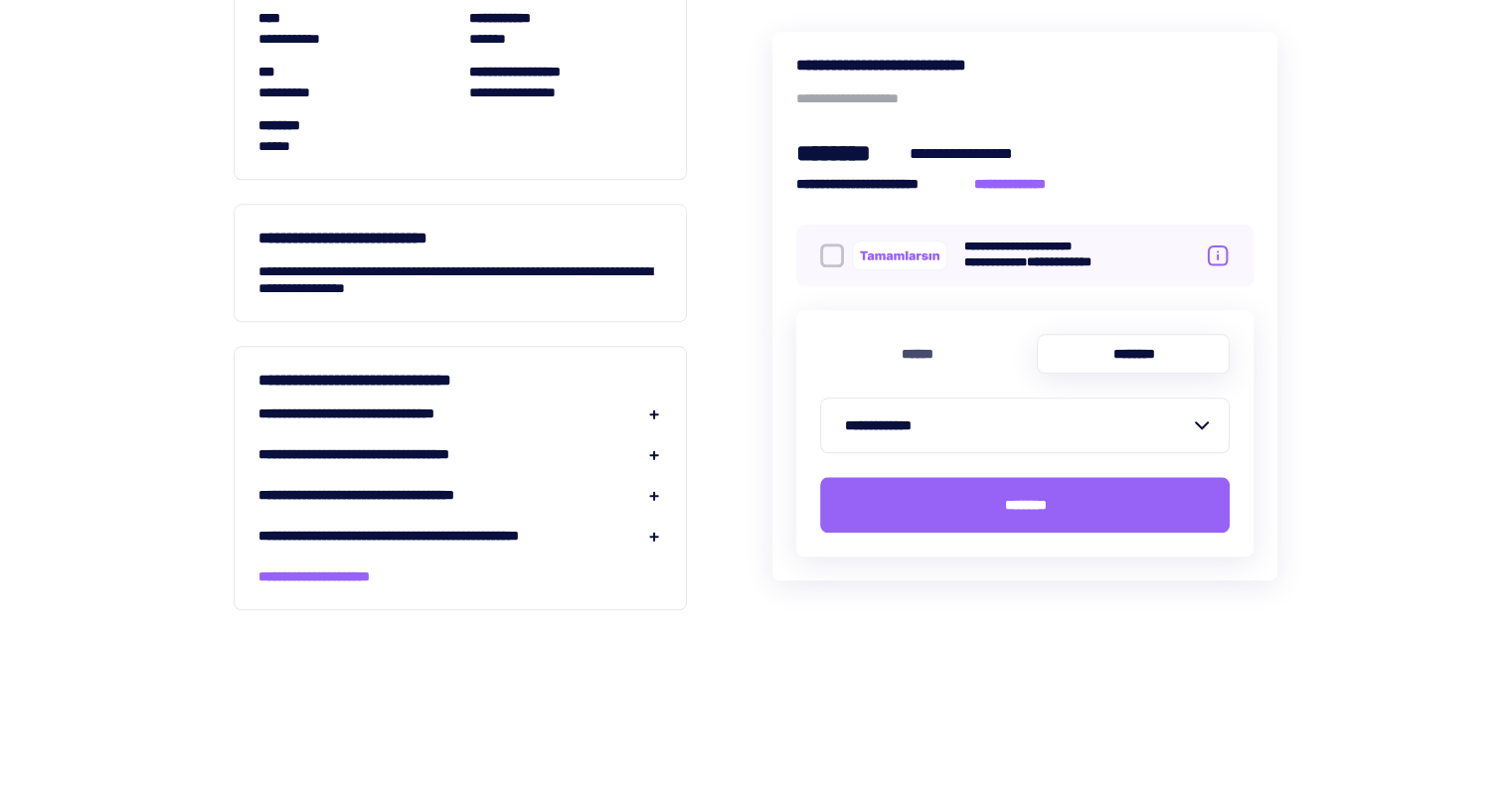 scroll, scrollTop: 1987, scrollLeft: 0, axis: vertical 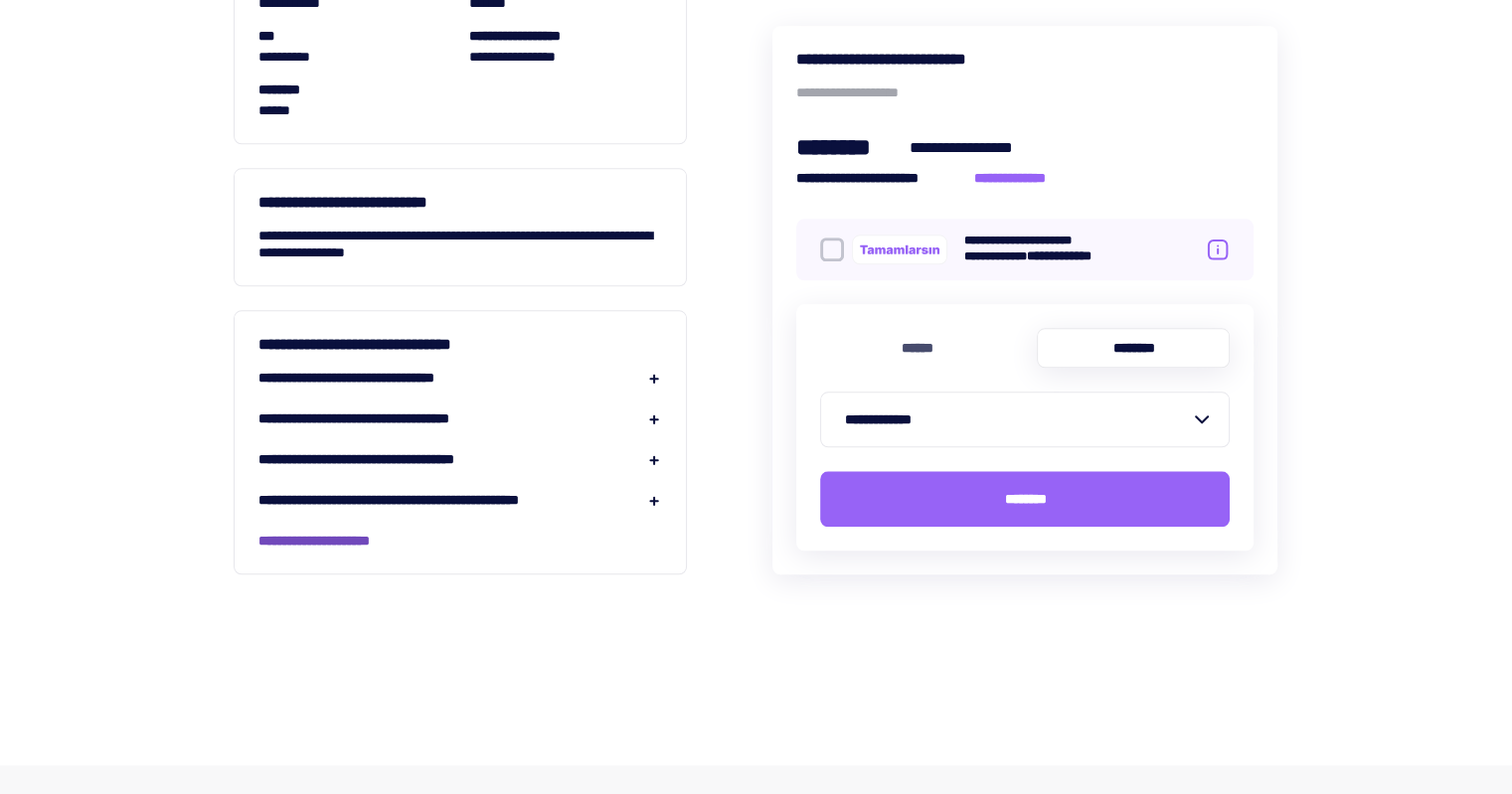 click on "**********" at bounding box center [460, 459] 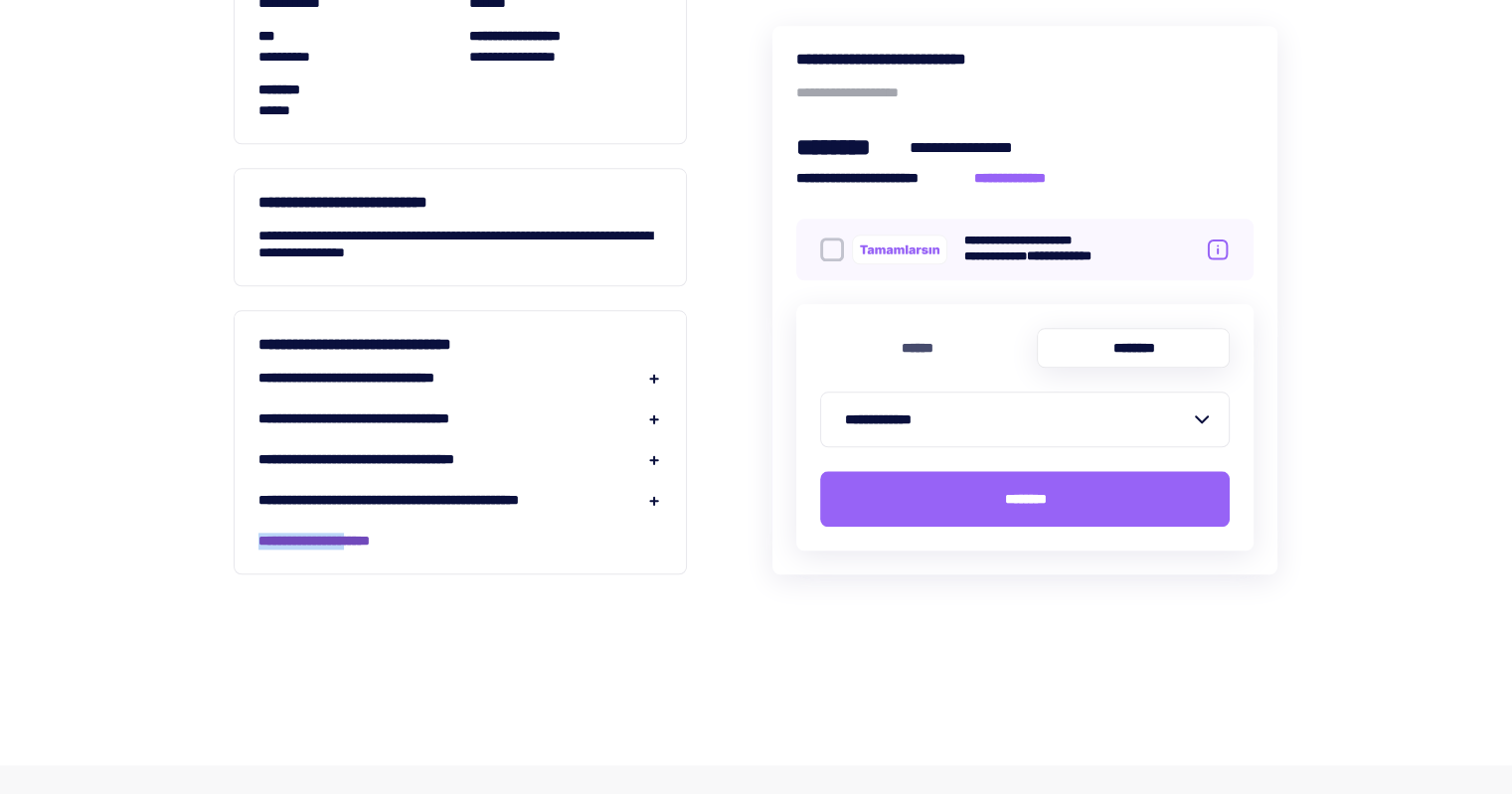 click on "**********" at bounding box center (338, 541) 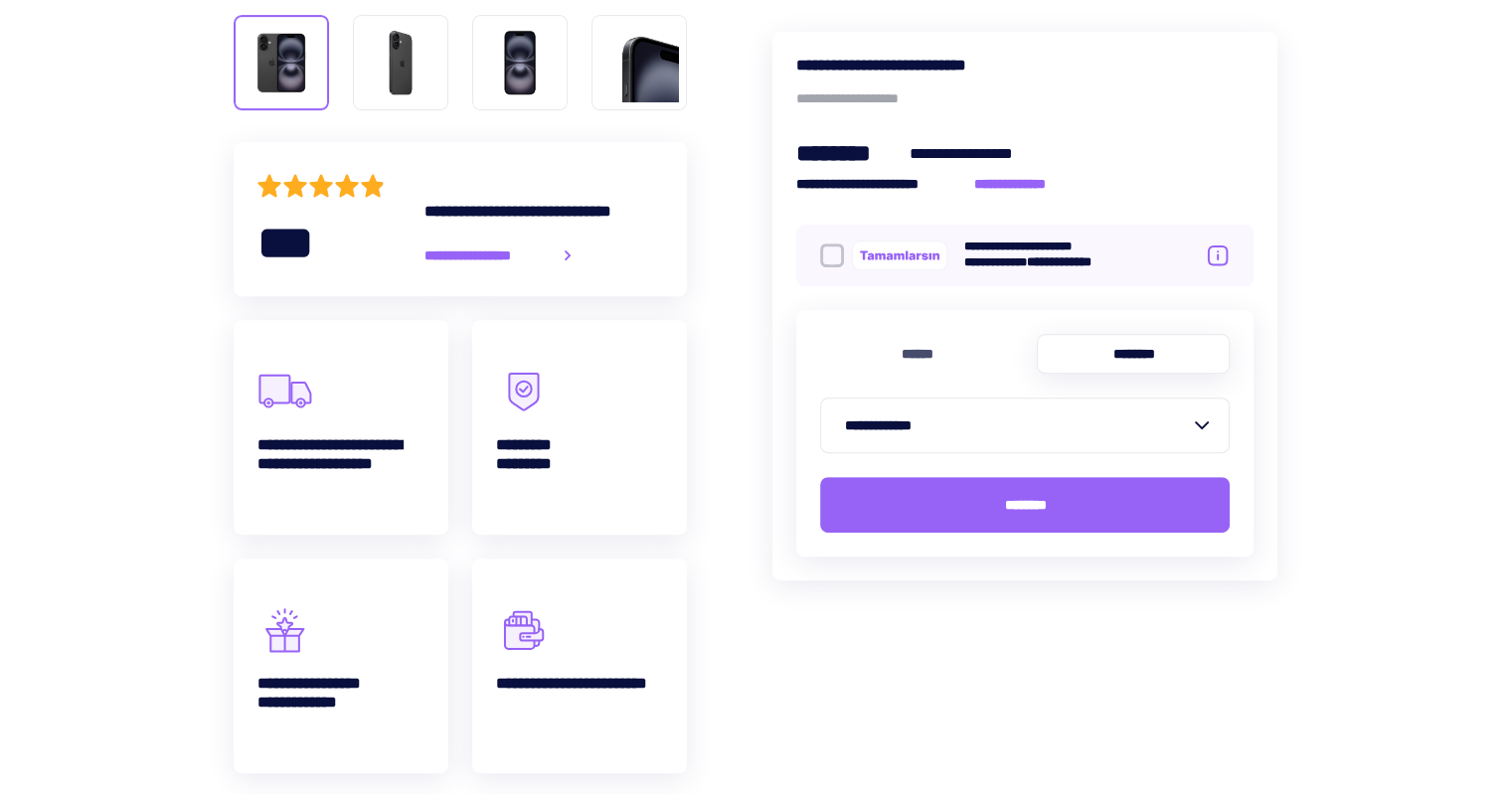 scroll, scrollTop: 696, scrollLeft: 0, axis: vertical 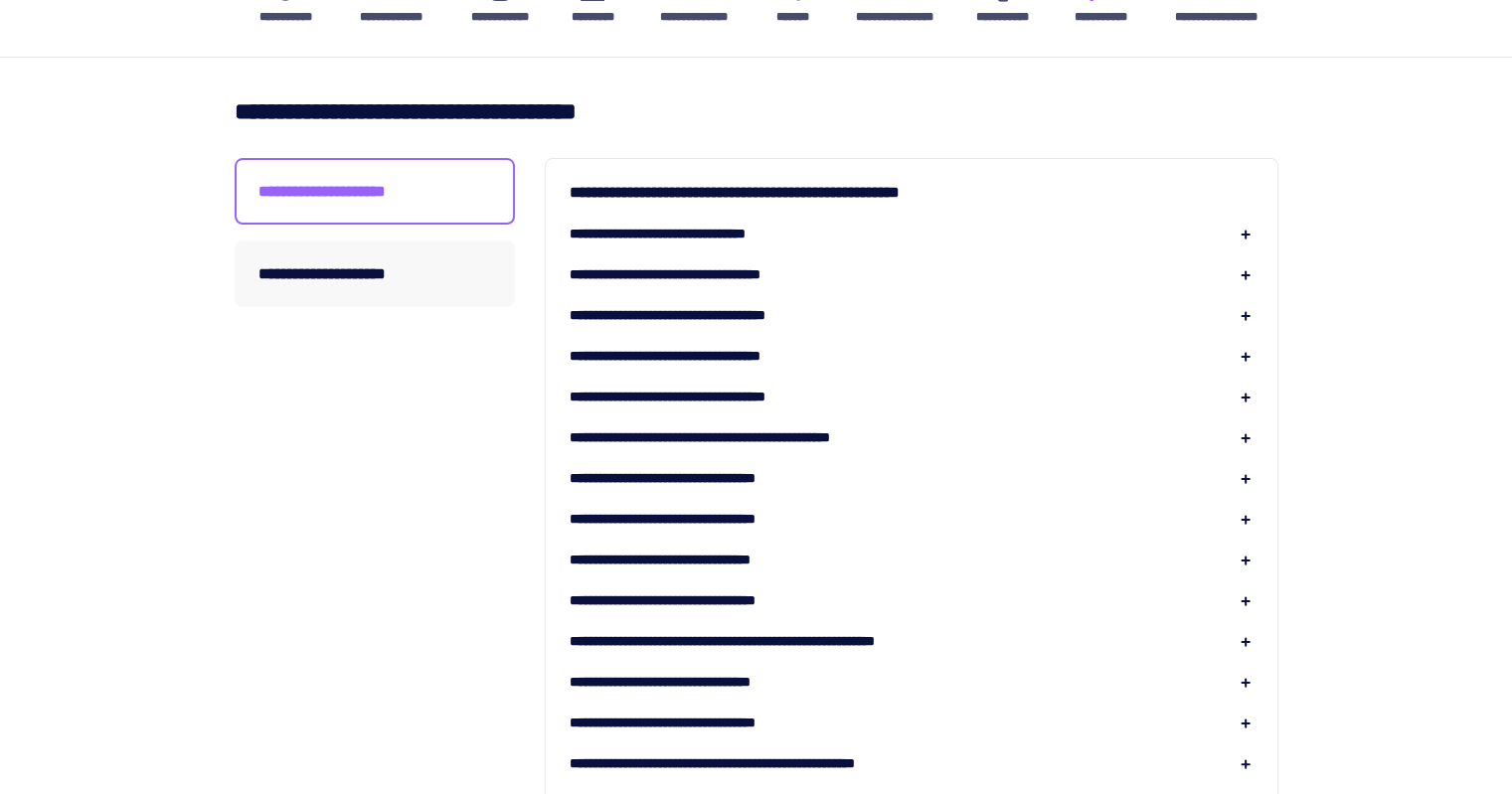click on "**********" at bounding box center (698, 600) 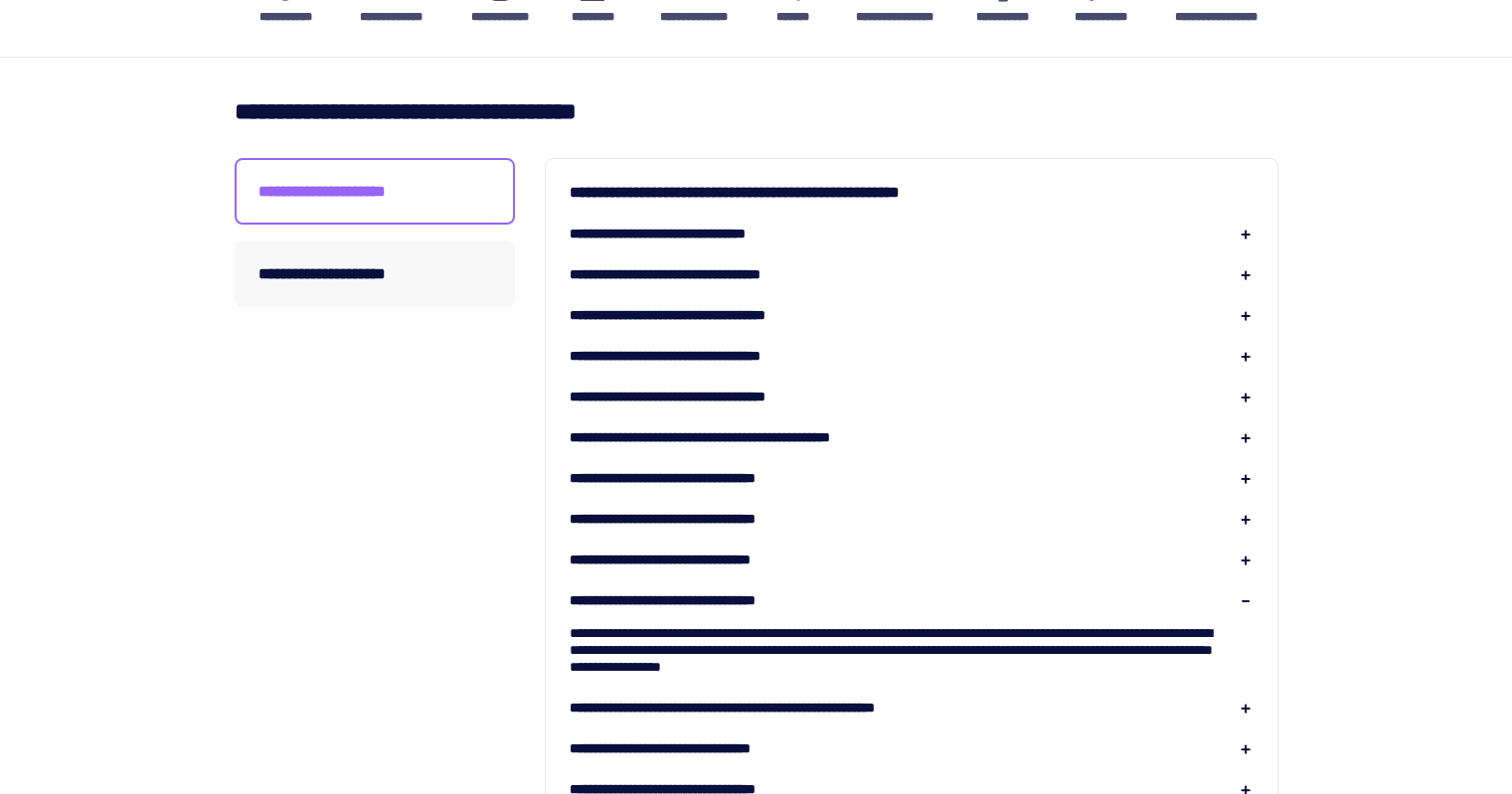 click on "**********" at bounding box center (698, 600) 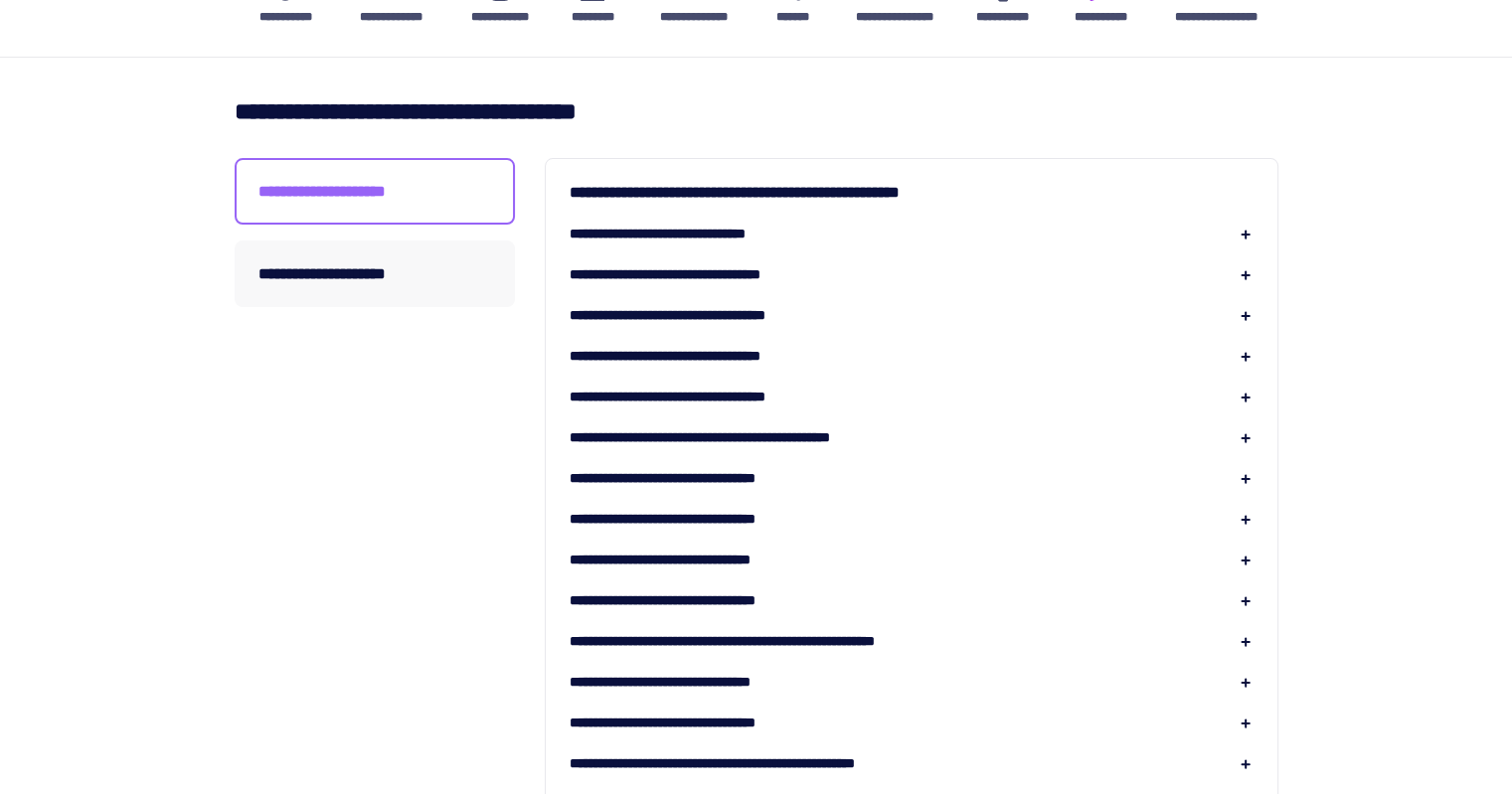 click on "**********" at bounding box center (375, 946) 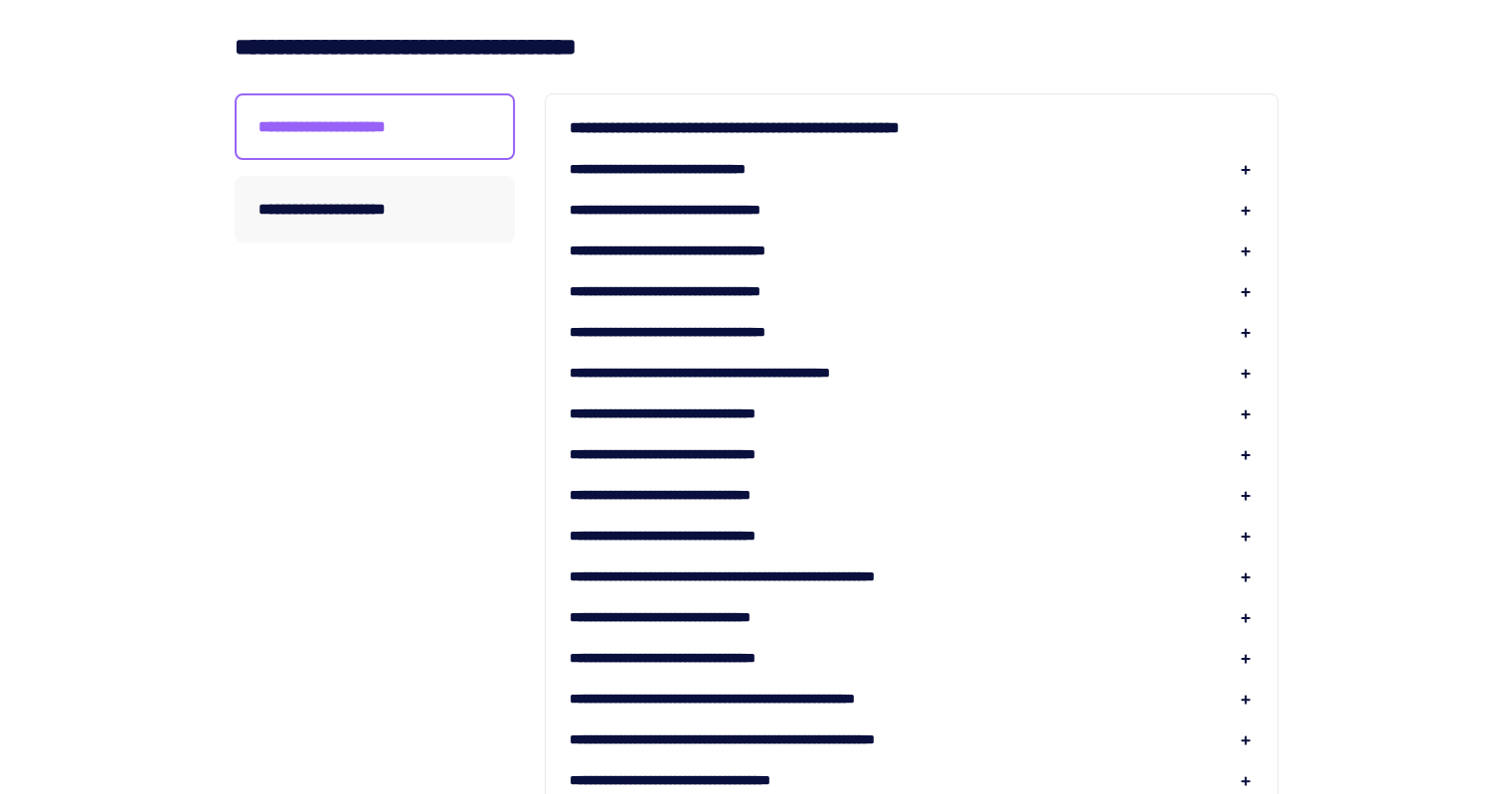 scroll, scrollTop: 298, scrollLeft: 0, axis: vertical 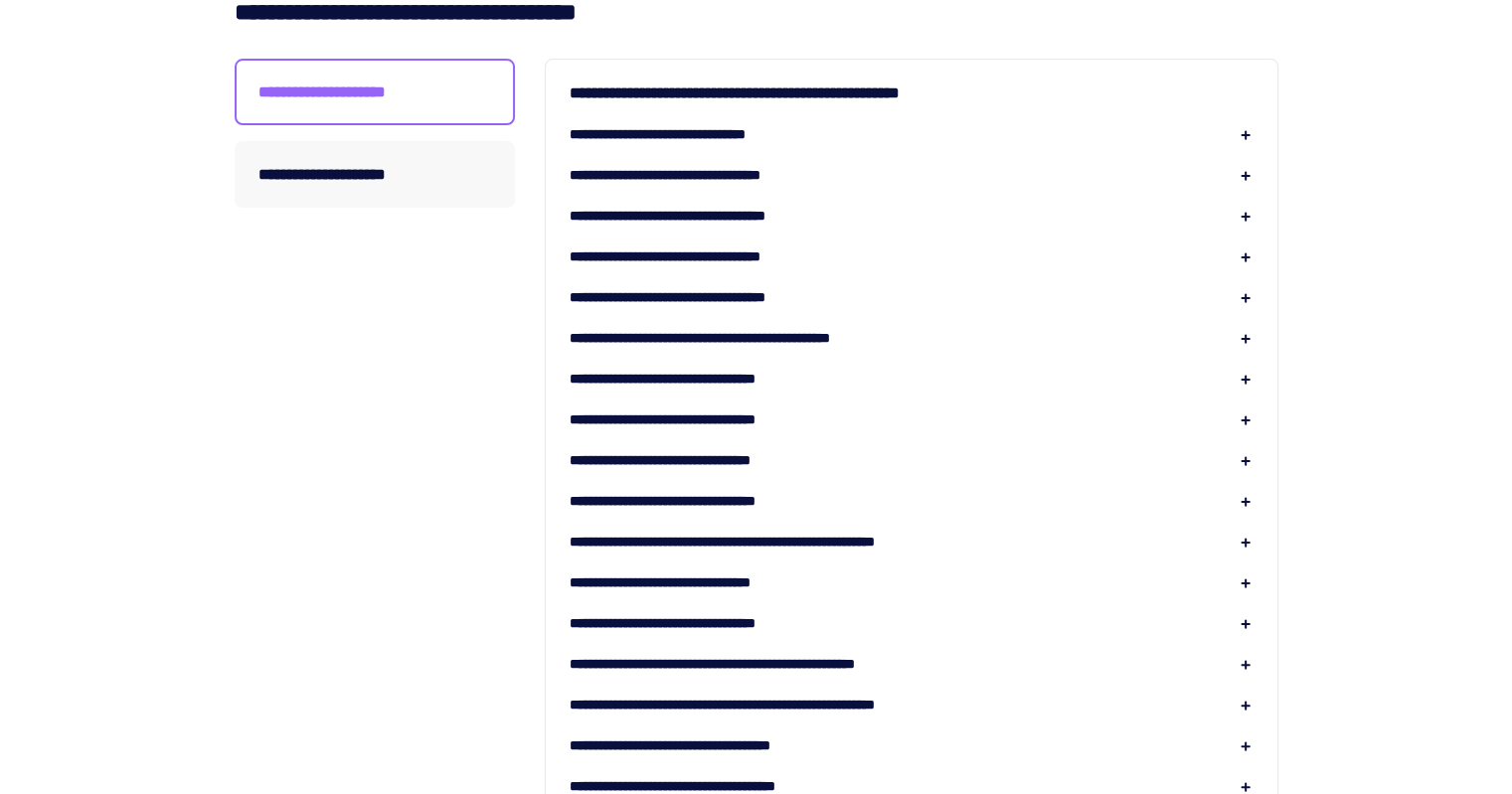 click on "**********" at bounding box center (695, 623) 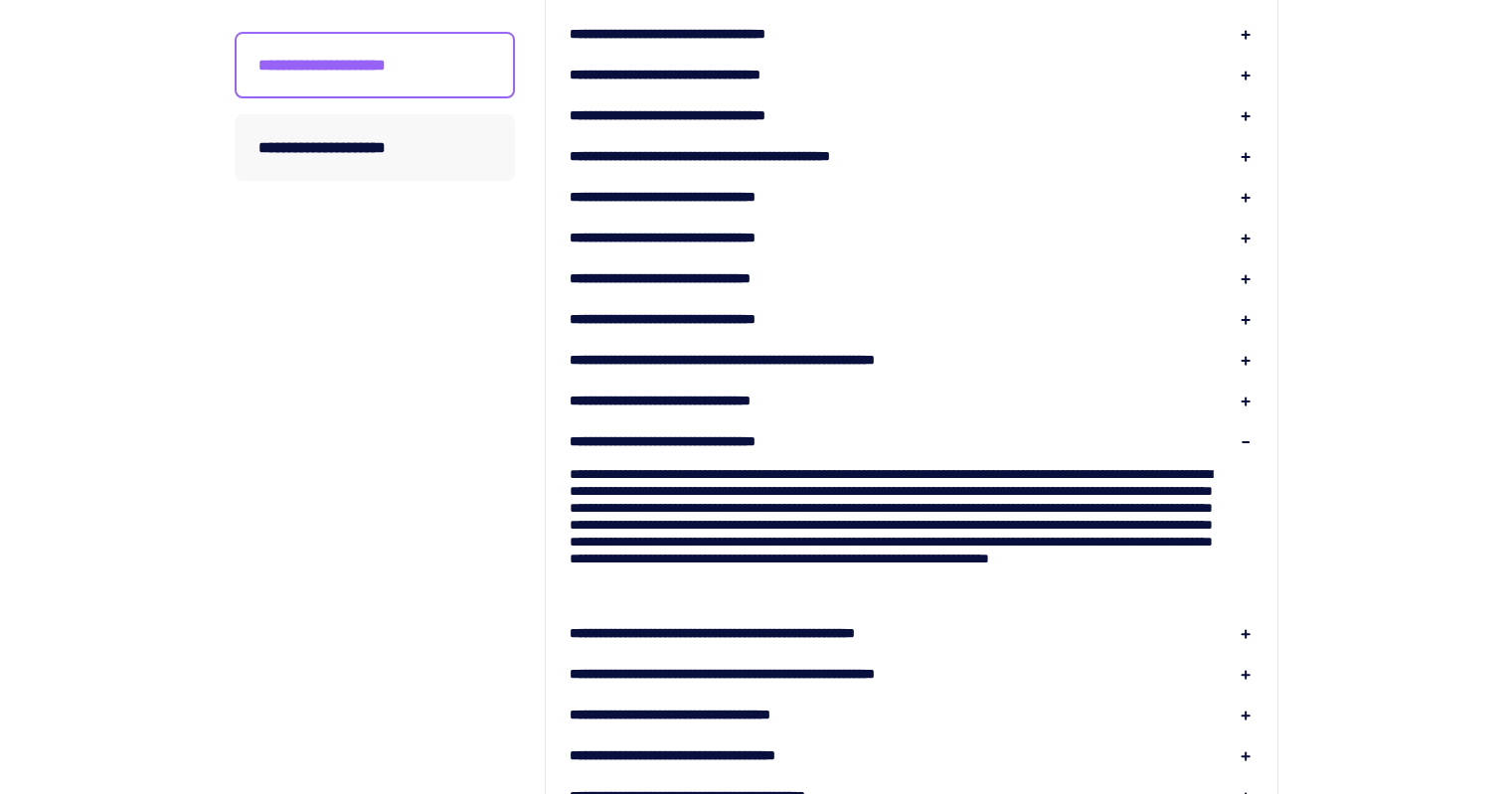 scroll, scrollTop: 497, scrollLeft: 0, axis: vertical 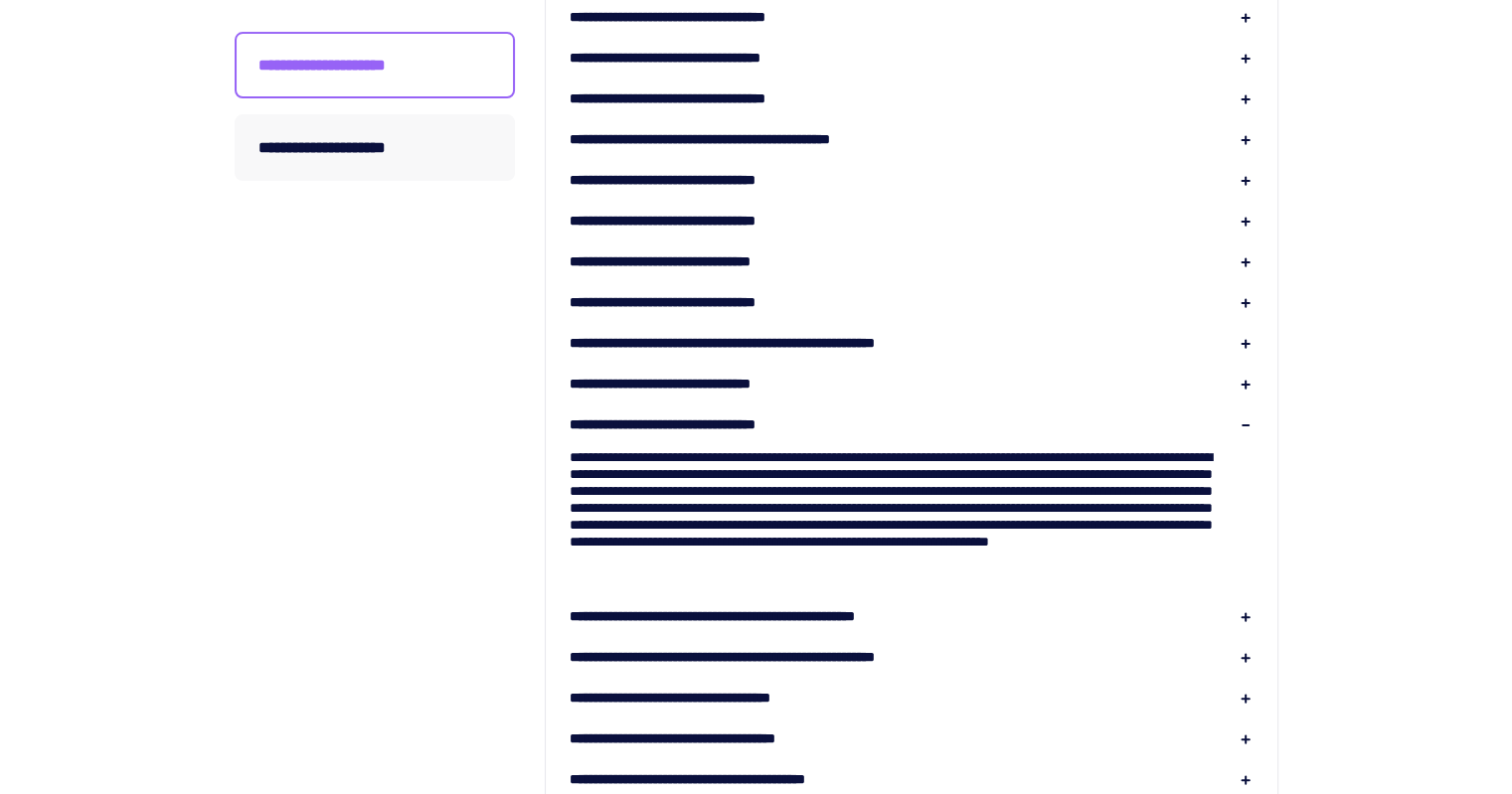 click on "**********" at bounding box center [912, 509] 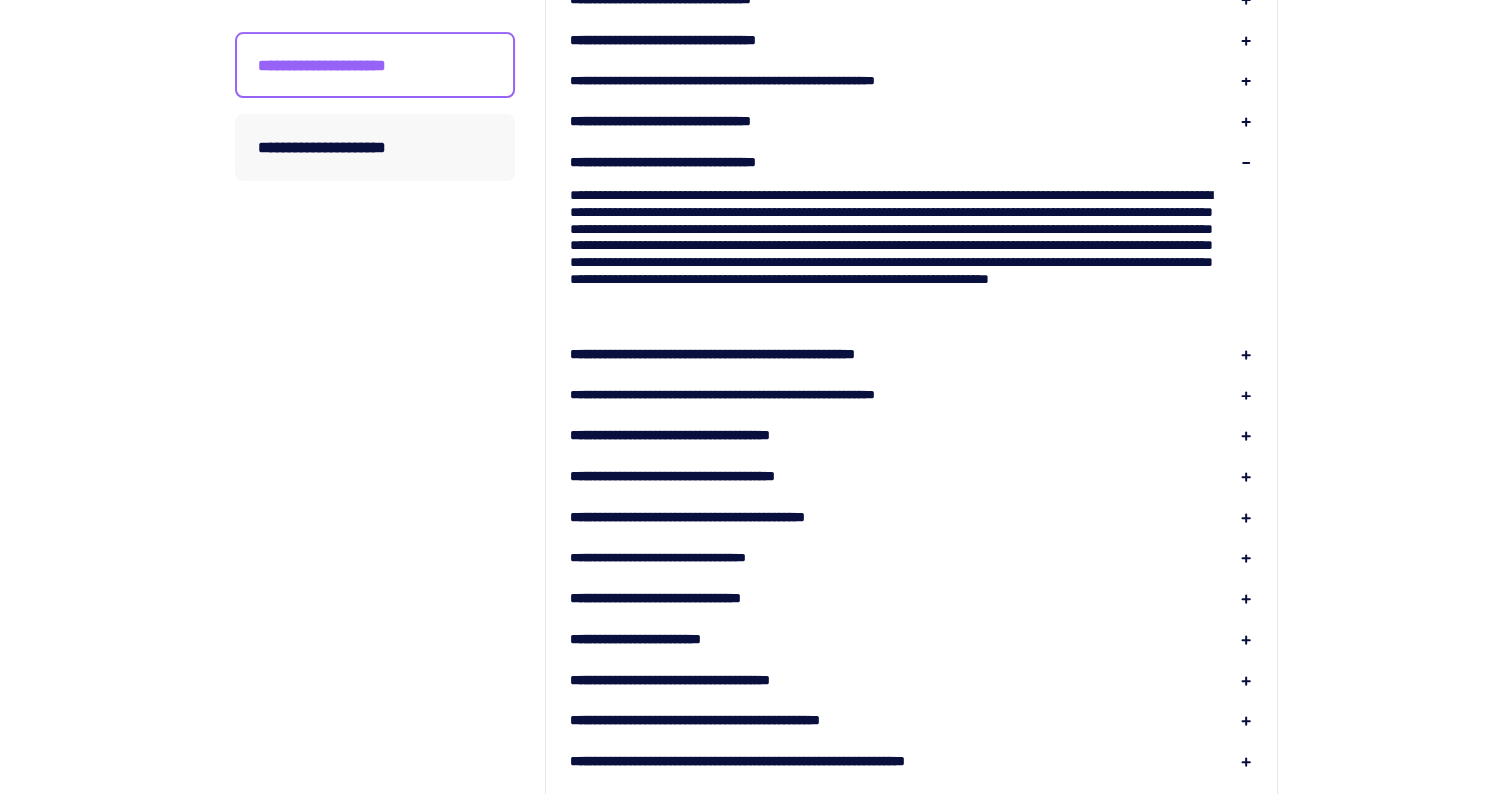 scroll, scrollTop: 795, scrollLeft: 0, axis: vertical 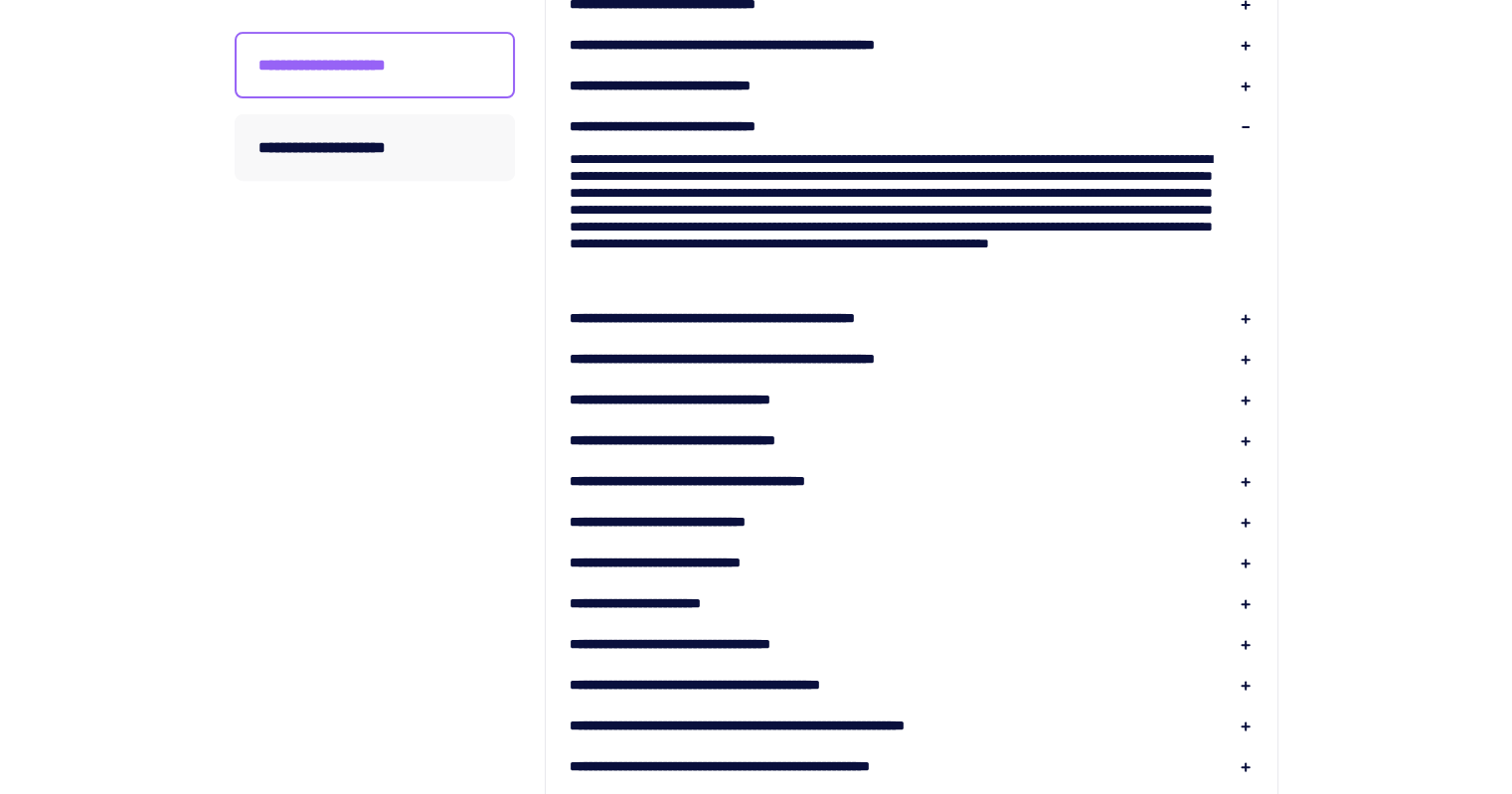 click on "**********" at bounding box center [660, 603] 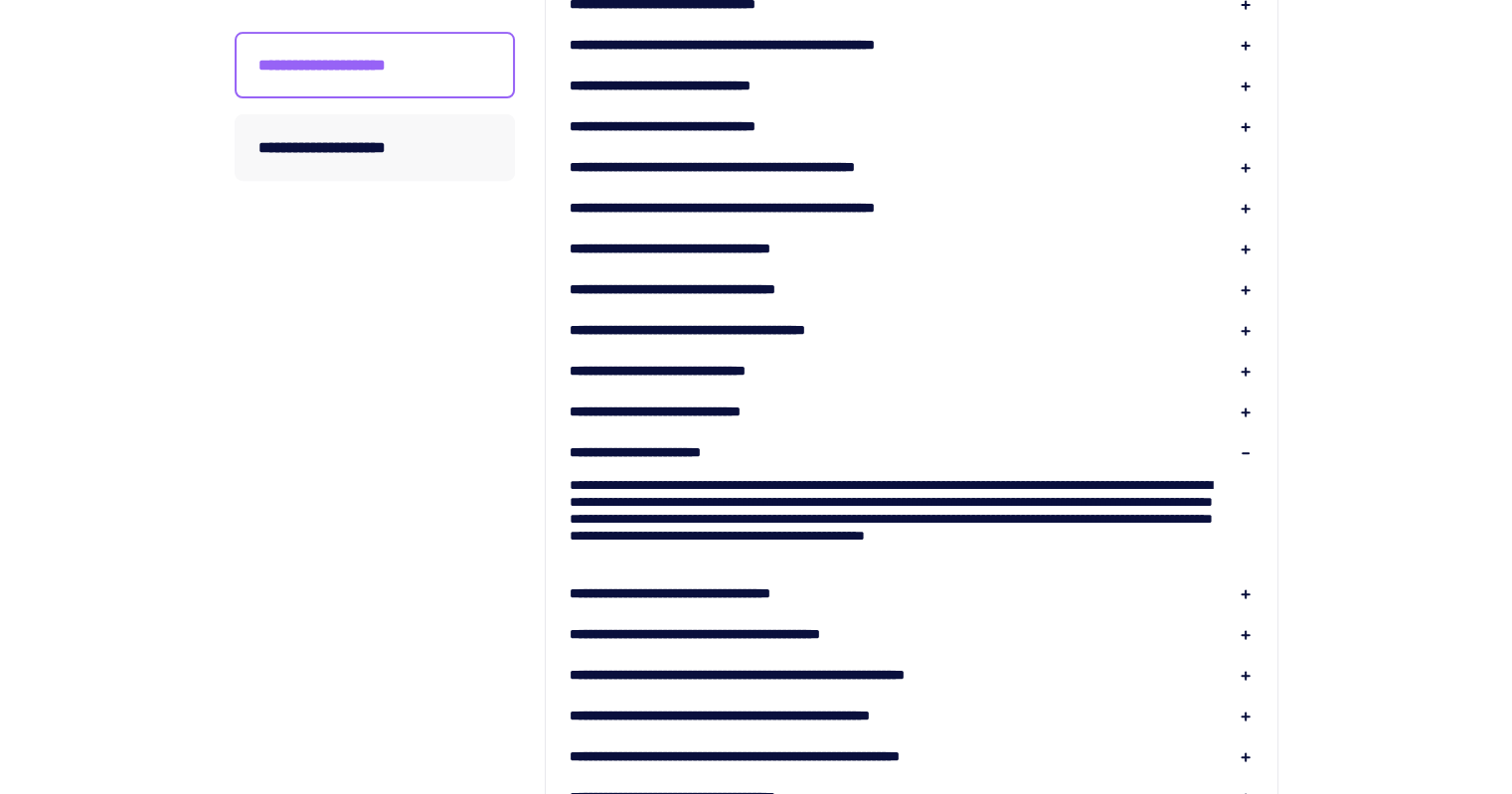 click on "**********" at bounding box center [912, 421] 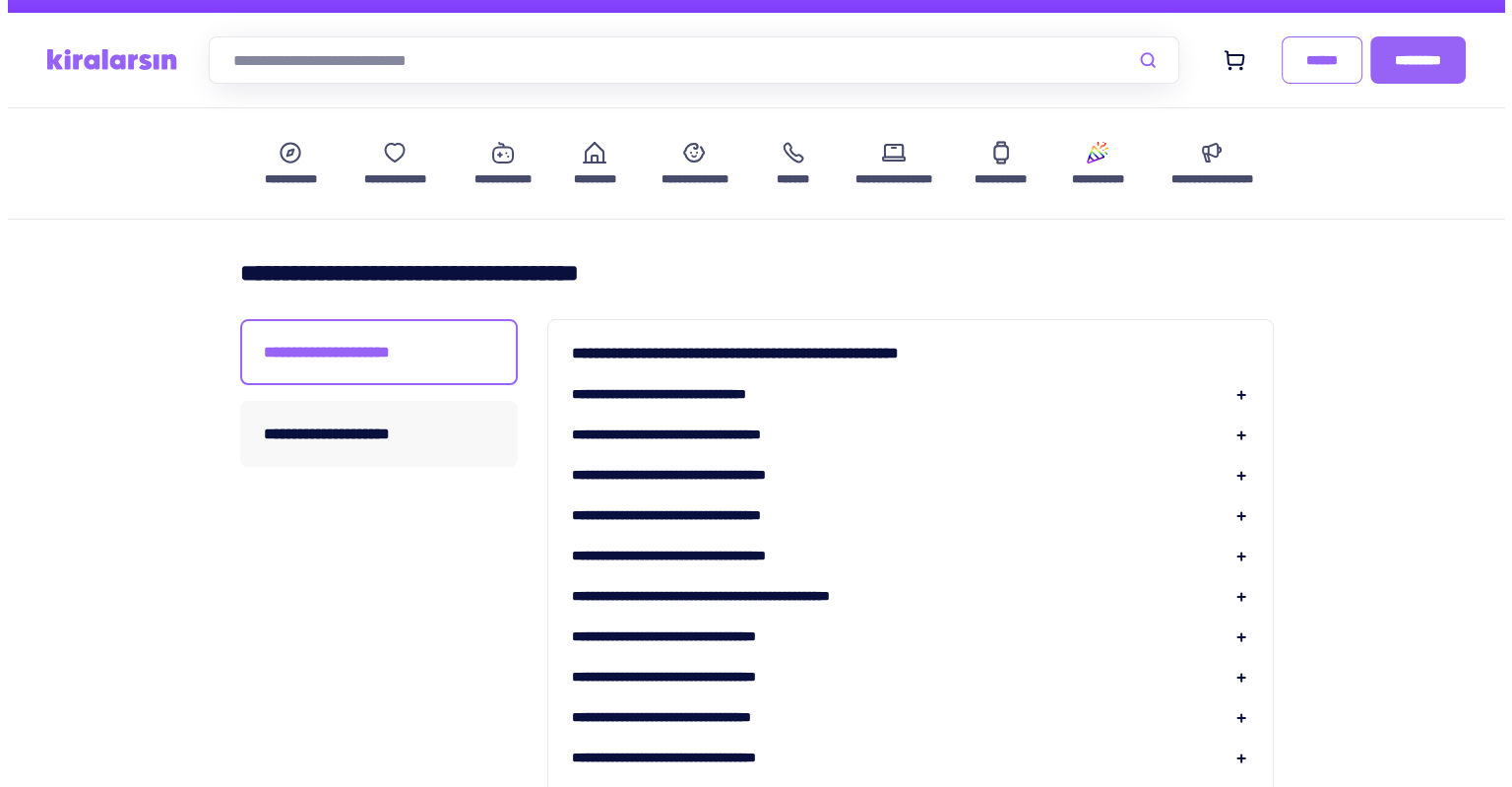 scroll, scrollTop: 0, scrollLeft: 0, axis: both 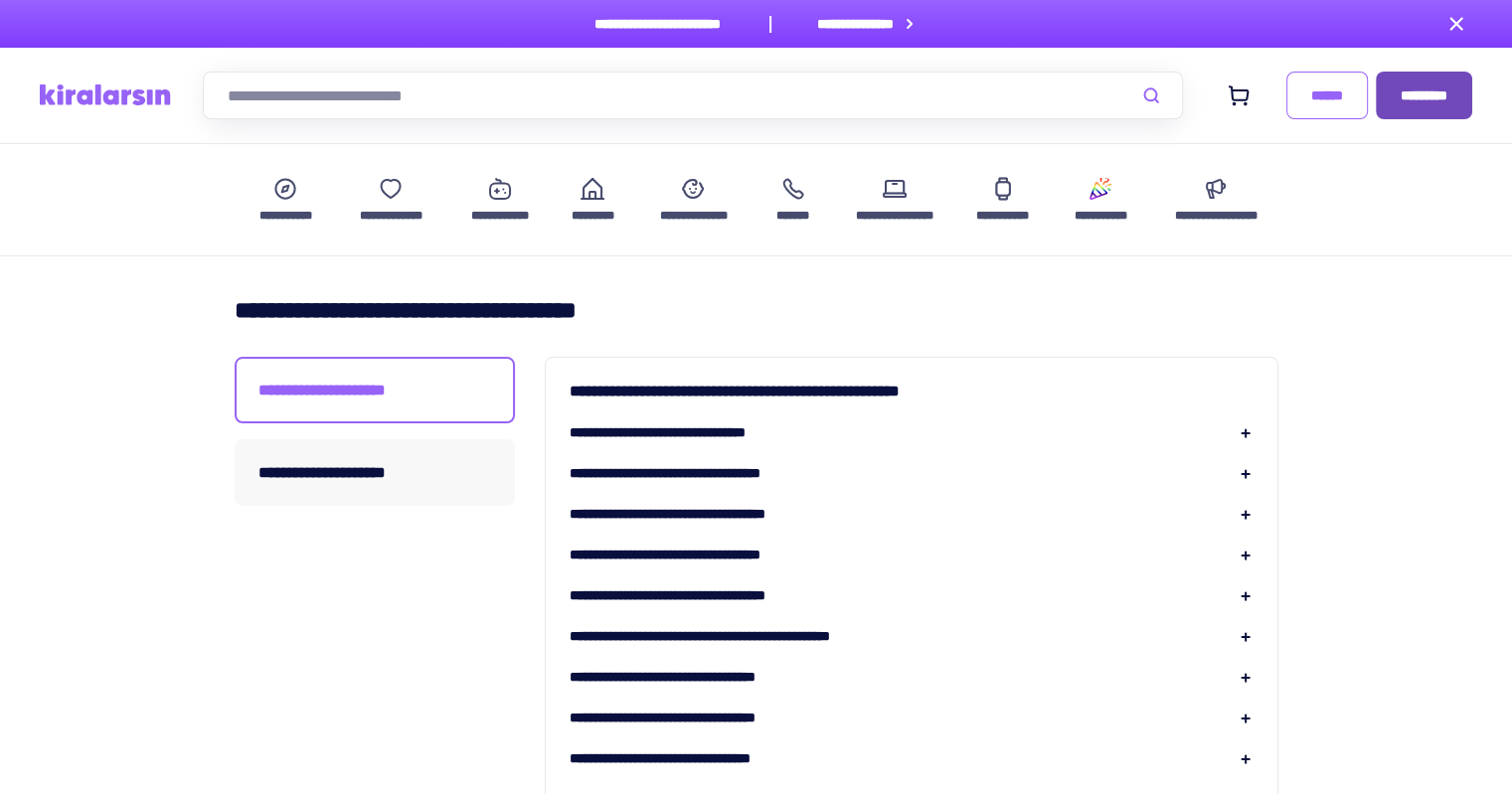 click on "*********" at bounding box center [1424, 95] 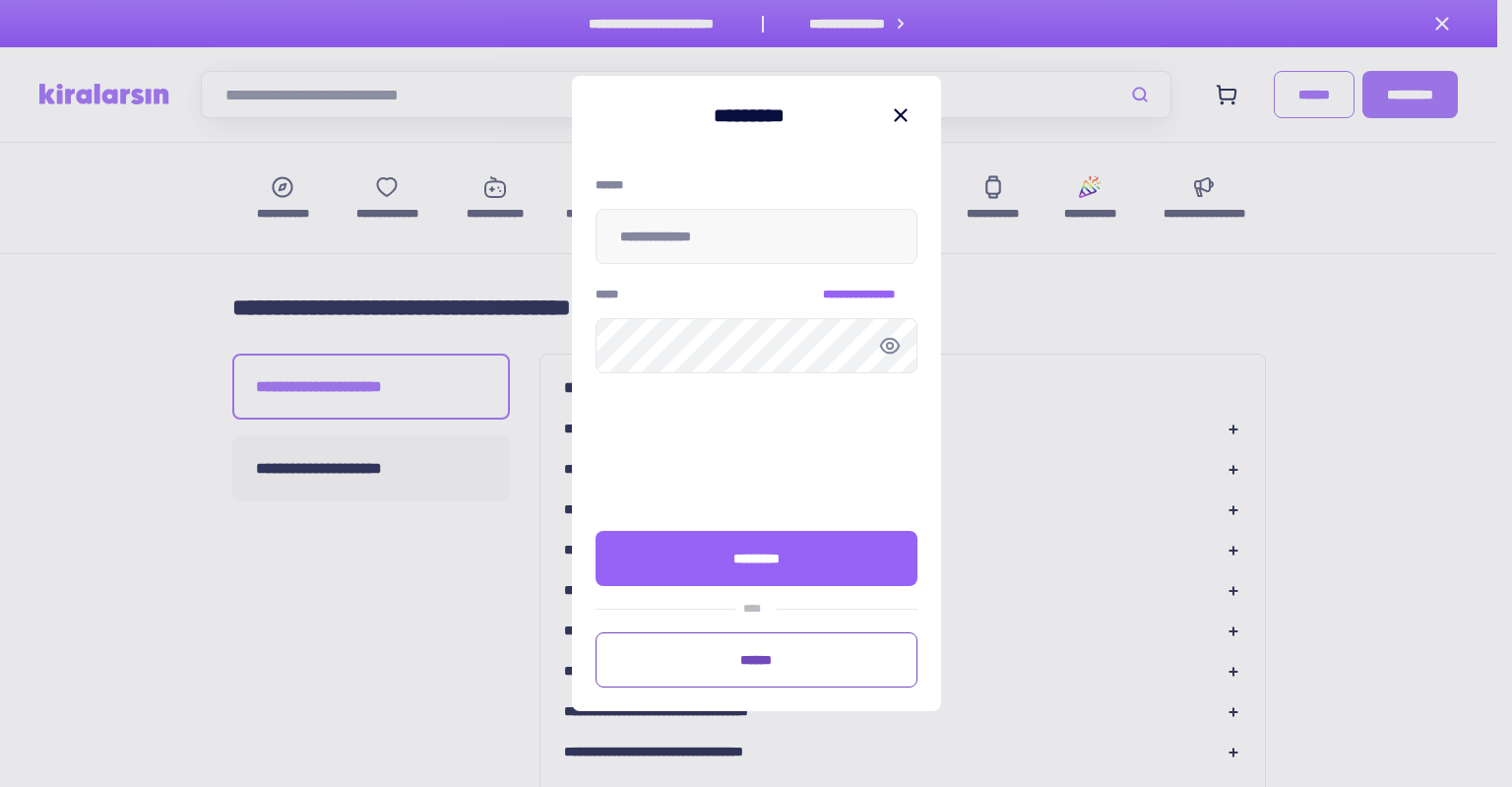 click on "******" at bounding box center (756, 660) 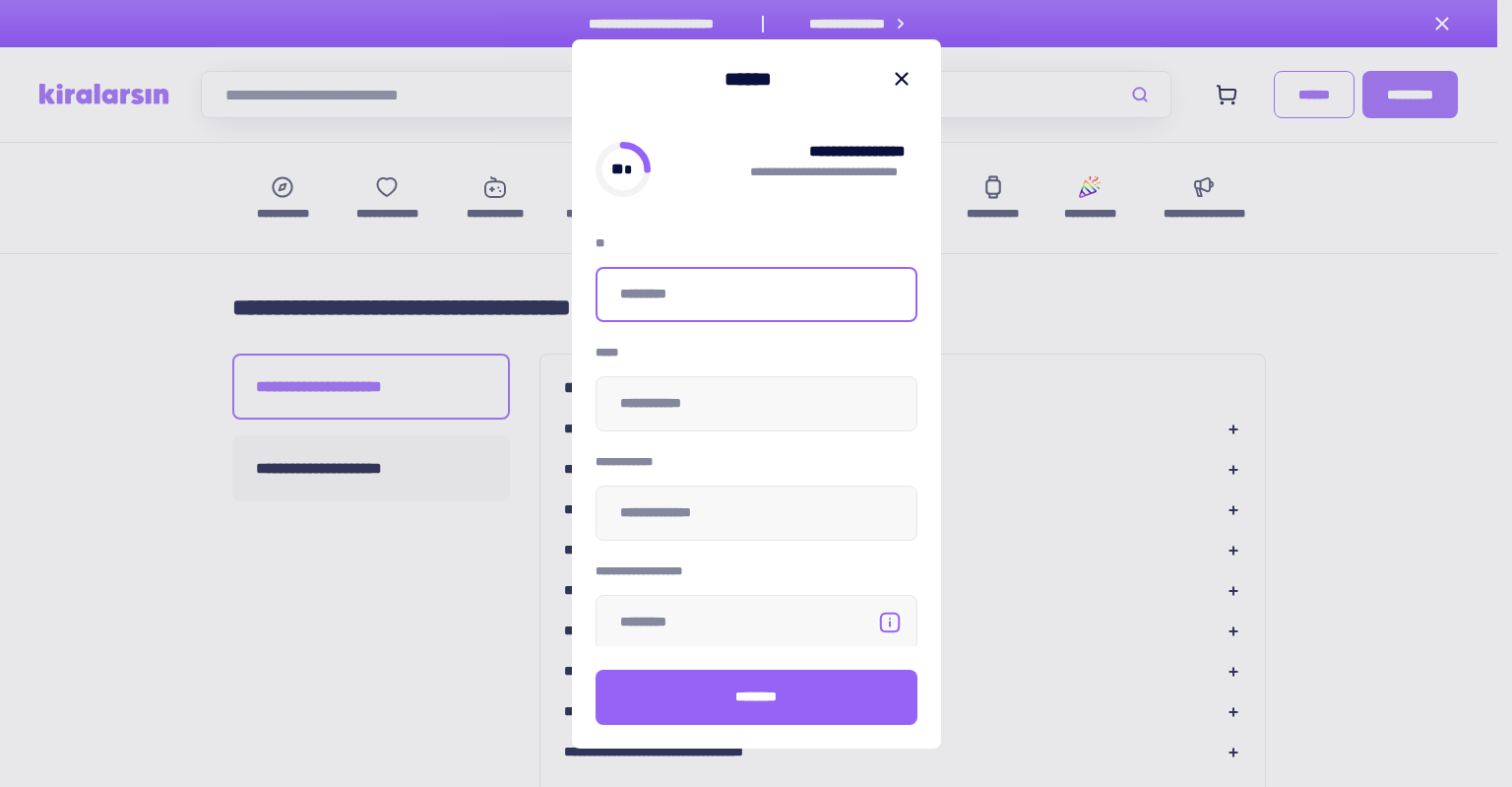 click at bounding box center (756, 295) 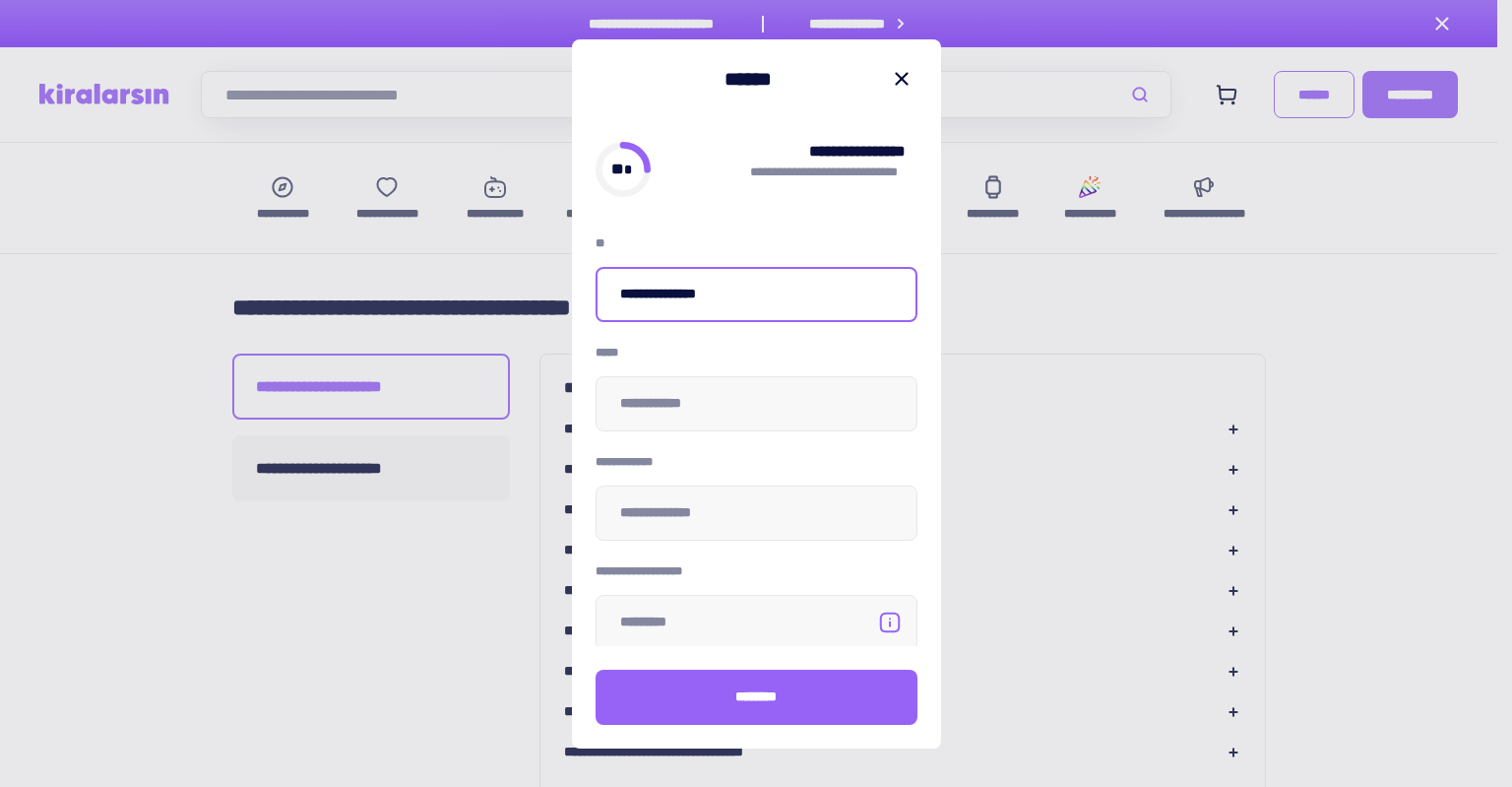 type on "**********" 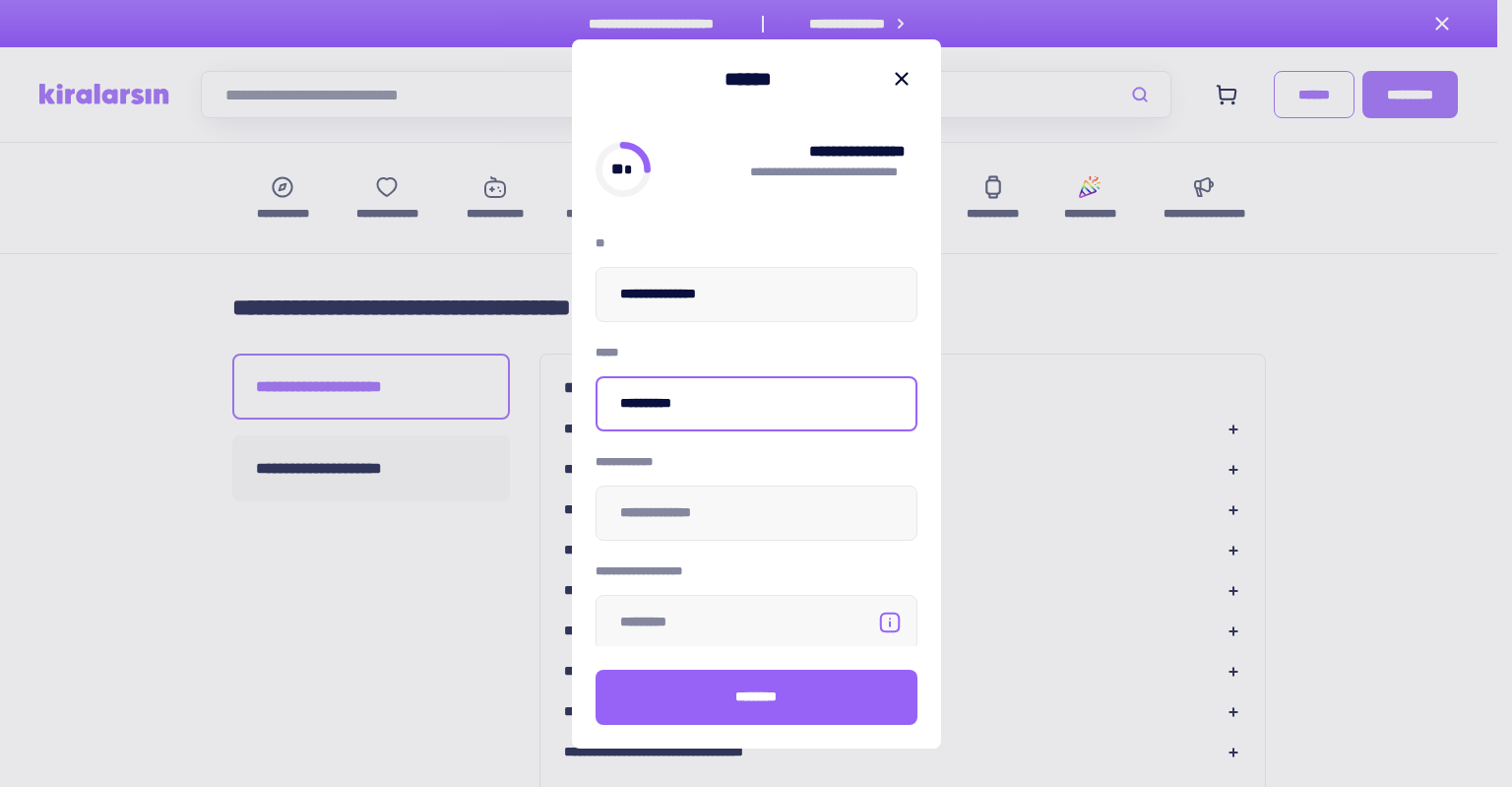 type on "**********" 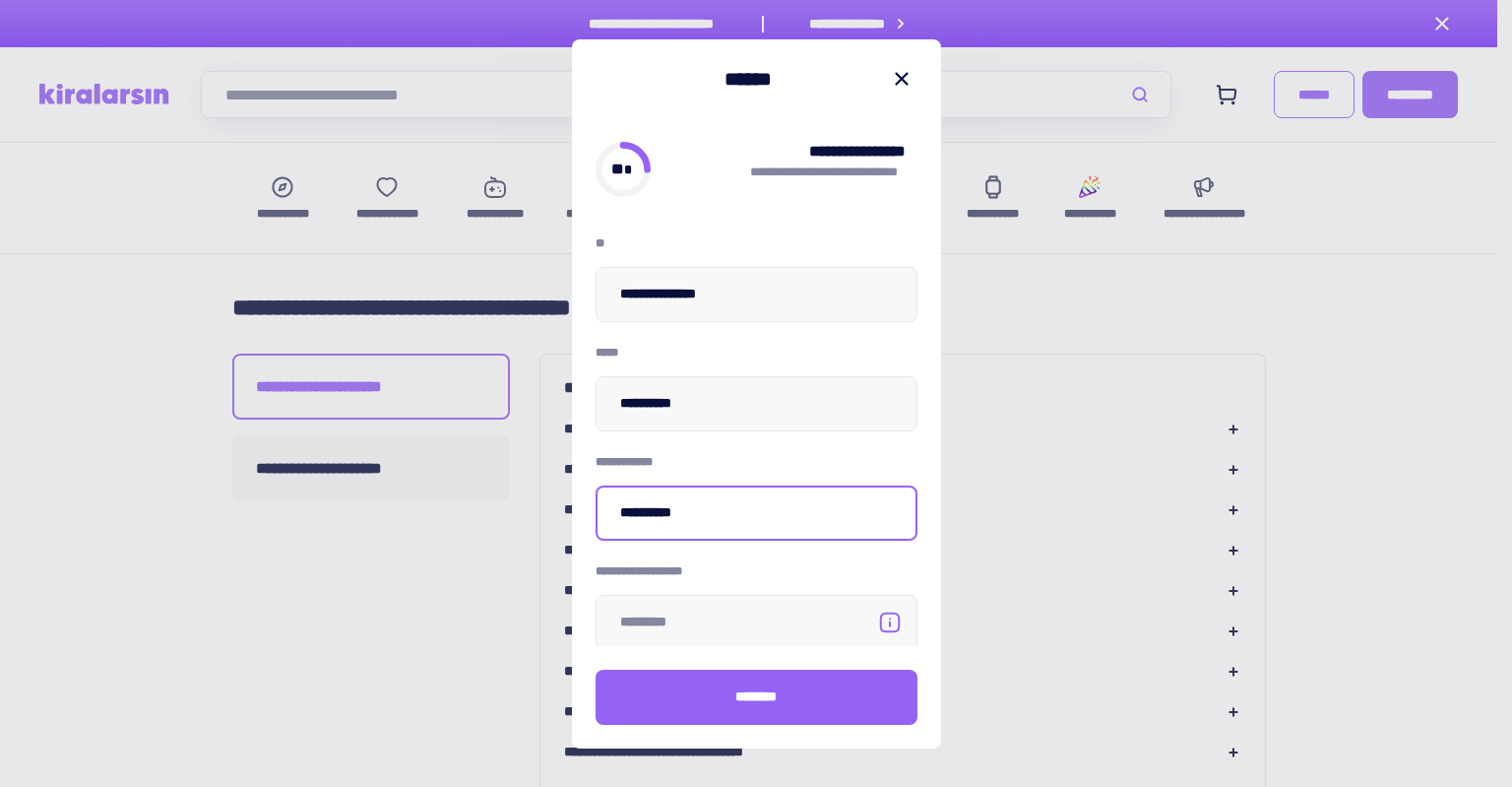 type on "**********" 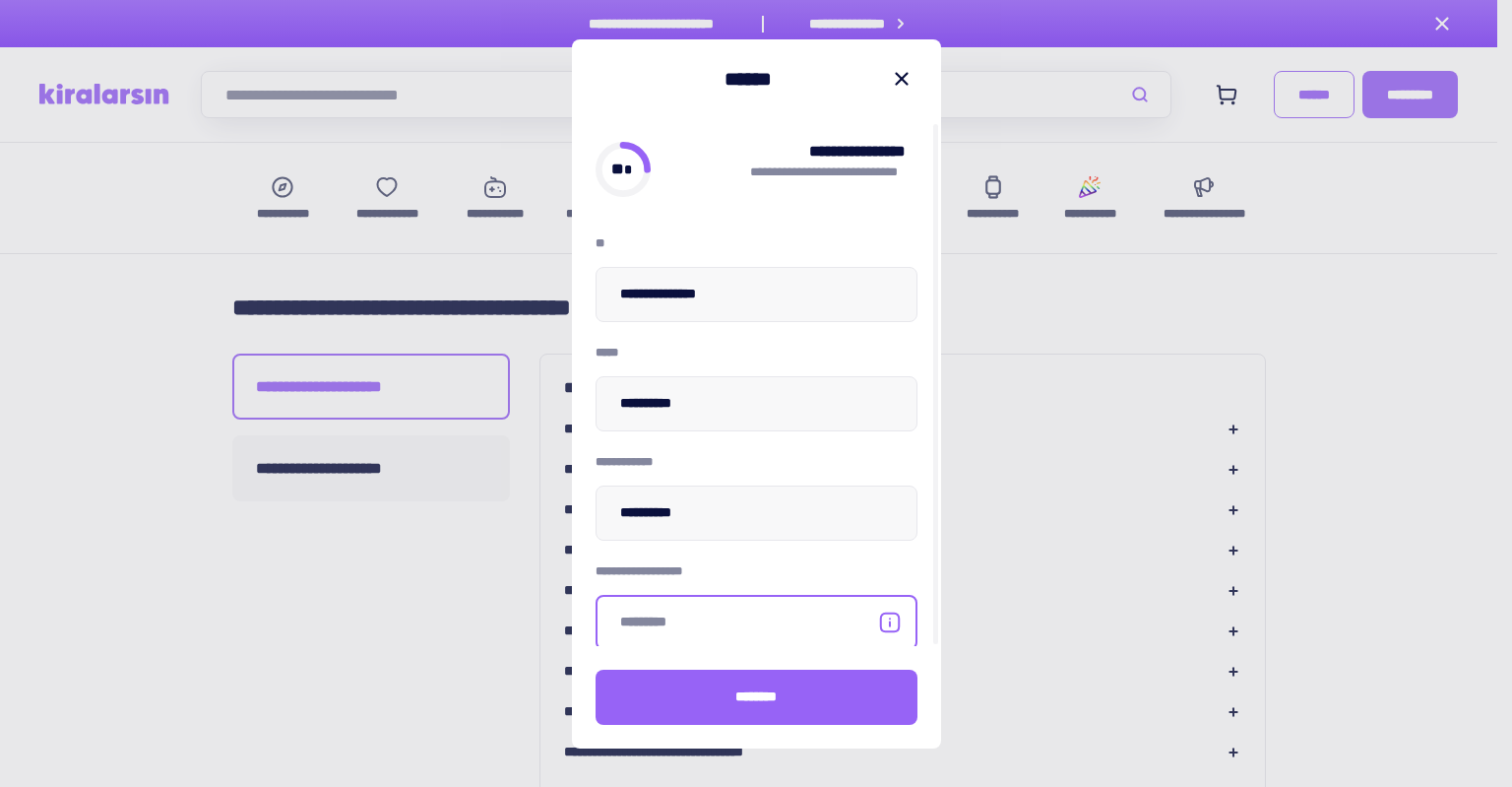 scroll, scrollTop: 4, scrollLeft: 0, axis: vertical 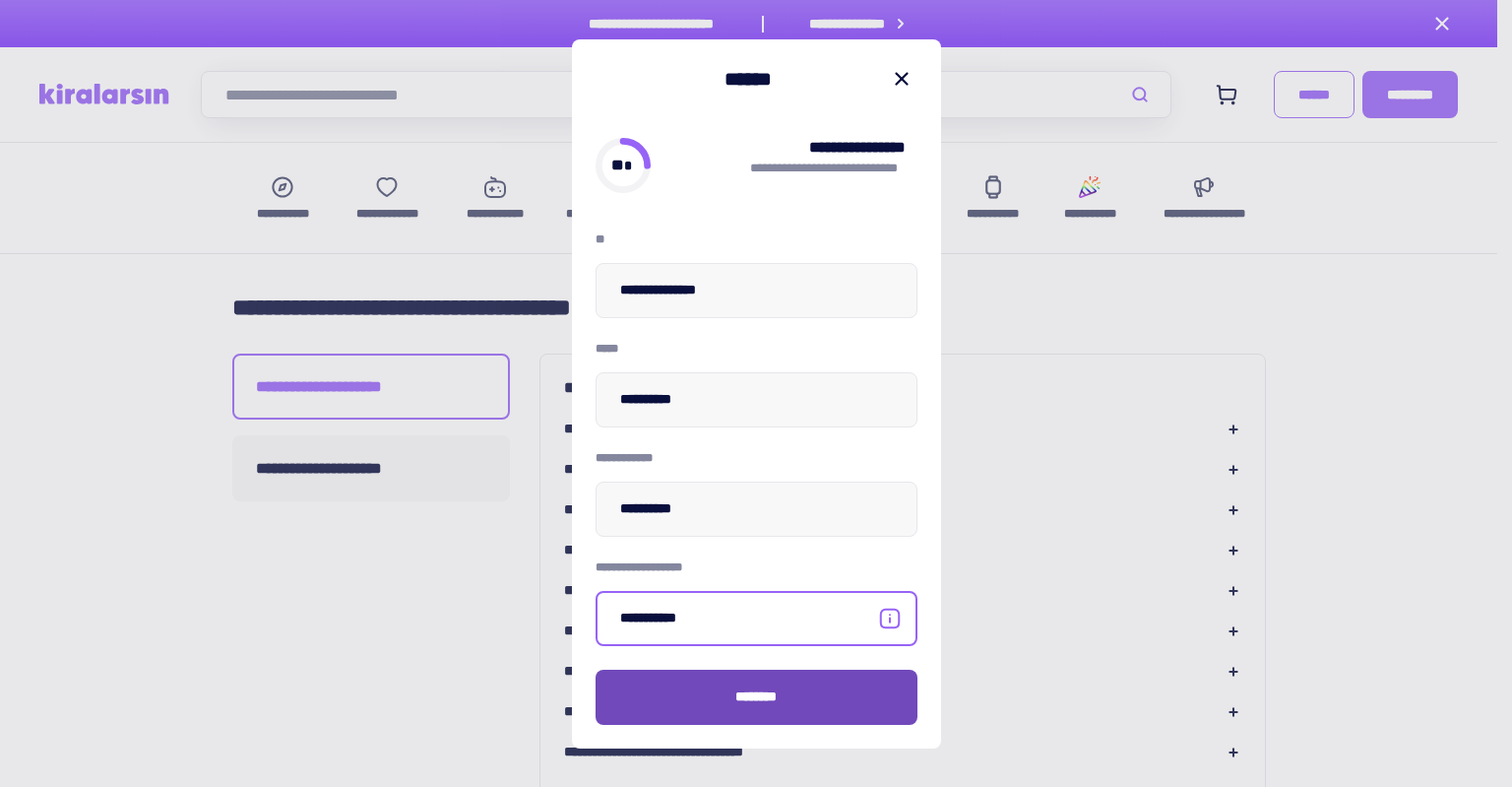 type on "**********" 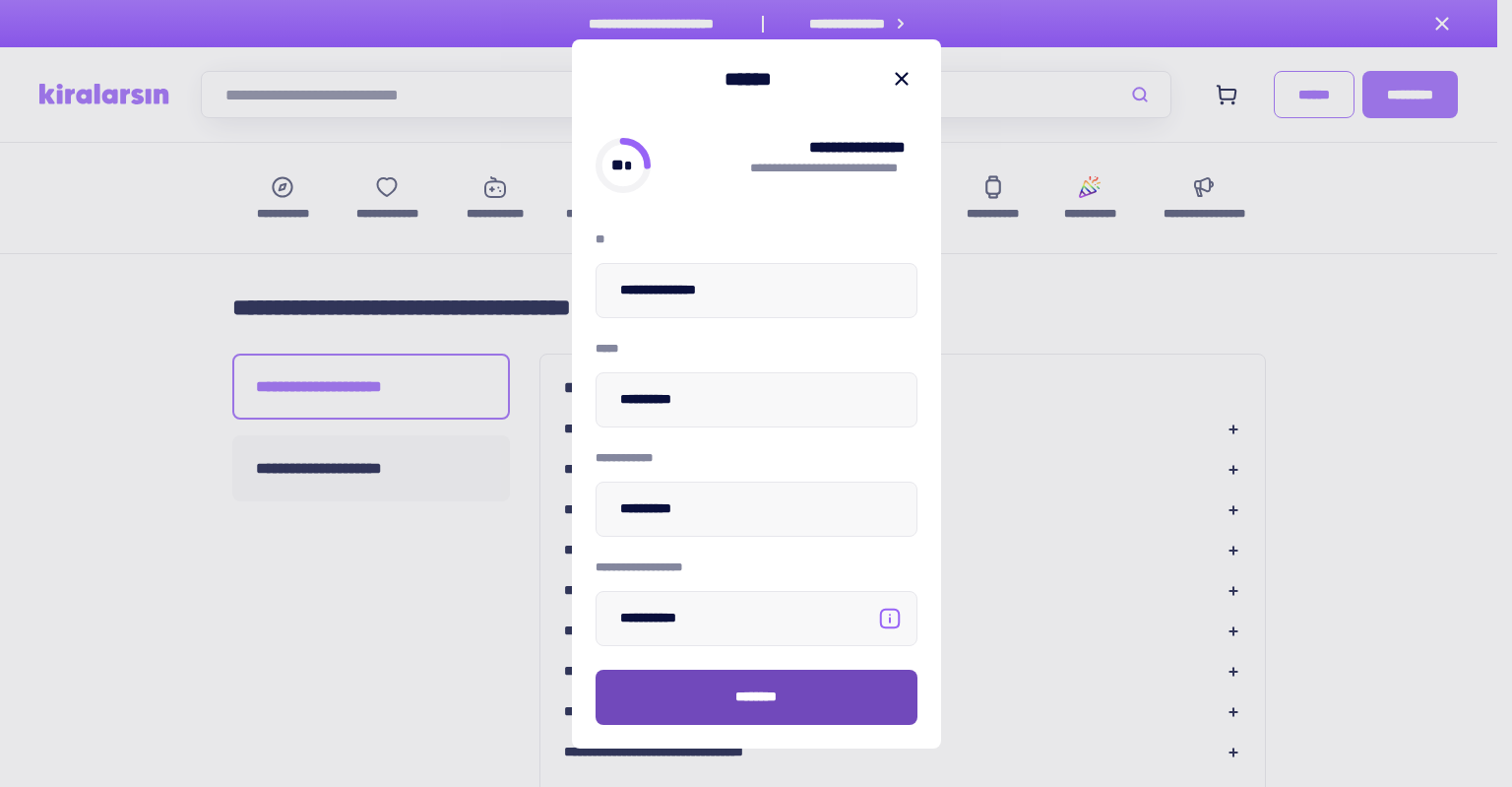 click on "********" at bounding box center (756, 696) 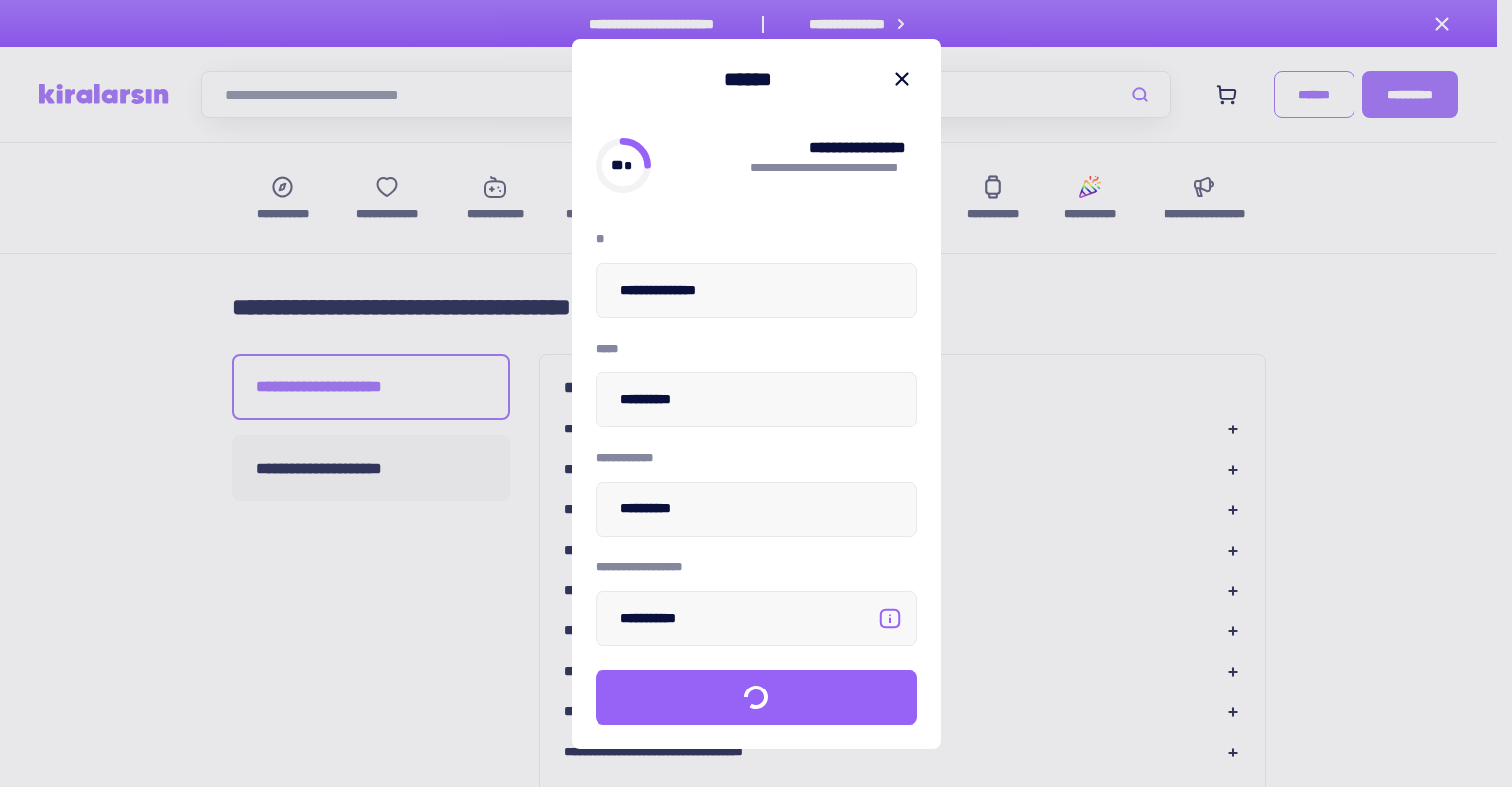 scroll, scrollTop: 0, scrollLeft: 0, axis: both 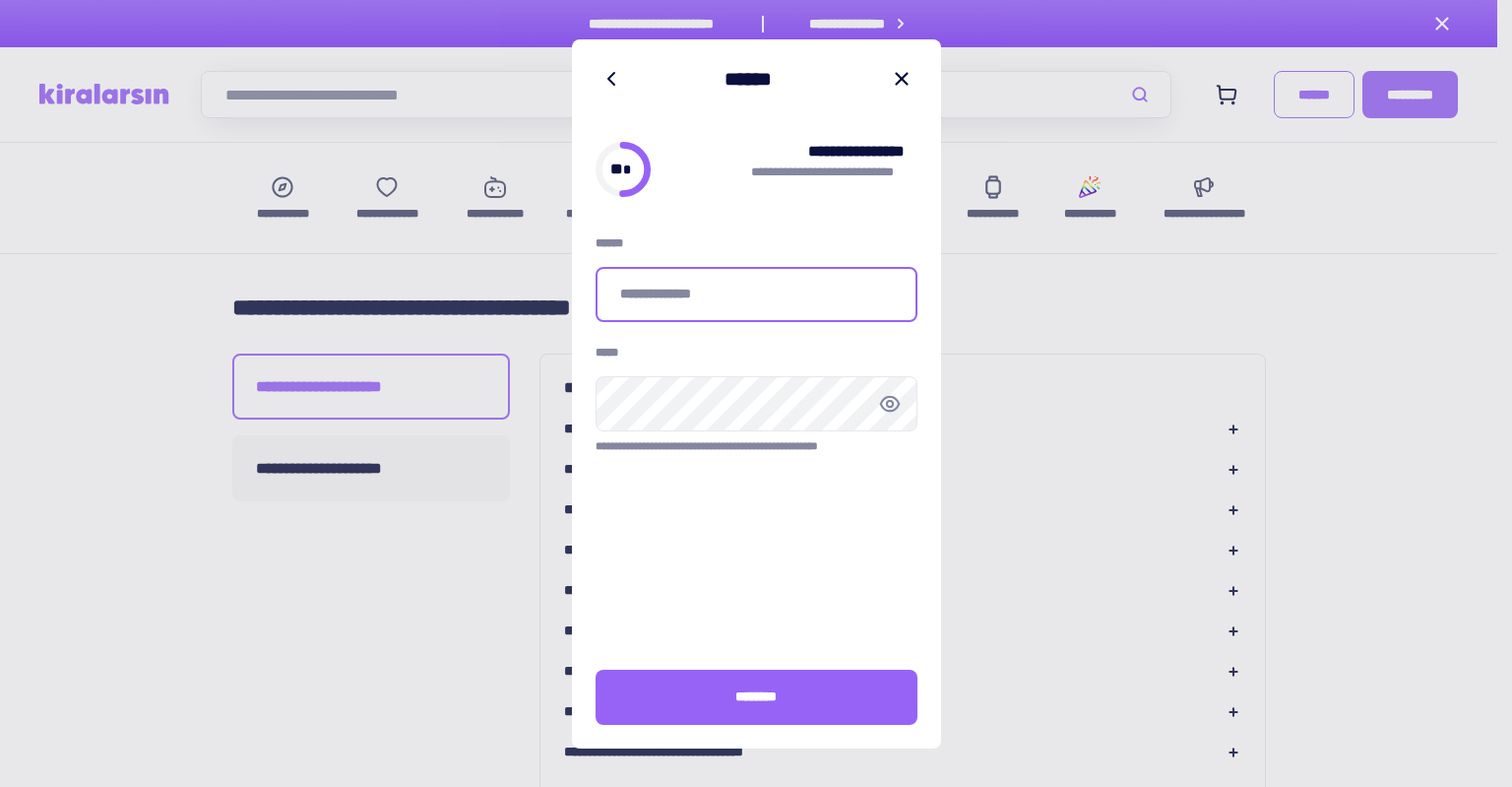 click at bounding box center (756, 295) 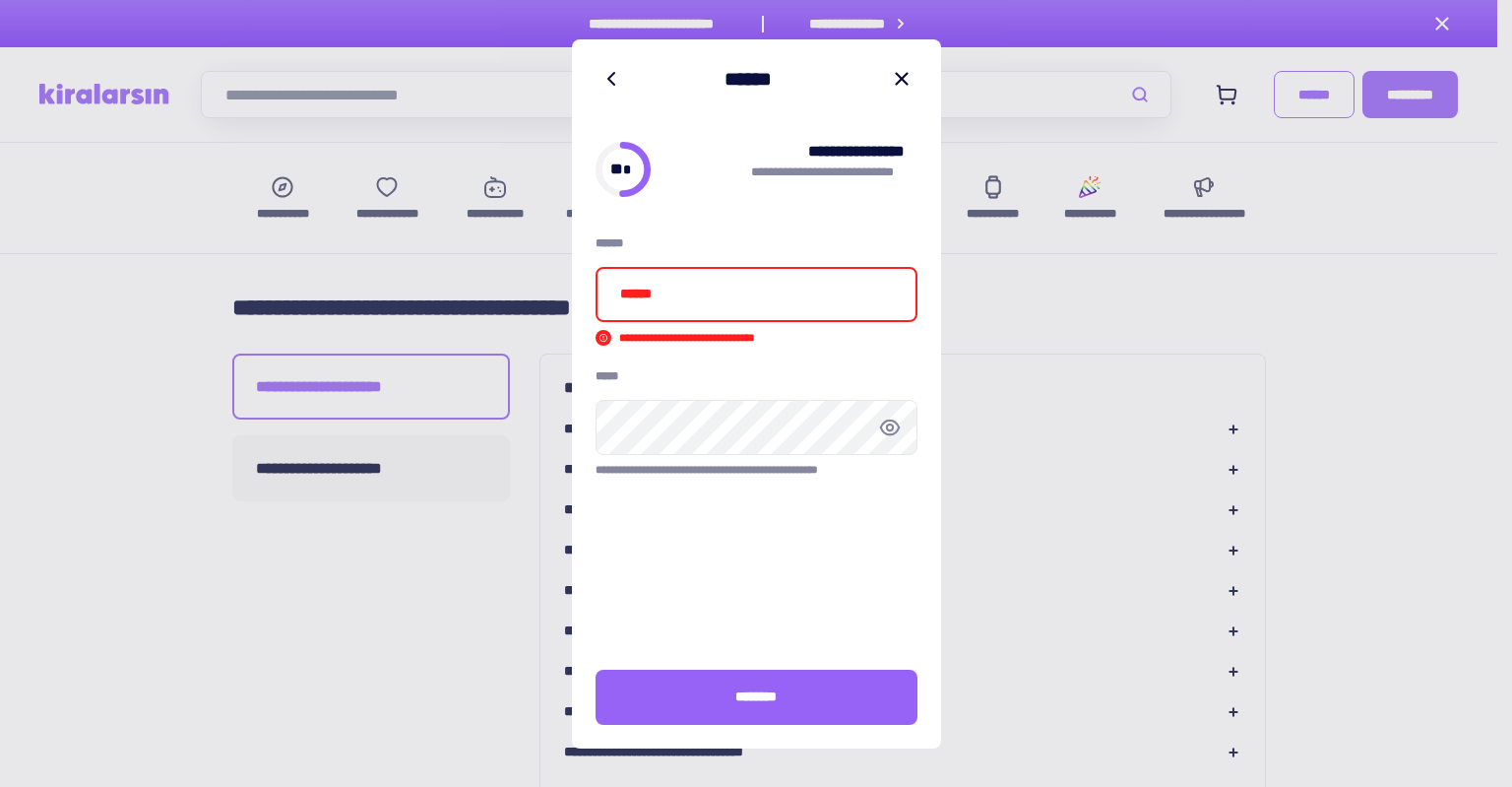 type on "**********" 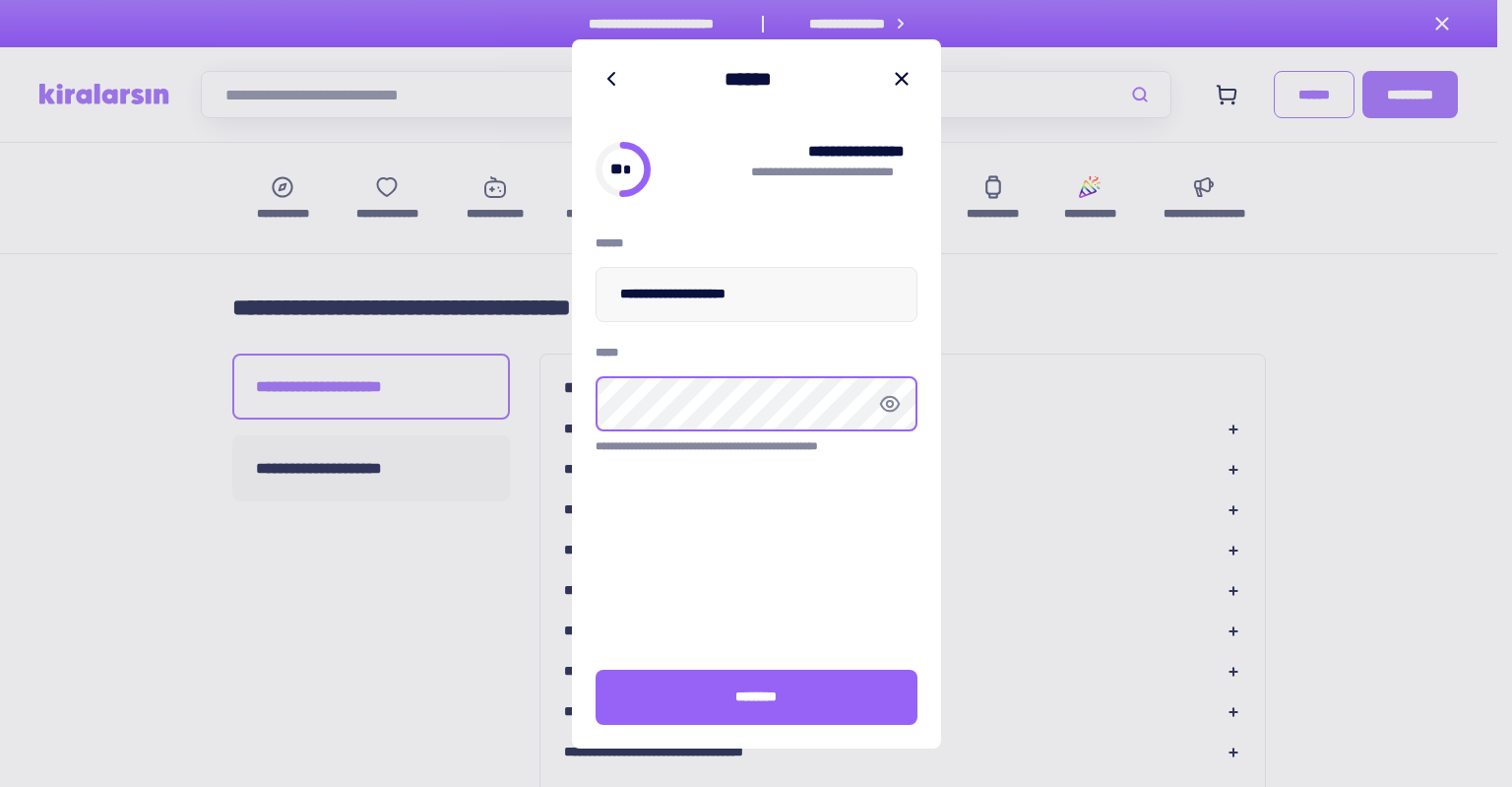 click at bounding box center (0, 0) 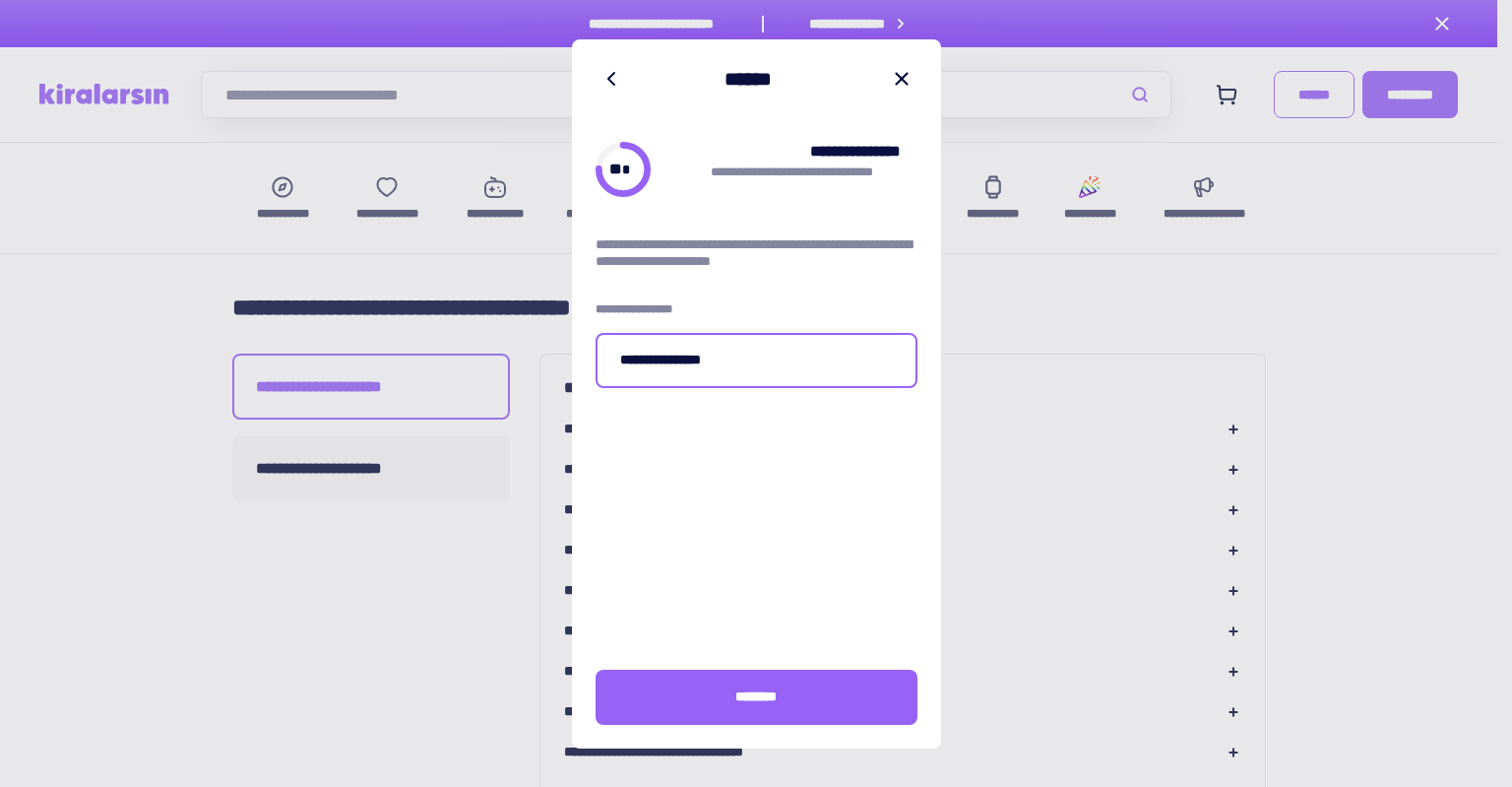 click on "**********" at bounding box center [756, 361] 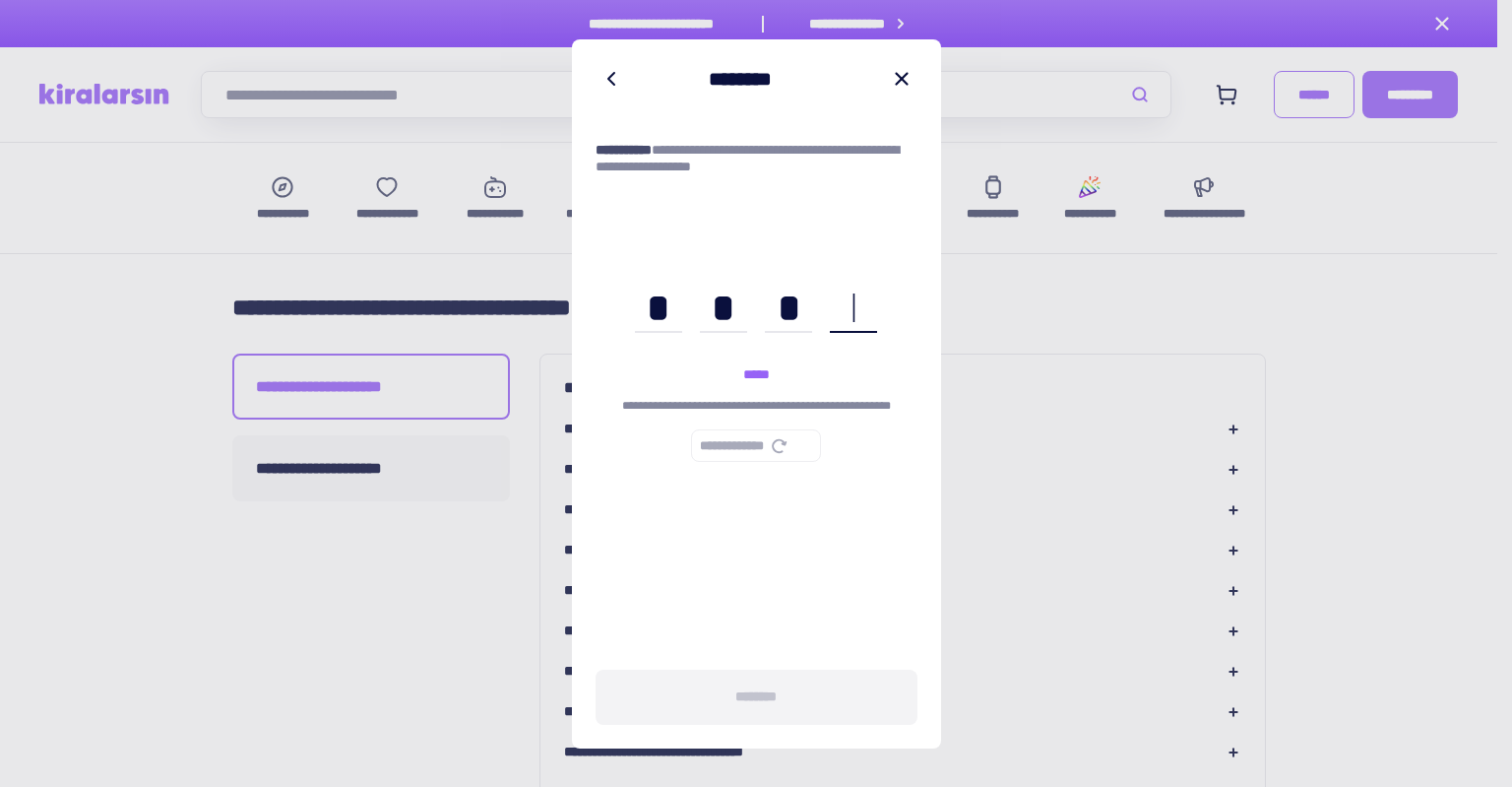 type on "****" 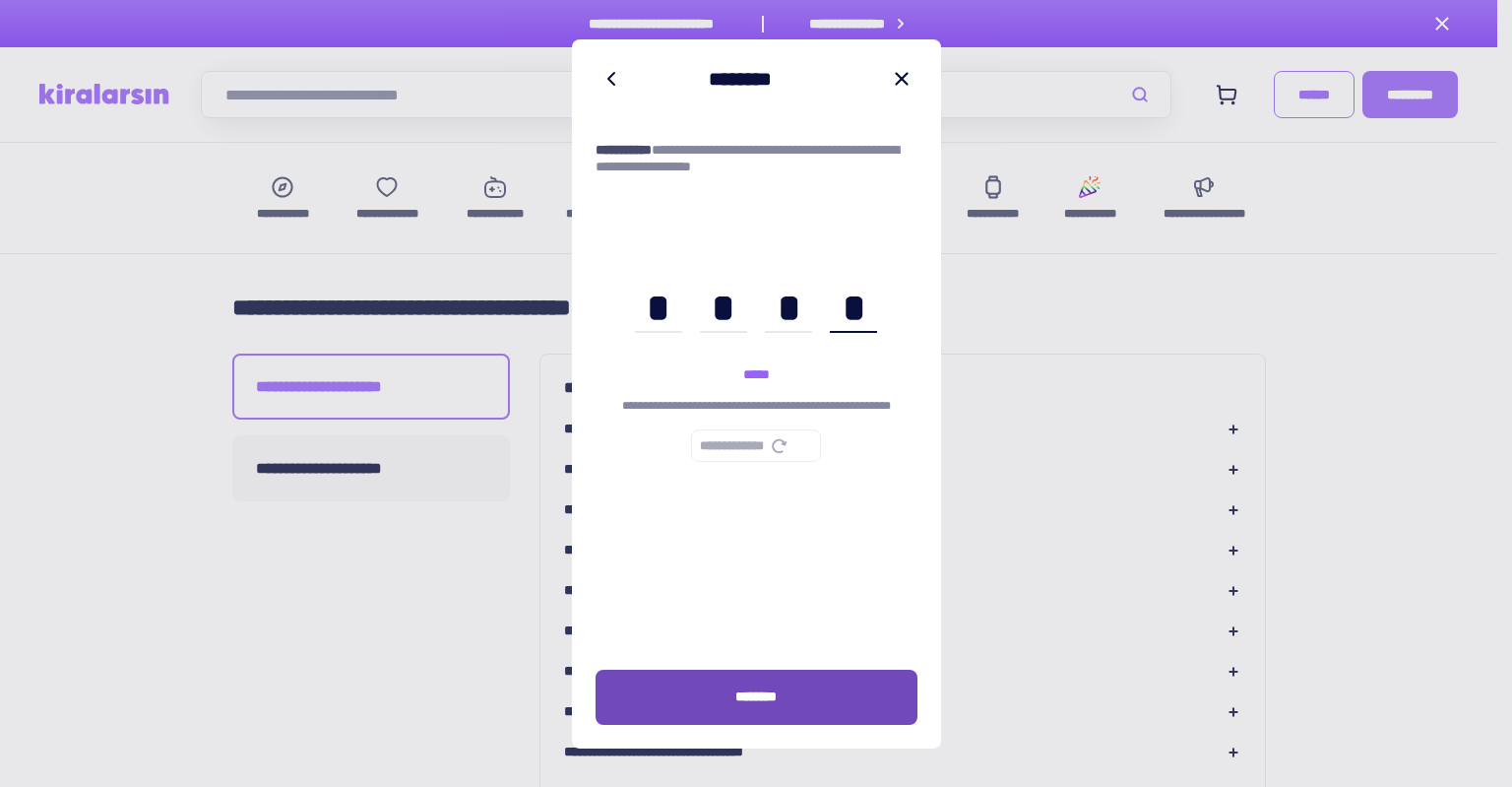 click on "********" at bounding box center (756, 697) 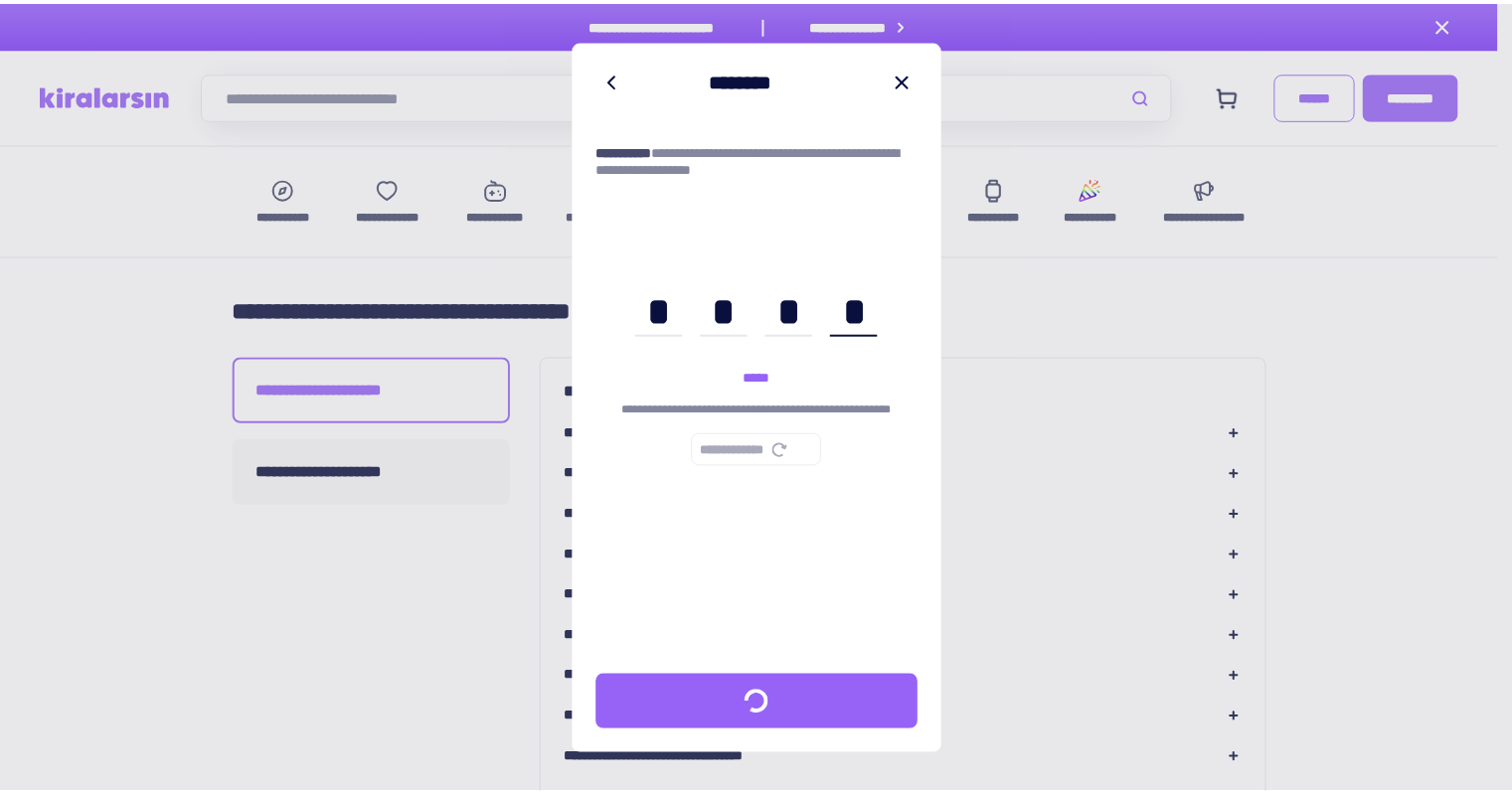 scroll, scrollTop: 0, scrollLeft: 38, axis: horizontal 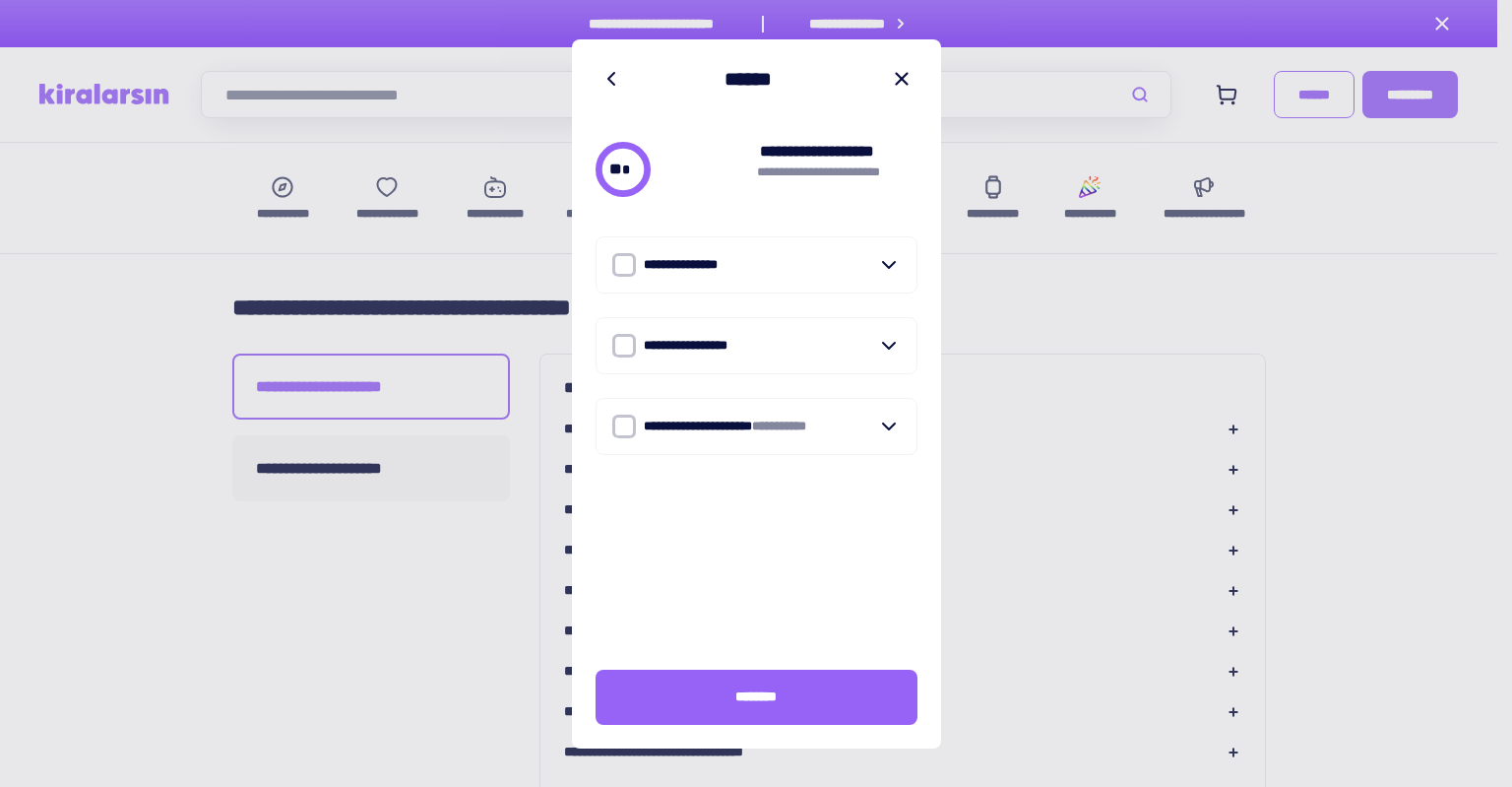 click on "**********" at bounding box center (756, 265) 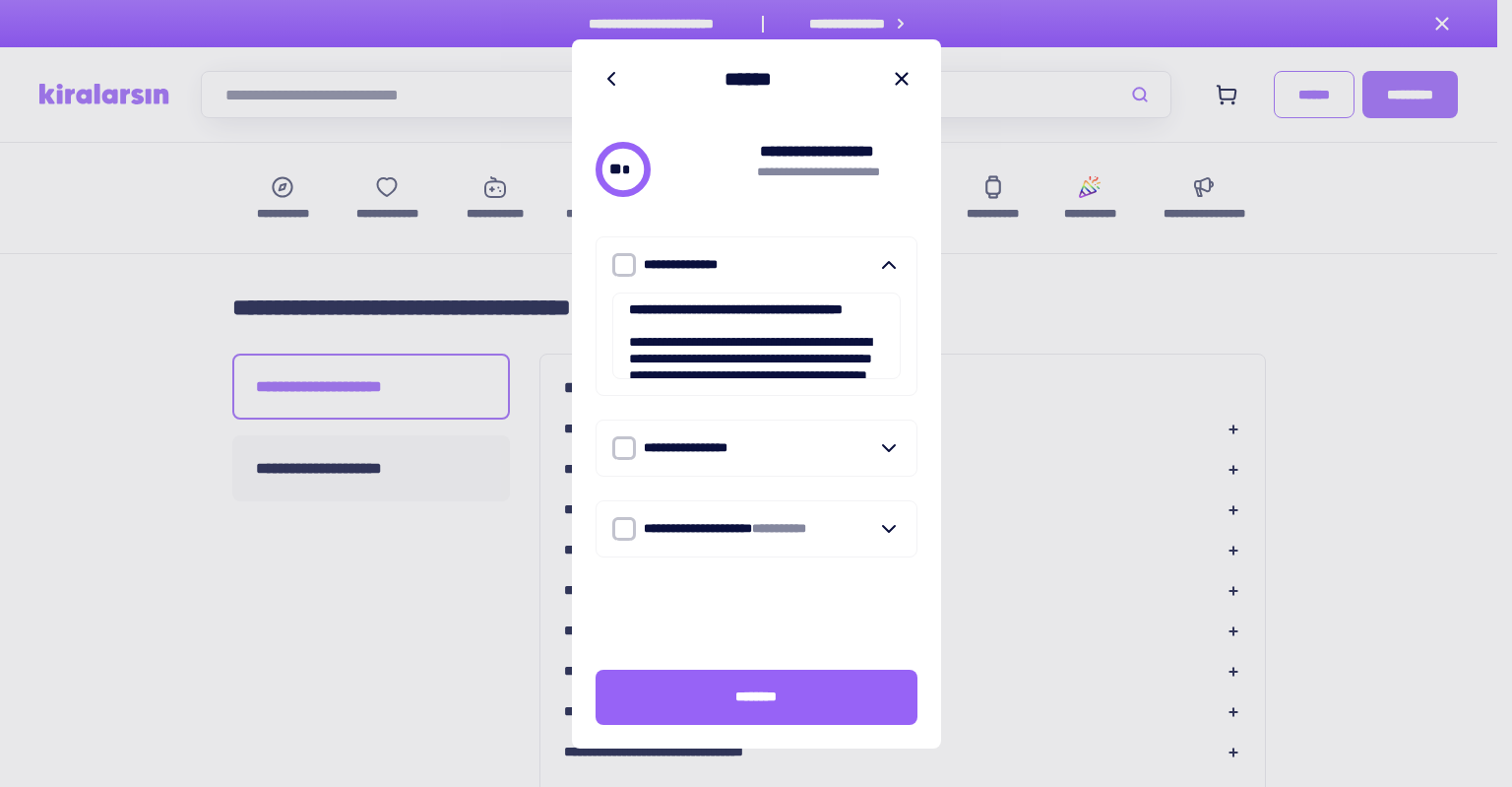 click on "**********" at bounding box center (756, 448) 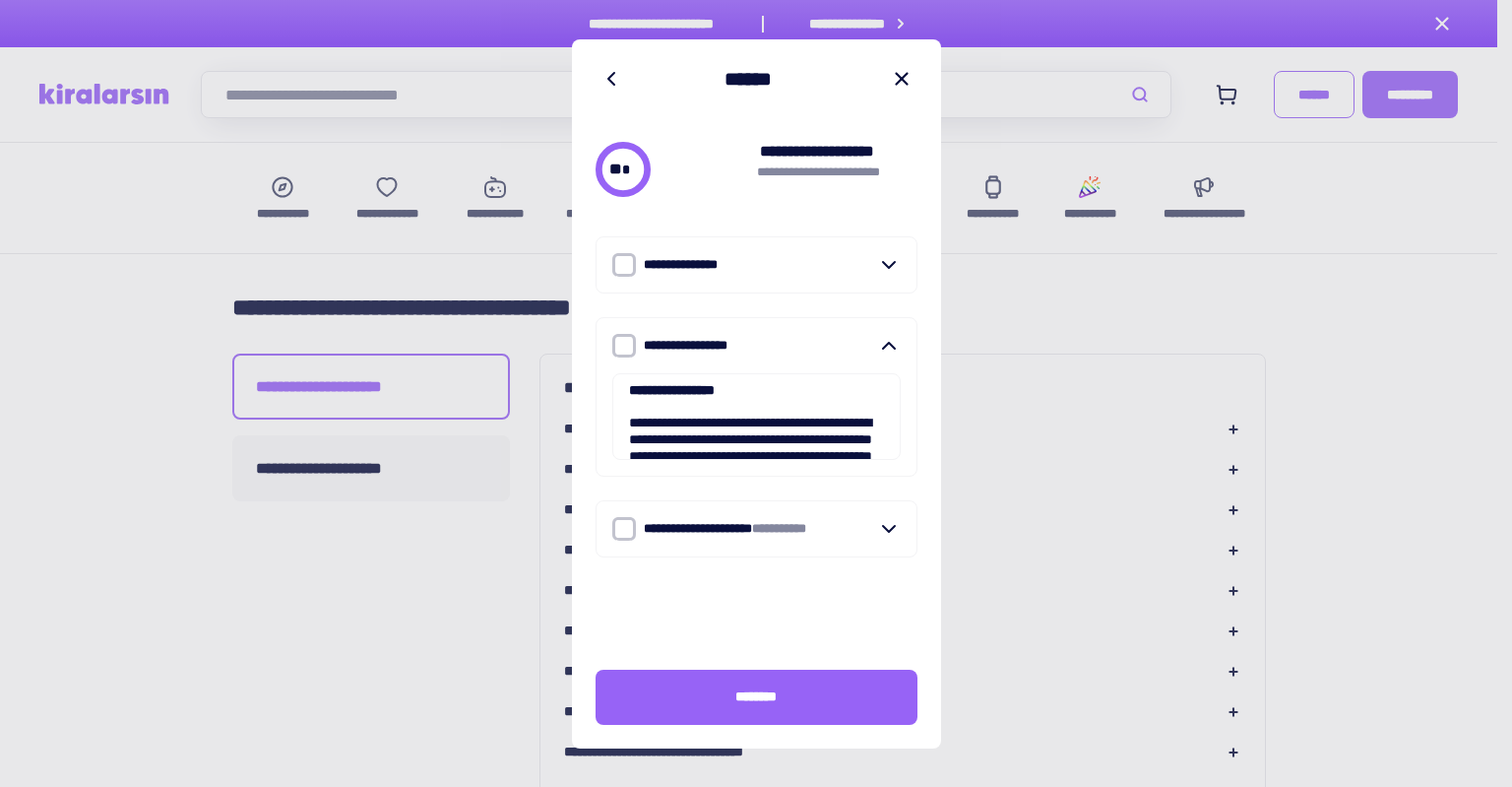 click on "********" at bounding box center [756, 697] 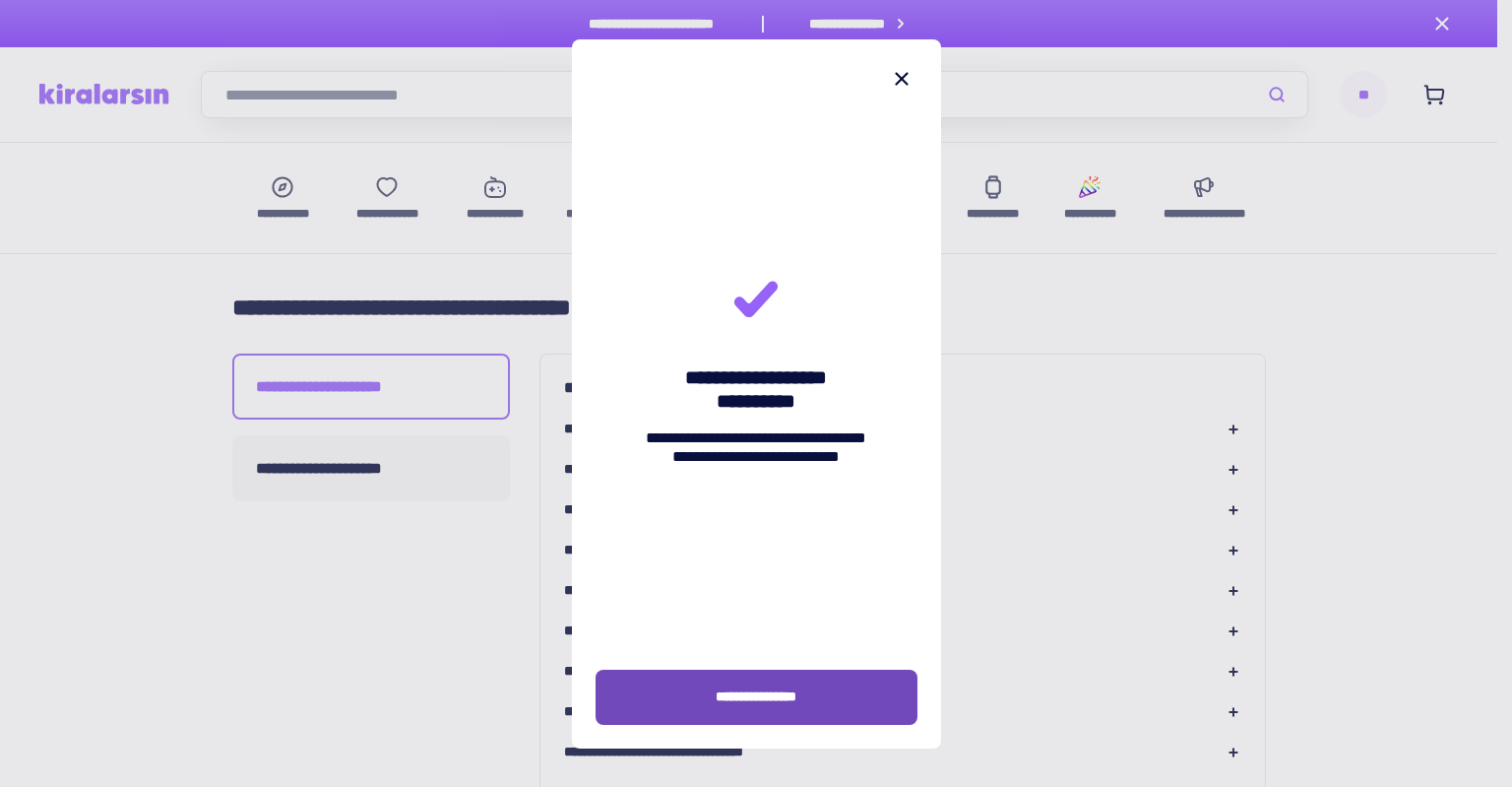 click on "**********" at bounding box center (756, 697) 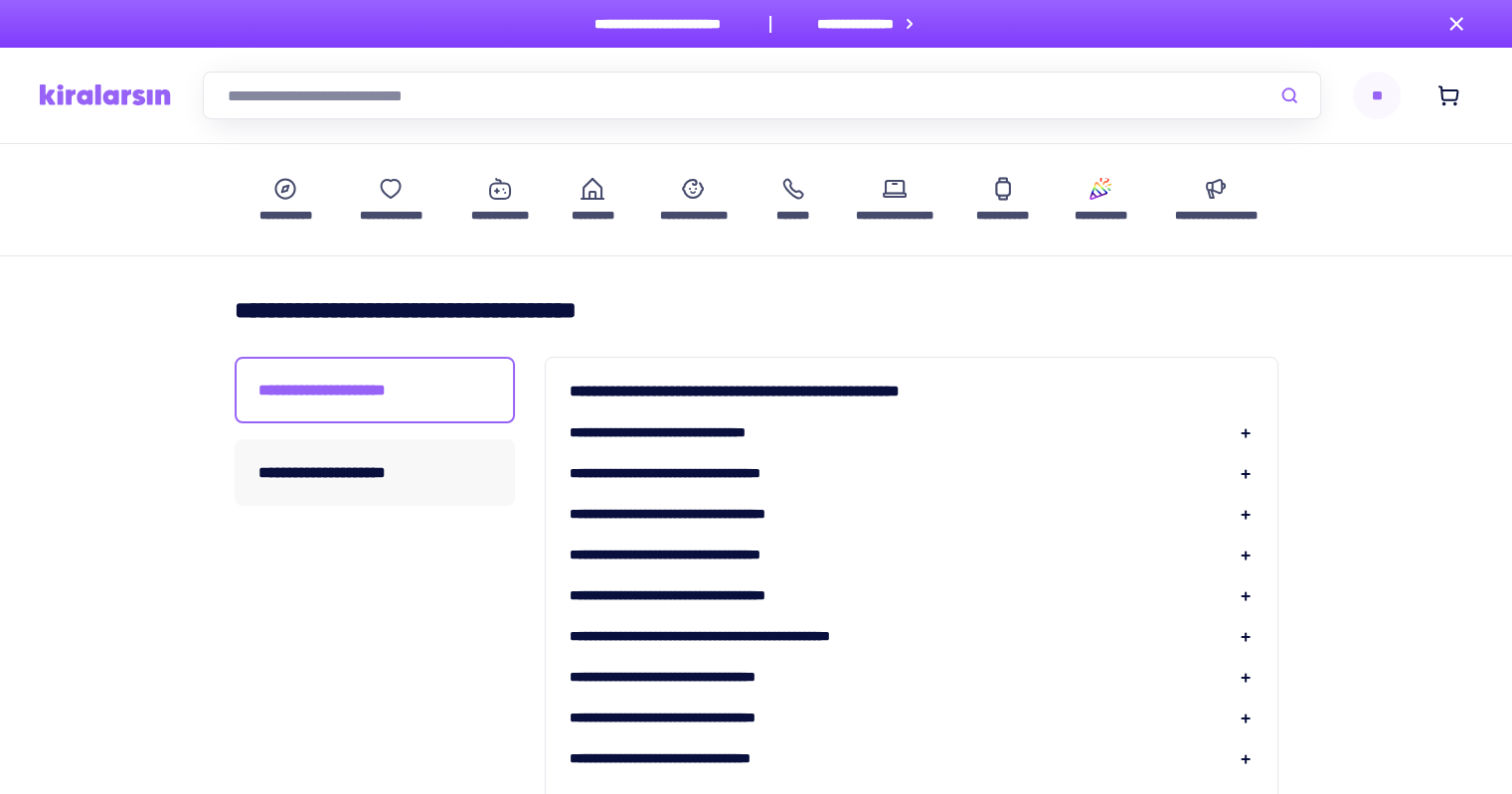 click on "**********" at bounding box center [756, 95] 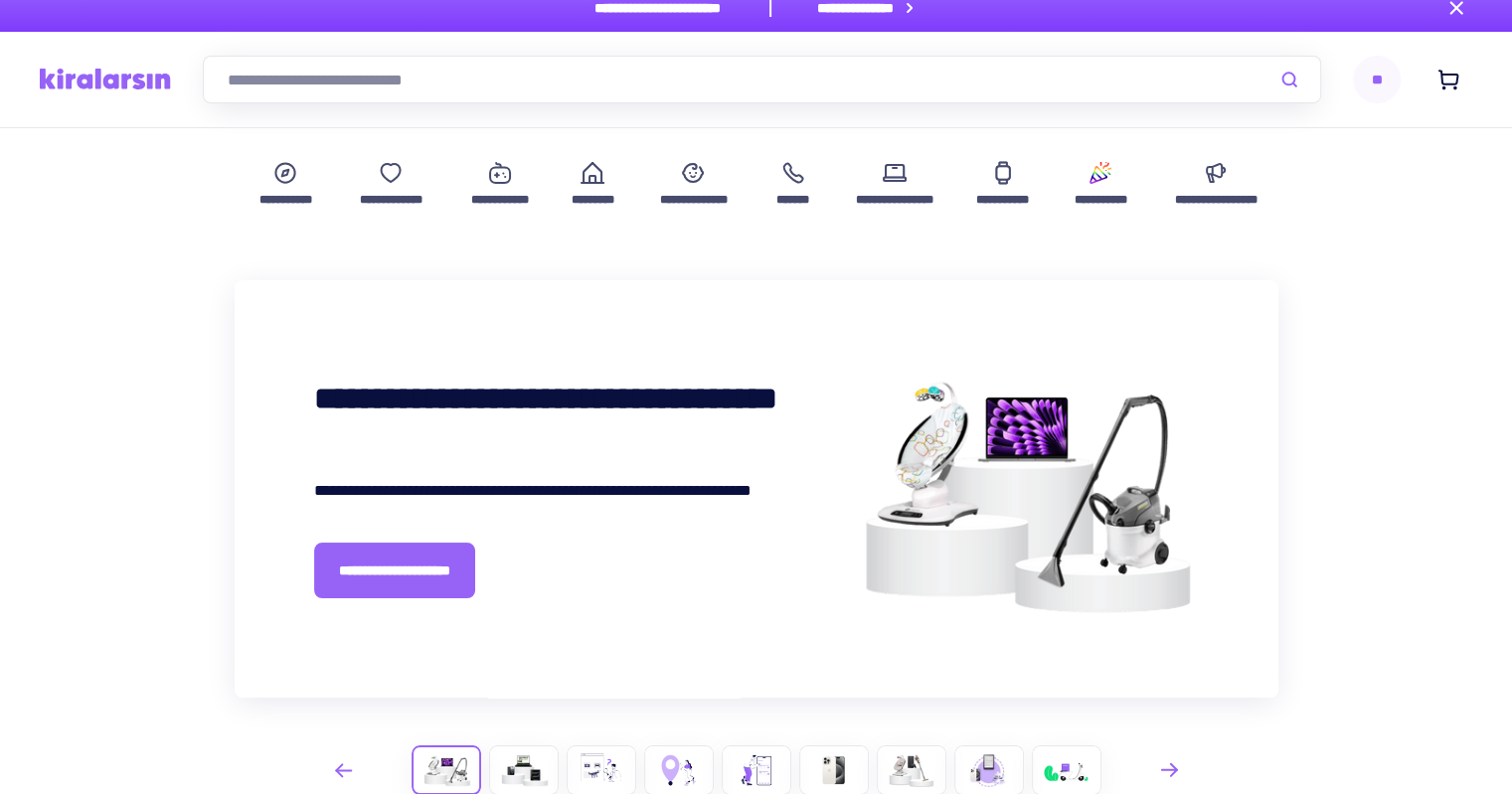 scroll, scrollTop: 0, scrollLeft: 0, axis: both 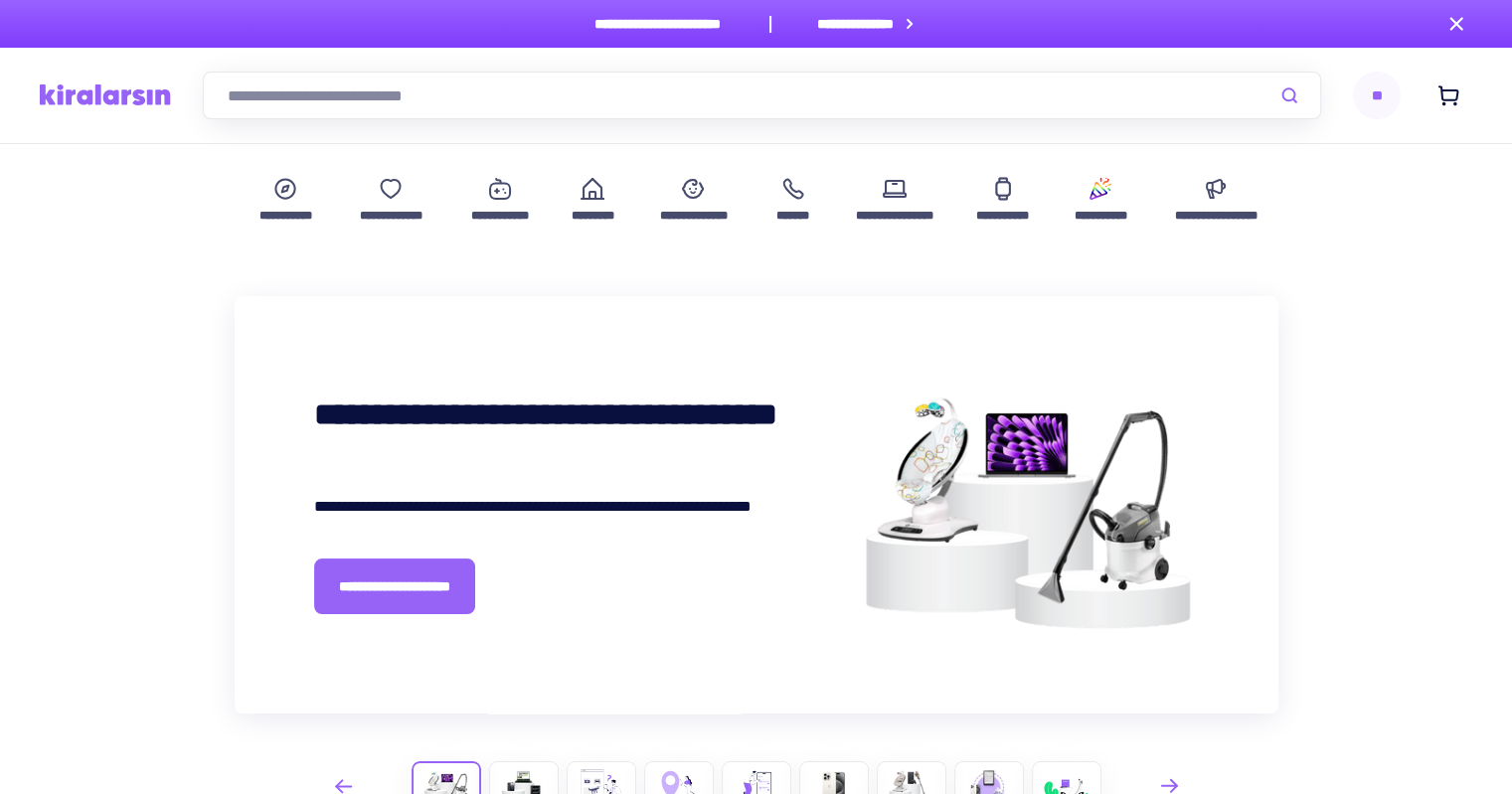 click at bounding box center [761, 95] 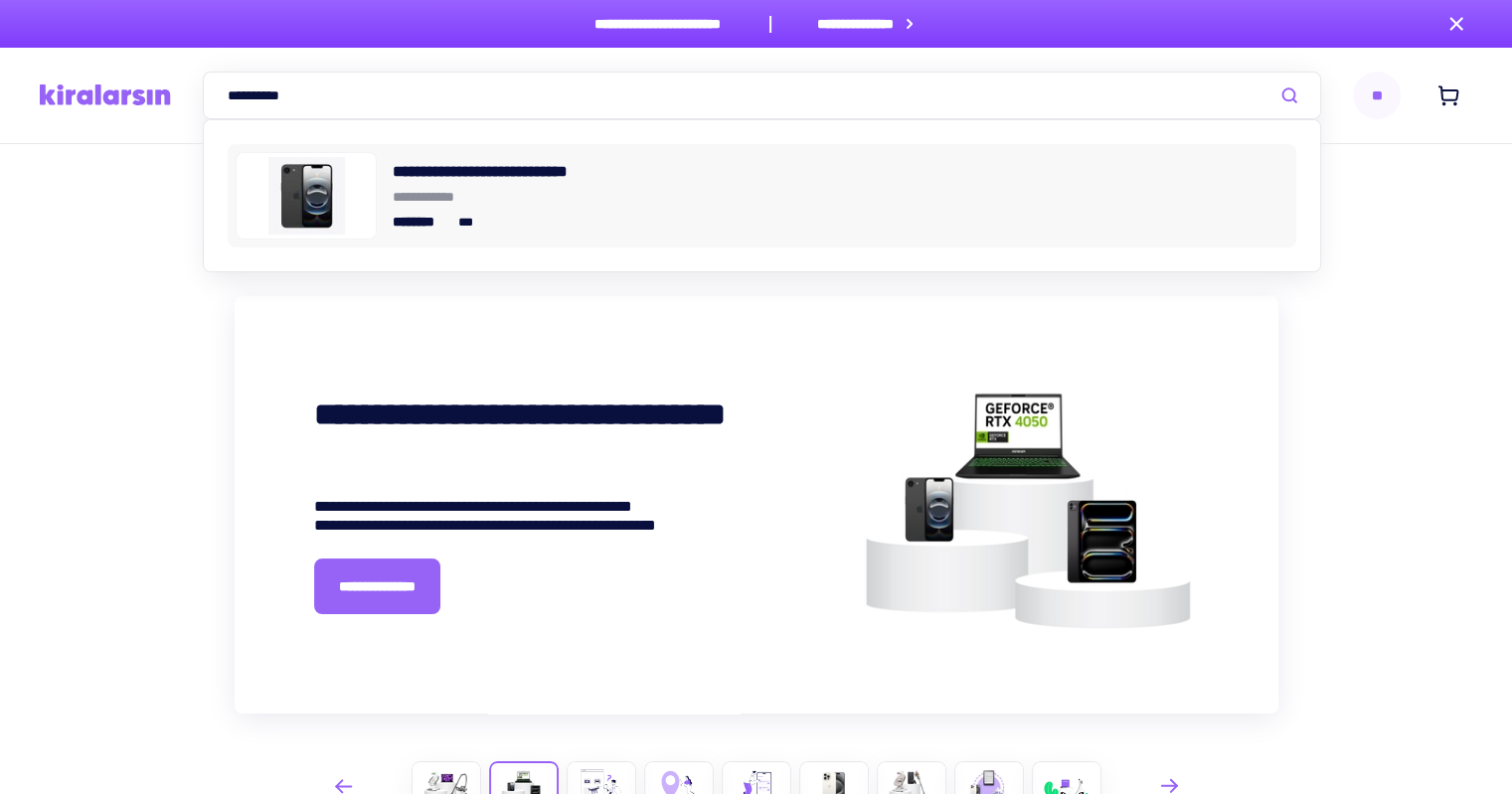 click at bounding box center (306, 195) 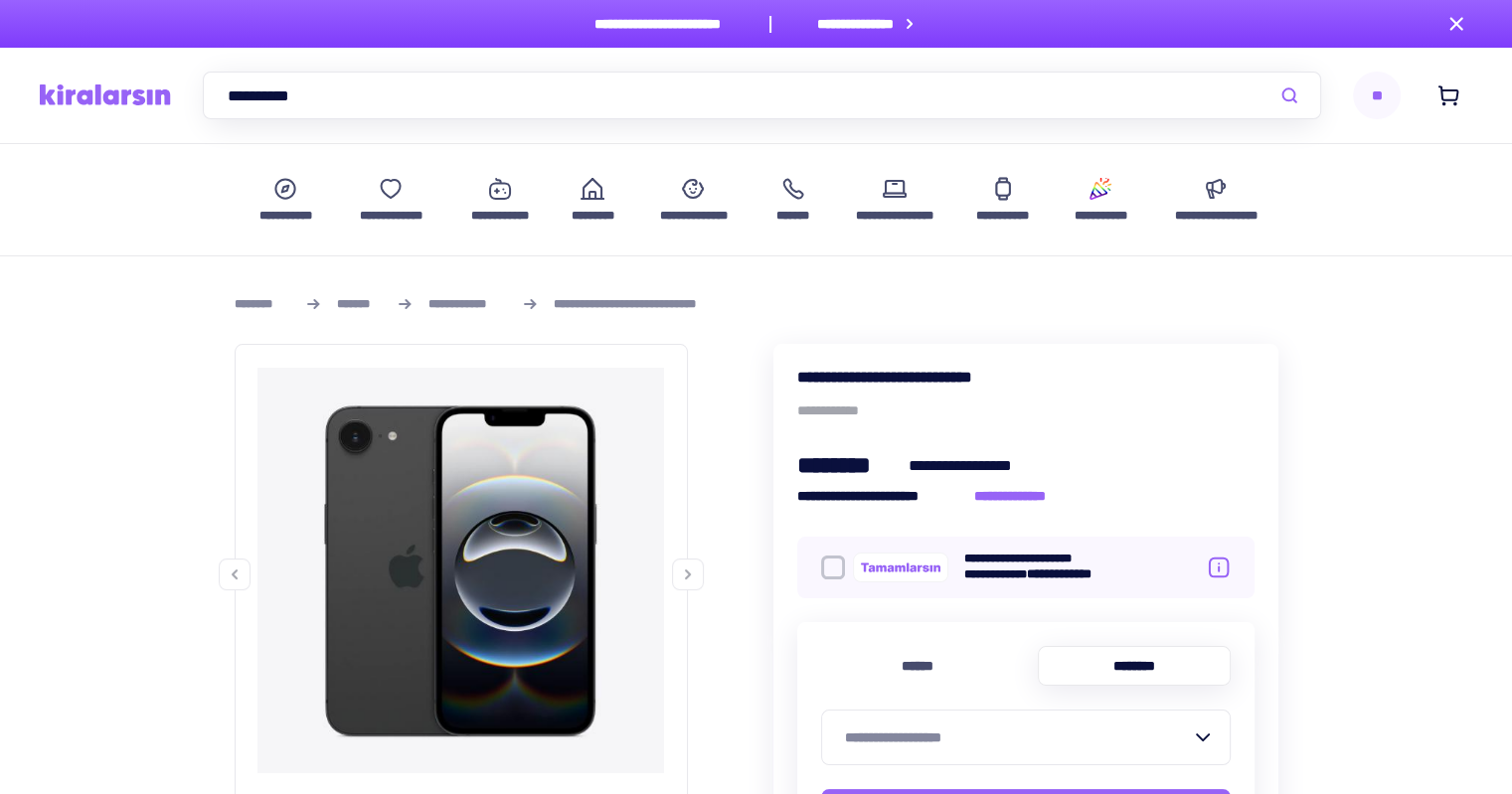 click on "**********" at bounding box center [761, 95] 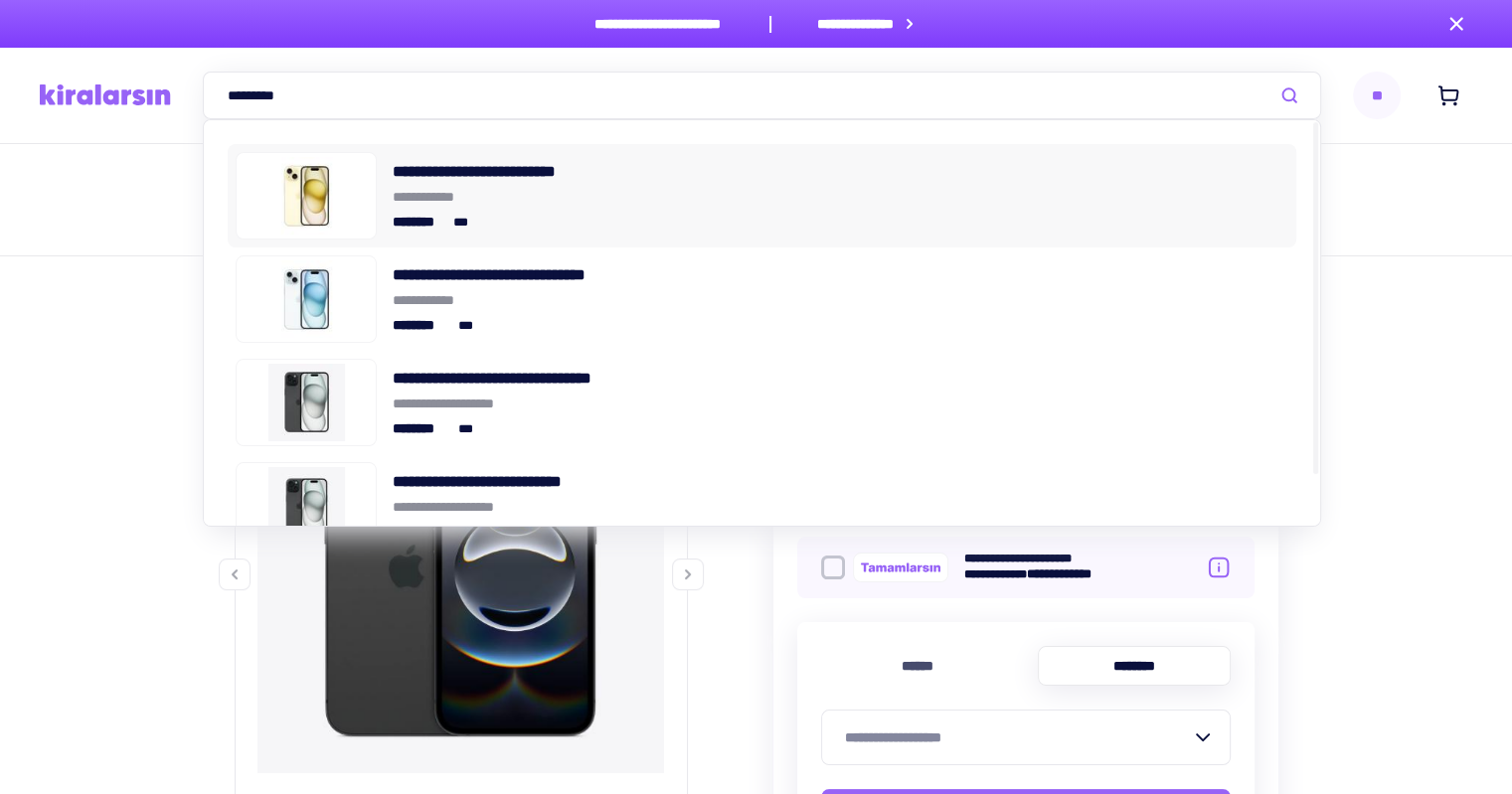 type on "*********" 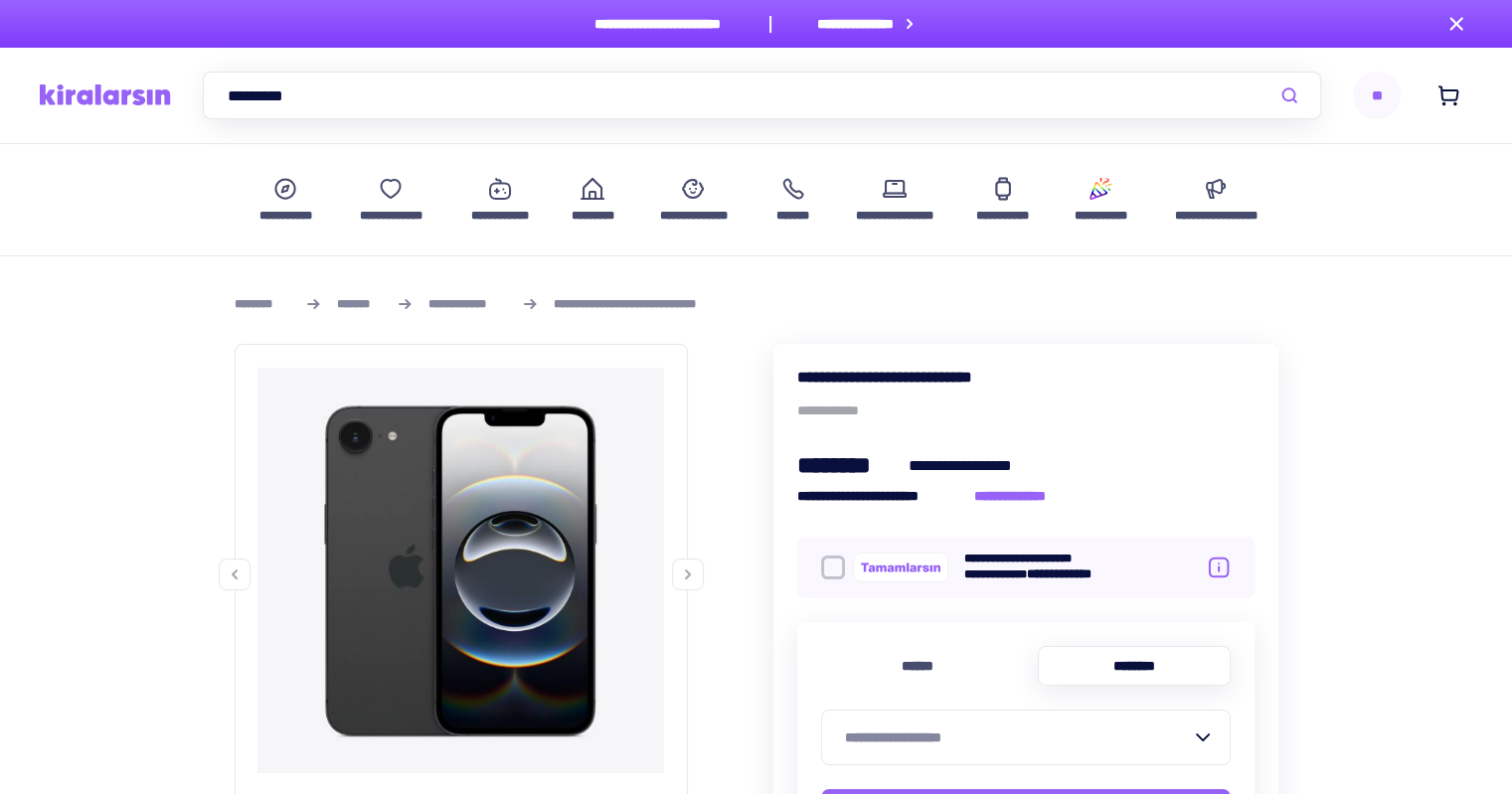 click on "*********" at bounding box center [761, 95] 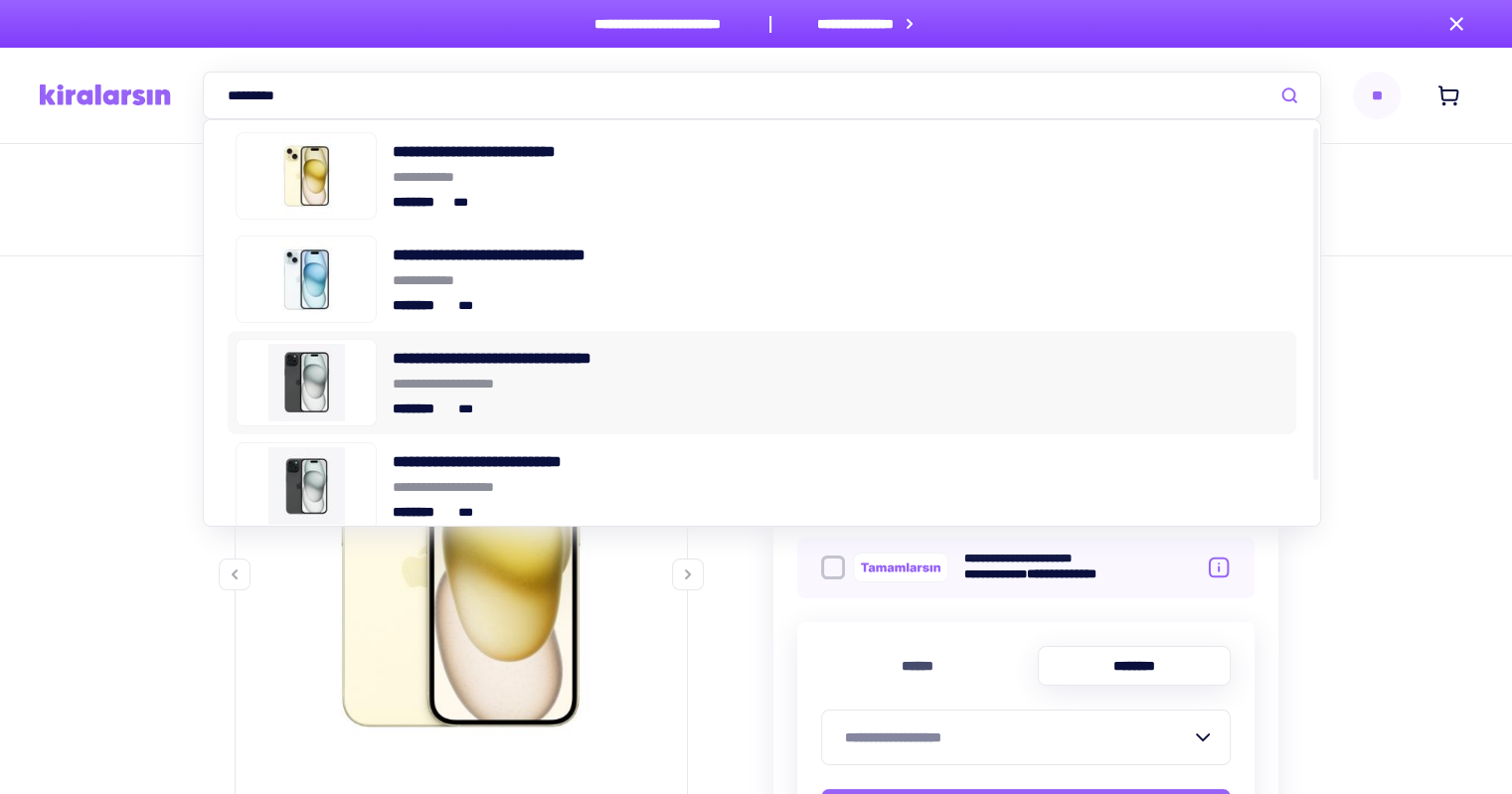 scroll, scrollTop: 0, scrollLeft: 0, axis: both 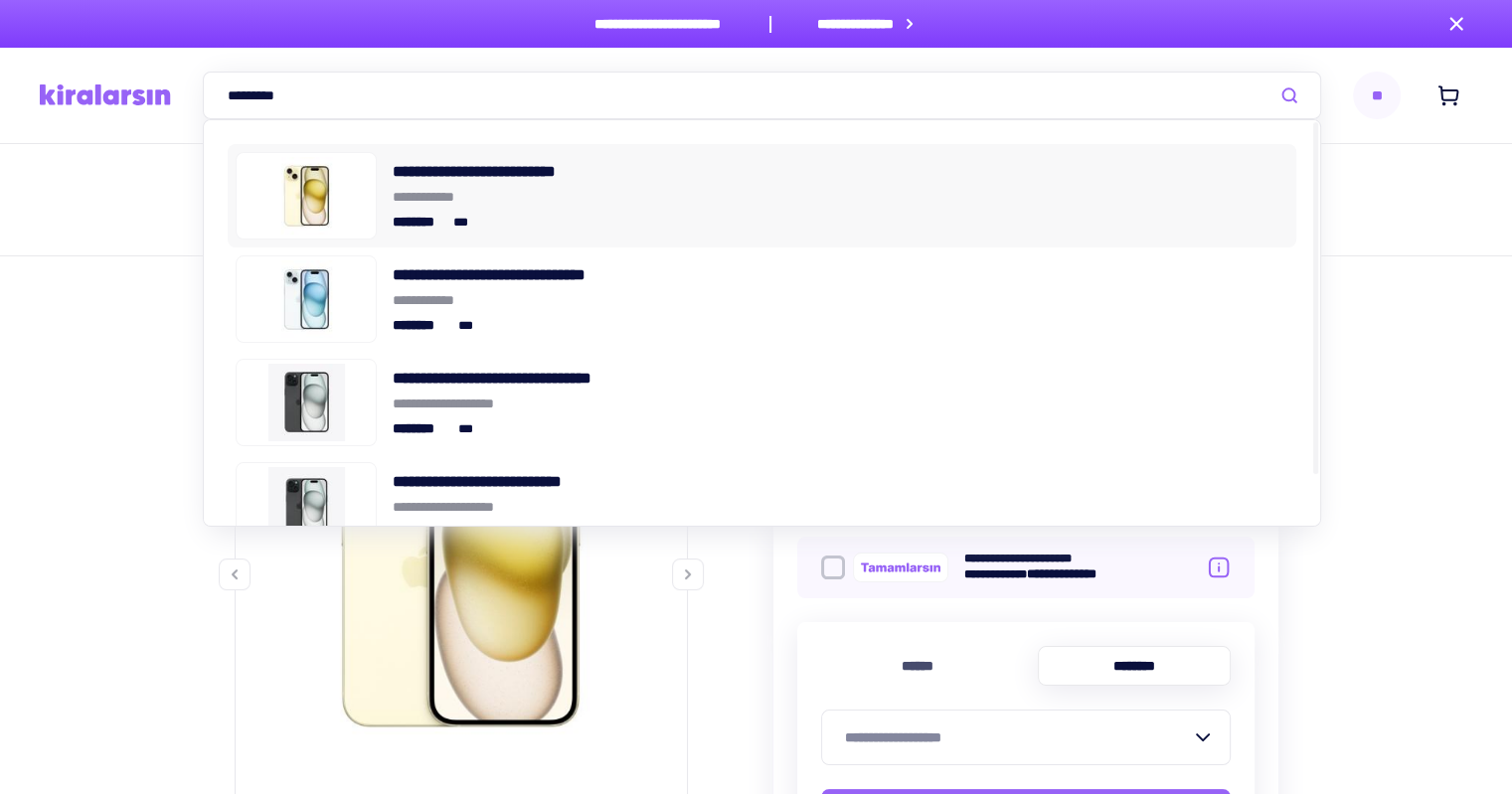 click on "**********" at bounding box center (840, 197) 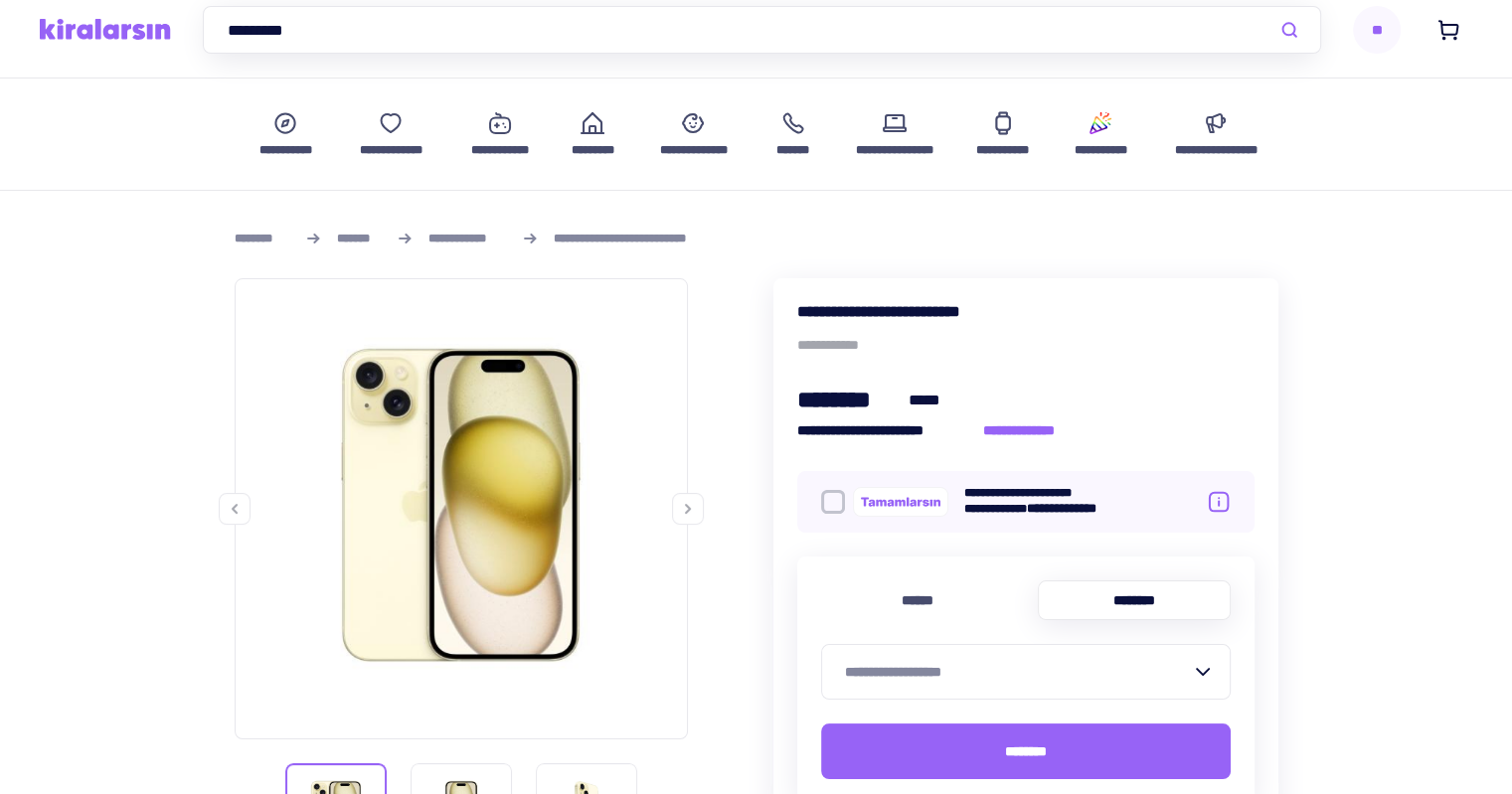 scroll, scrollTop: 99, scrollLeft: 0, axis: vertical 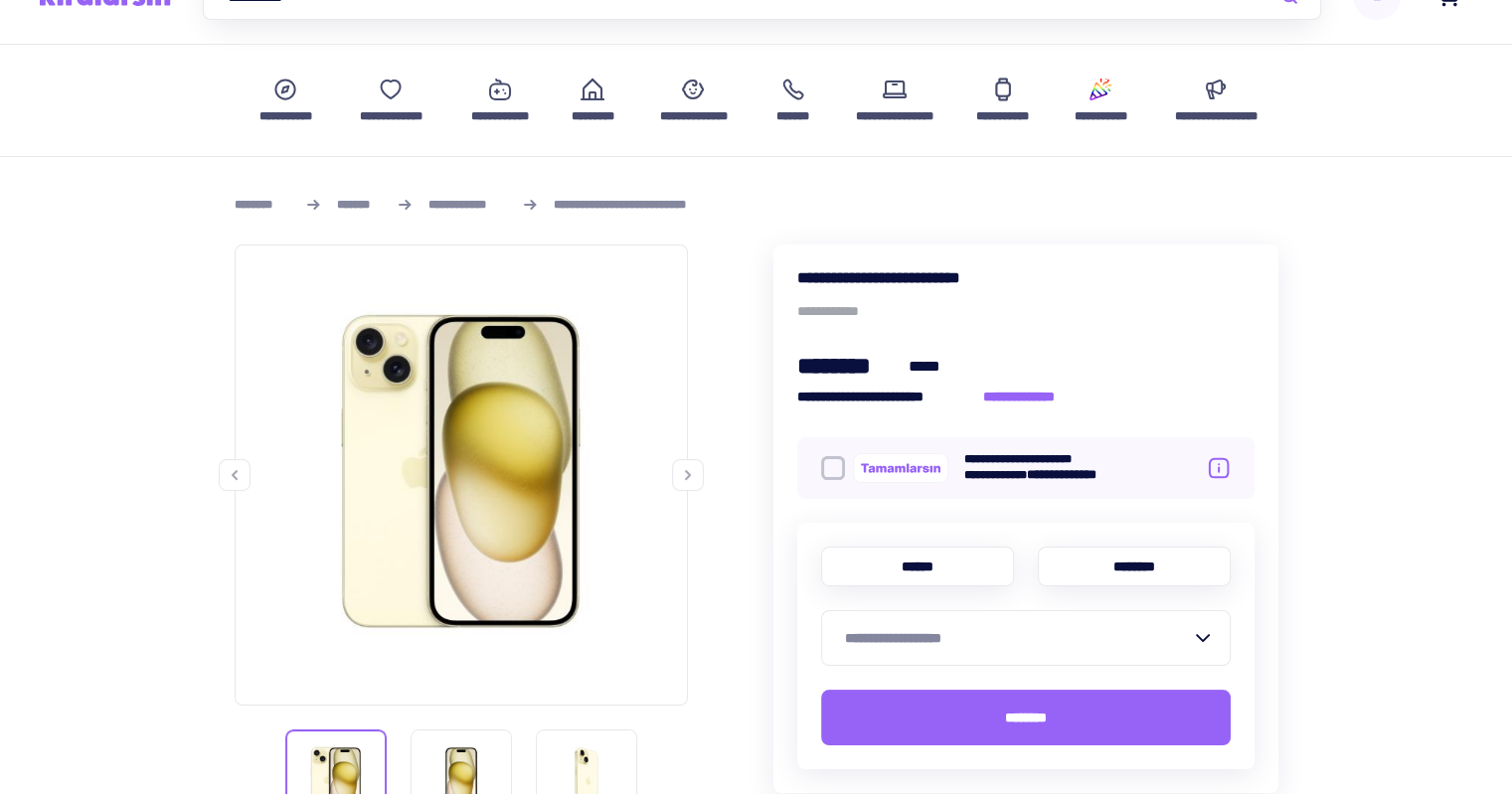 click on "******" at bounding box center [918, 566] 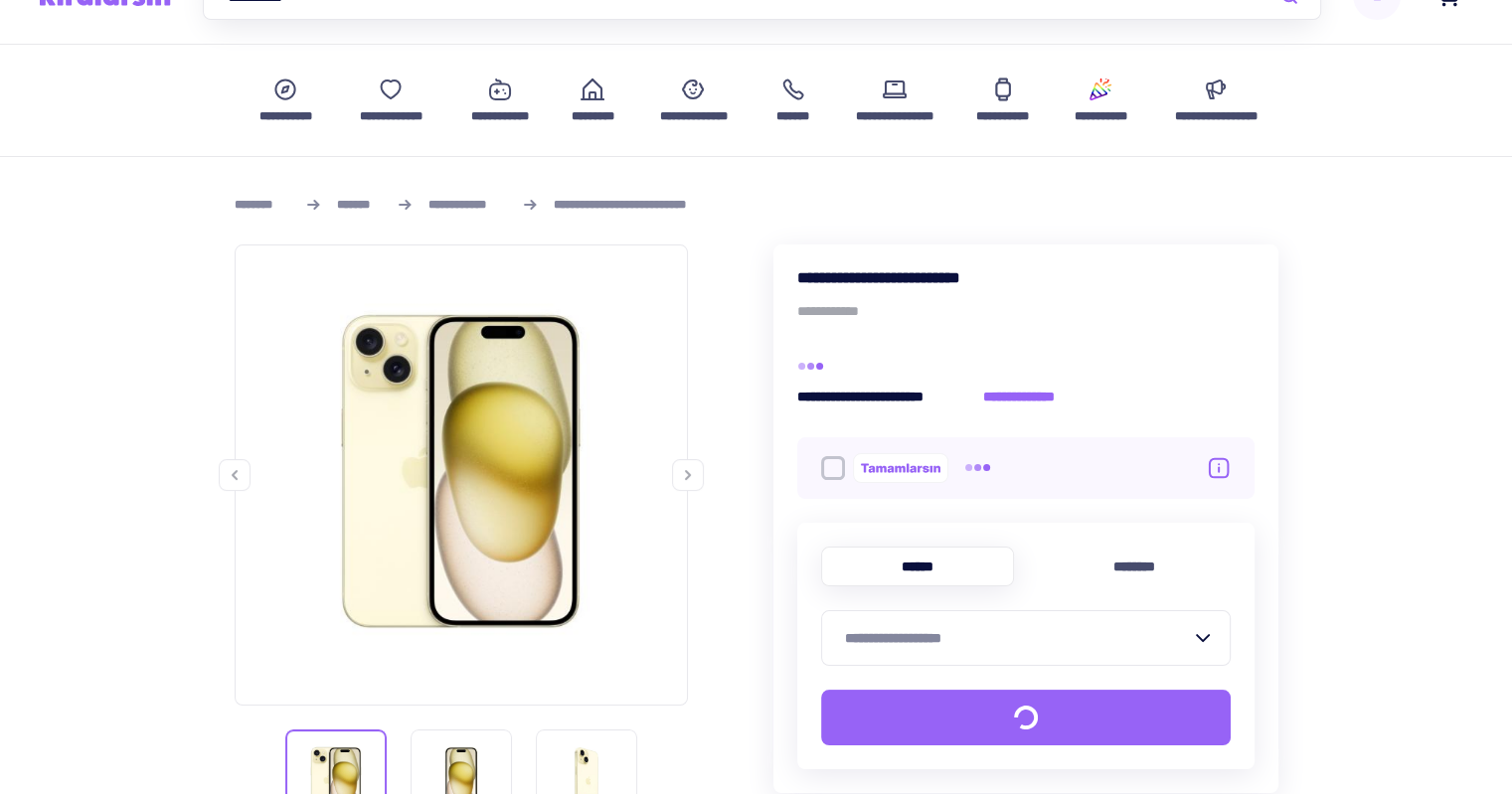 click on "**********" at bounding box center (1026, 638) 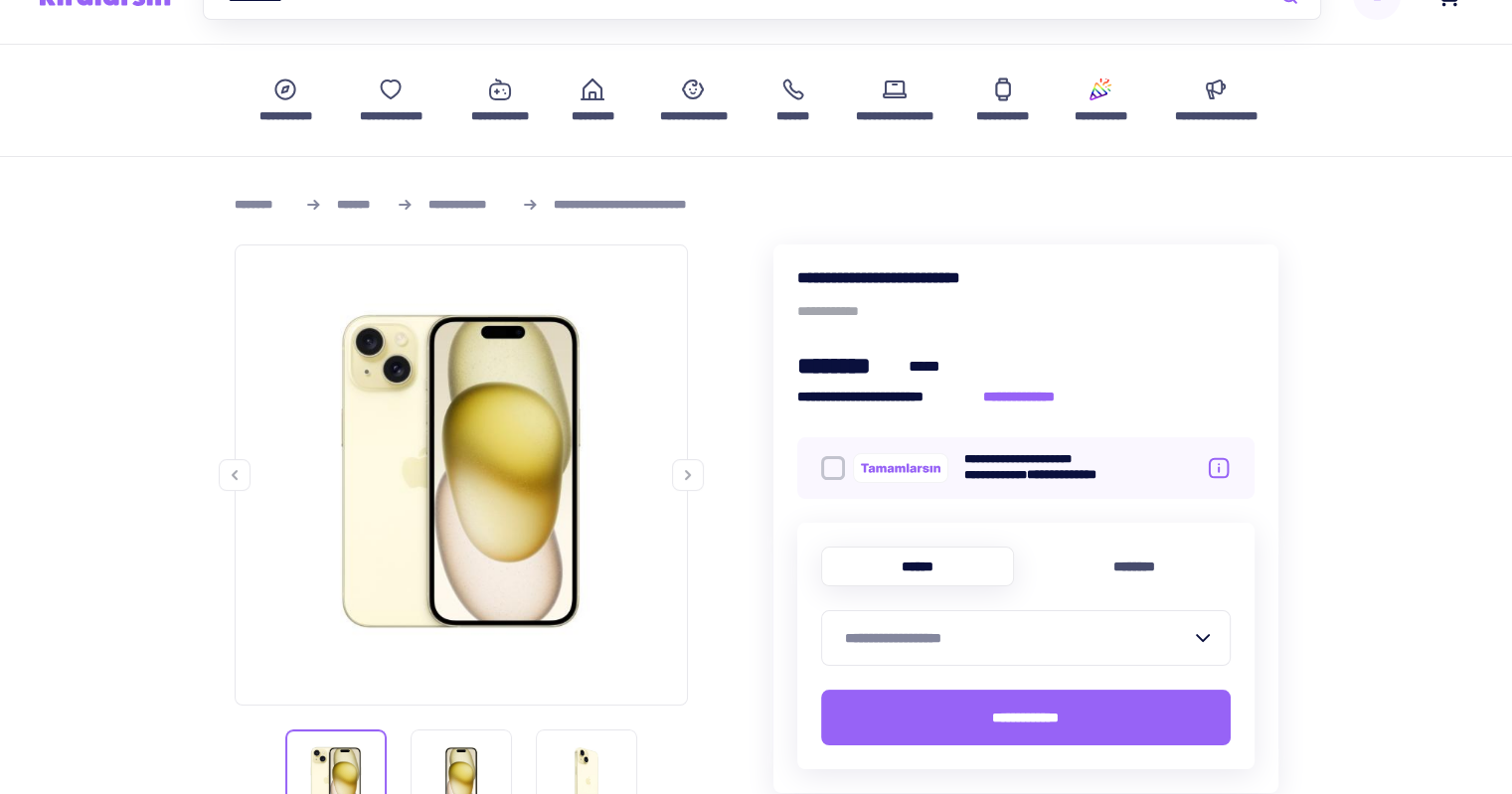 click on "**********" at bounding box center [1018, 638] 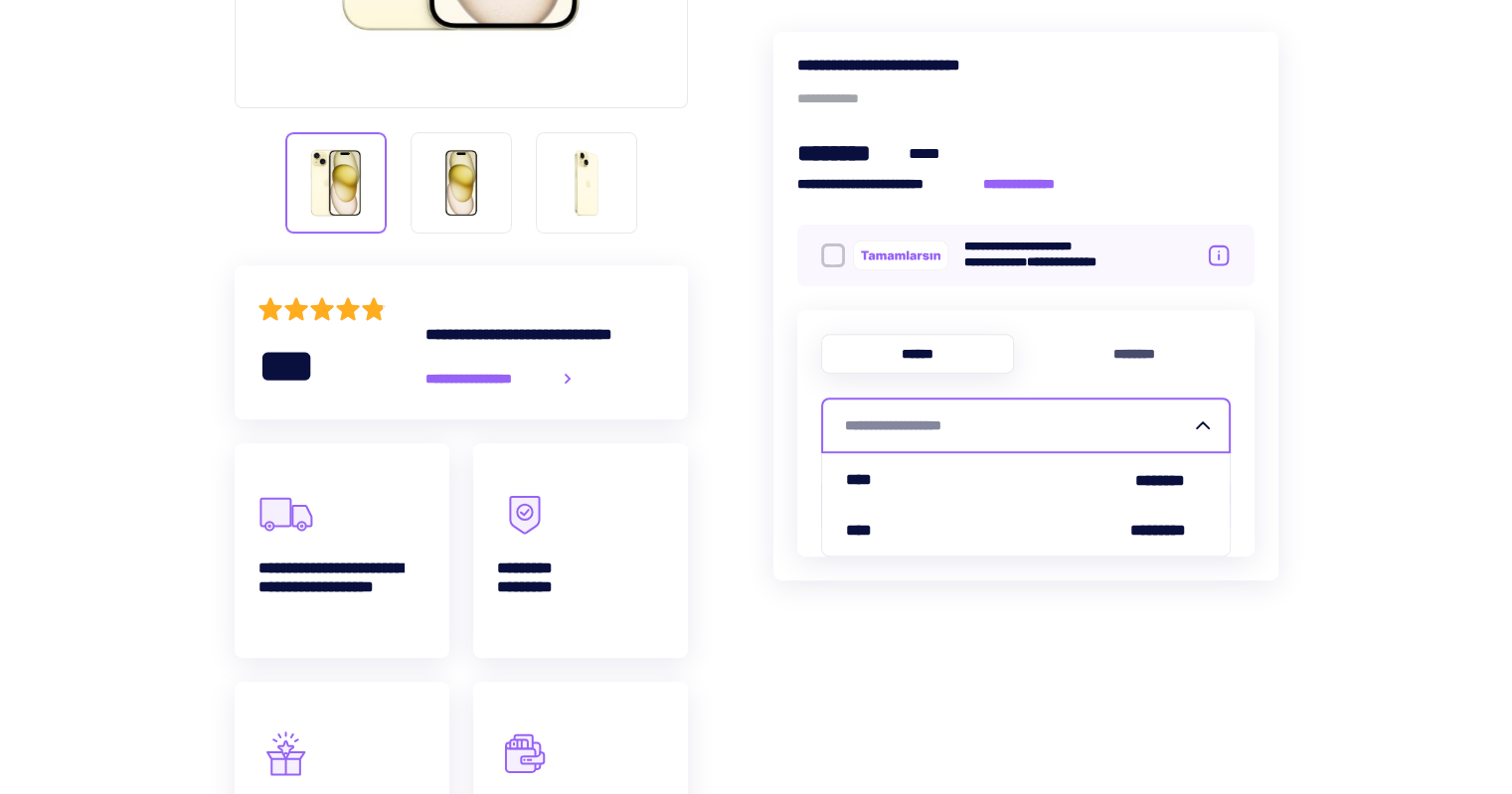 scroll, scrollTop: 696, scrollLeft: 0, axis: vertical 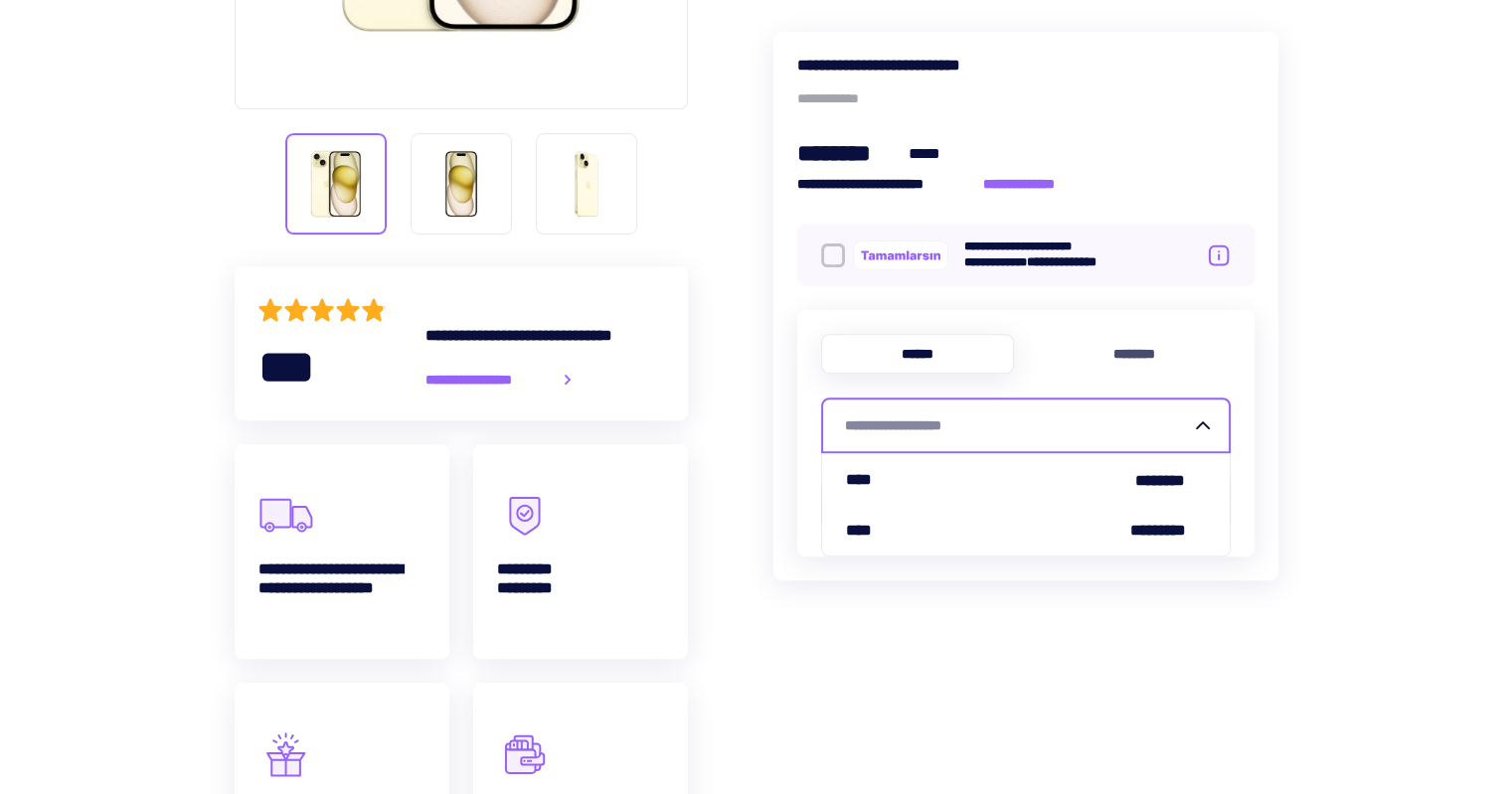 click on "********" at bounding box center [1134, 354] 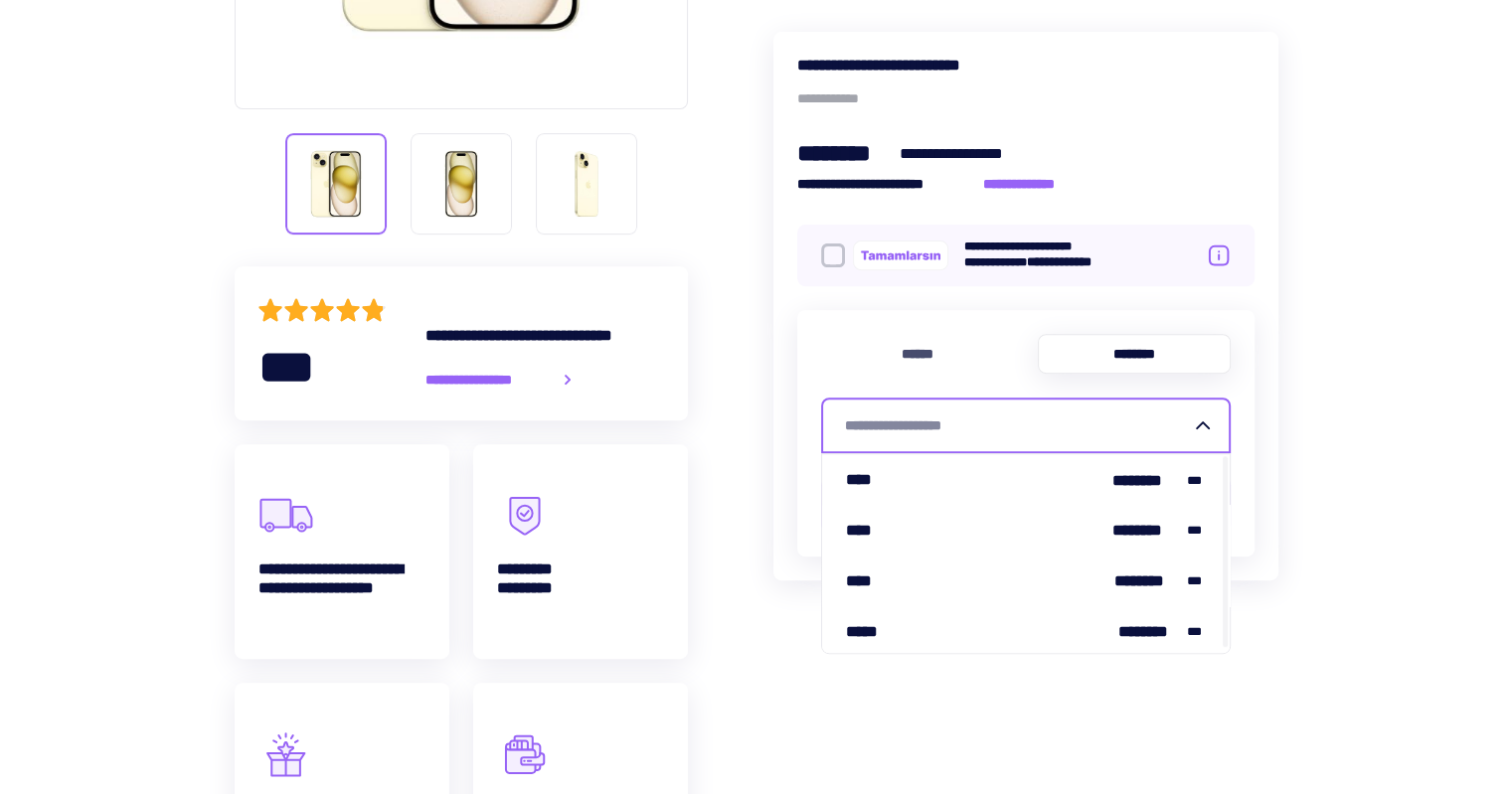 click on "**********" at bounding box center (1018, 425) 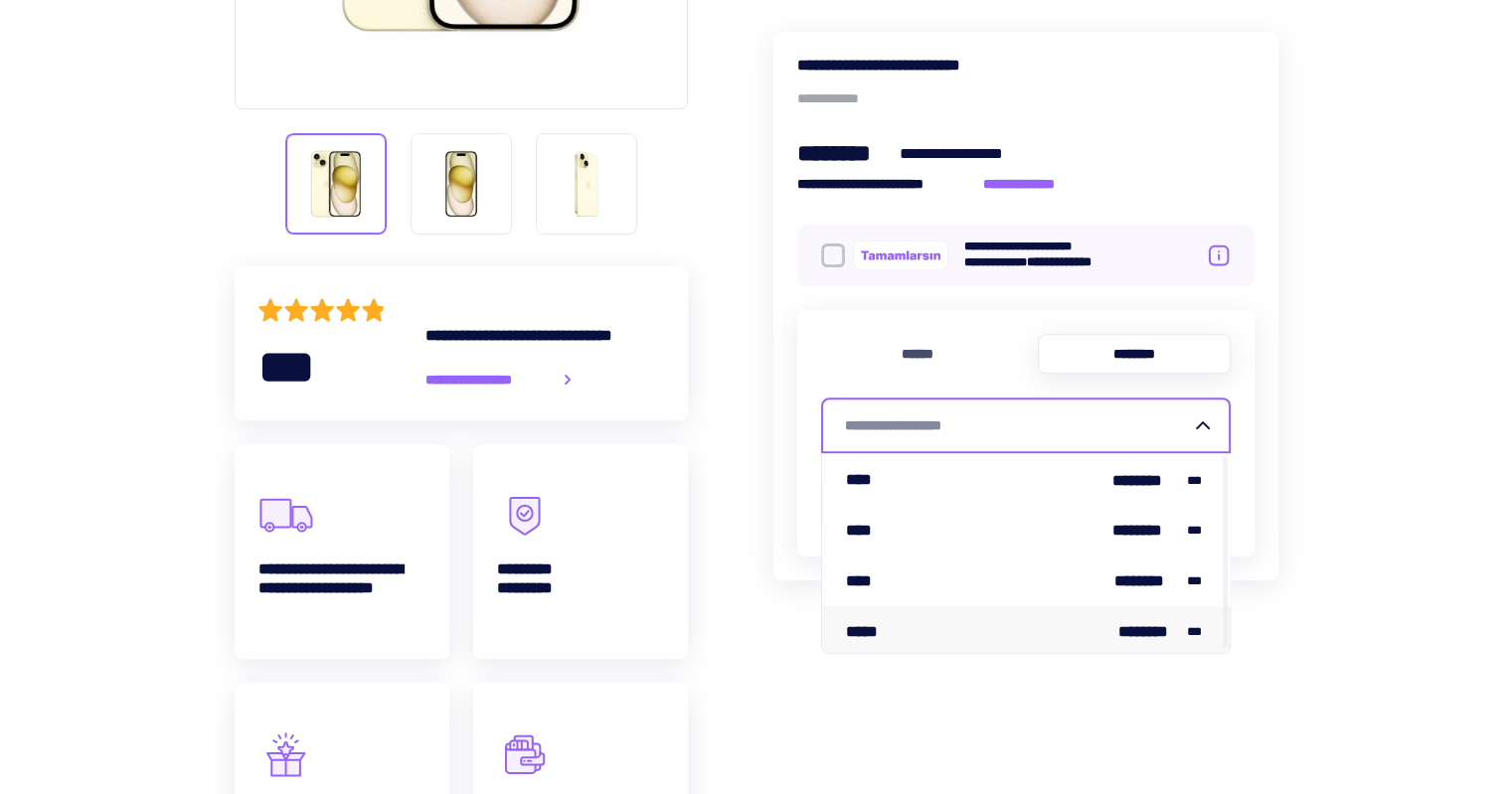 click on "***** ******** ***" at bounding box center [1026, 631] 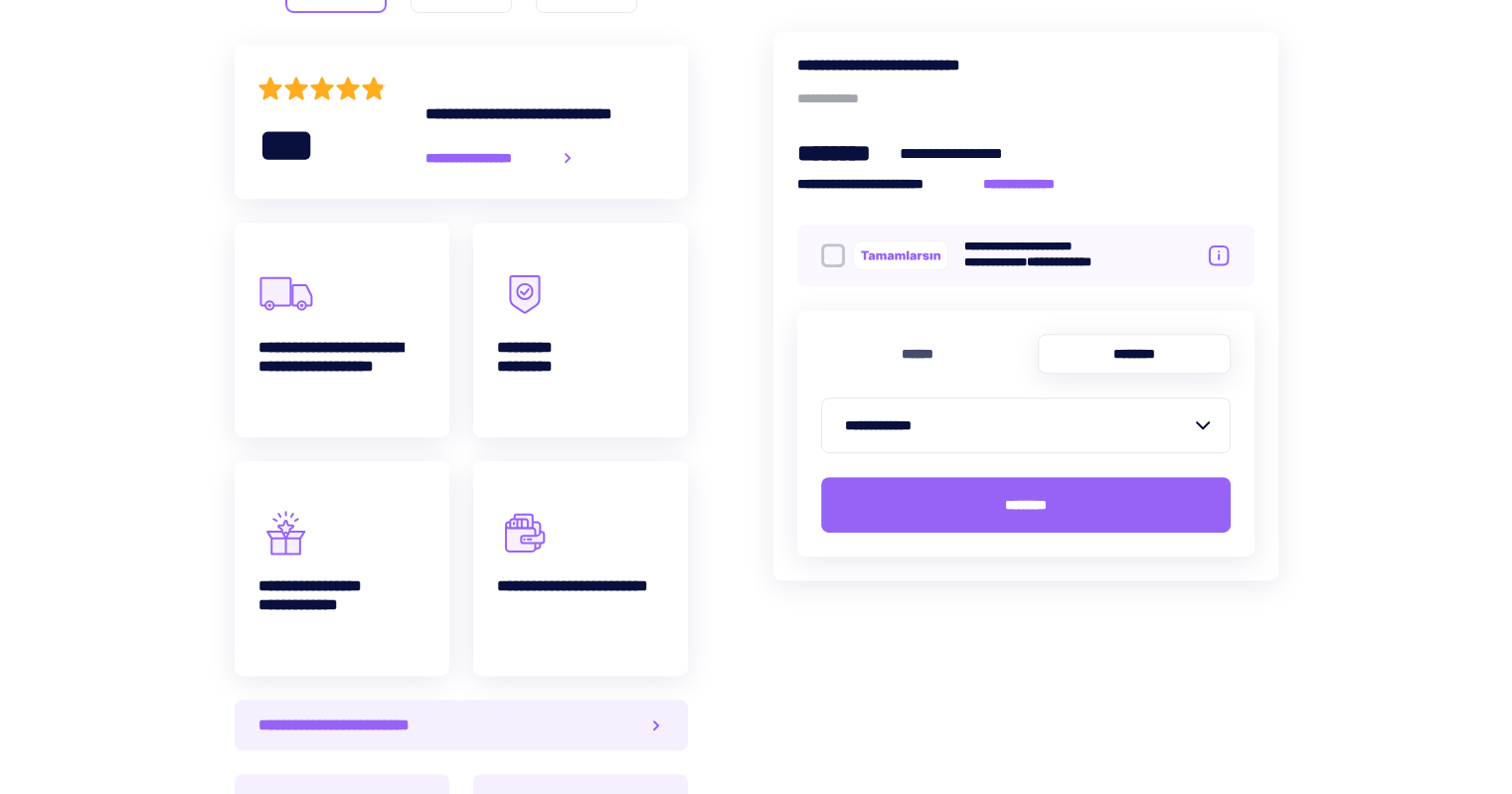 scroll, scrollTop: 596, scrollLeft: 0, axis: vertical 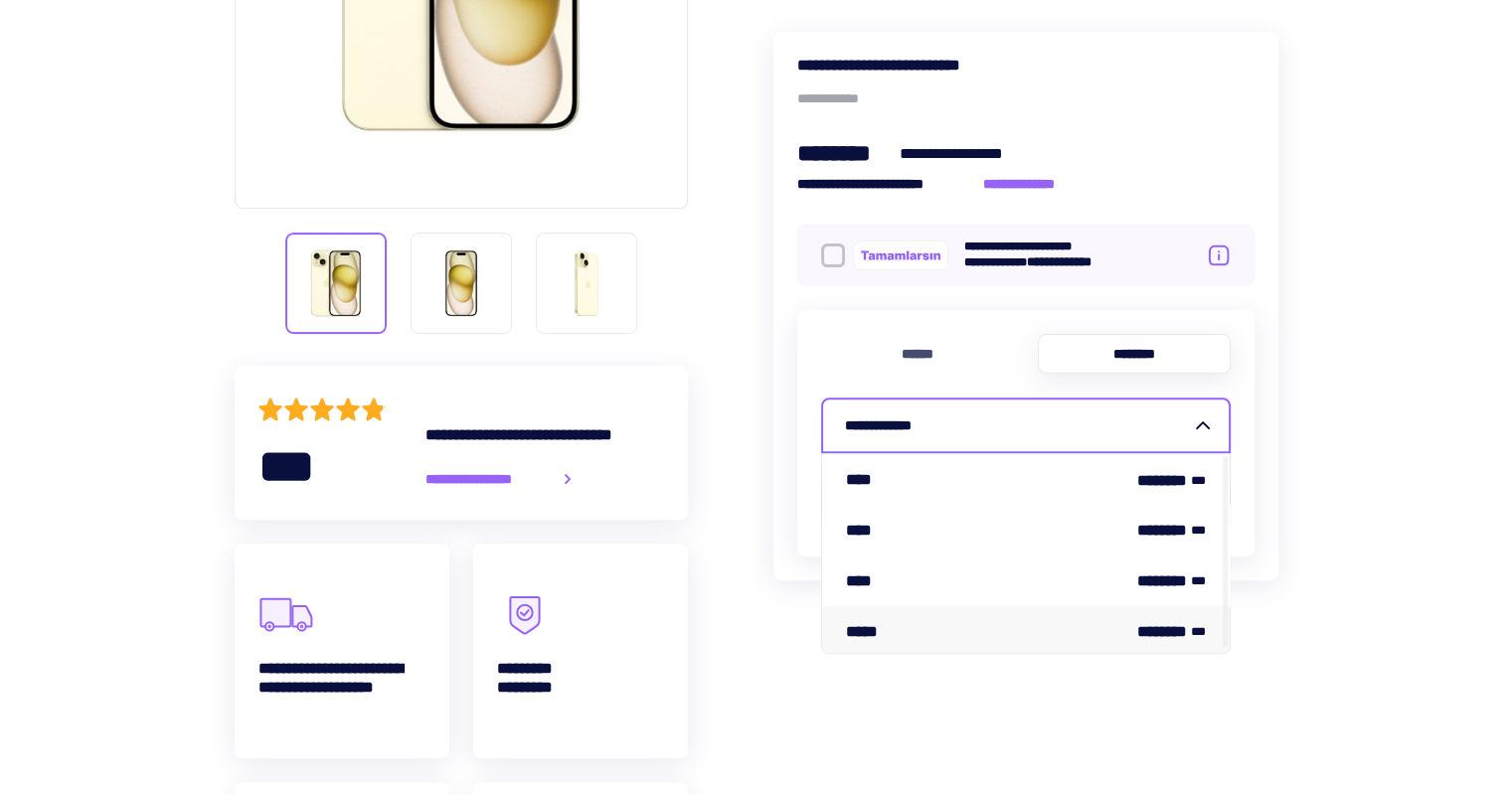 click on "**********" at bounding box center [1018, 425] 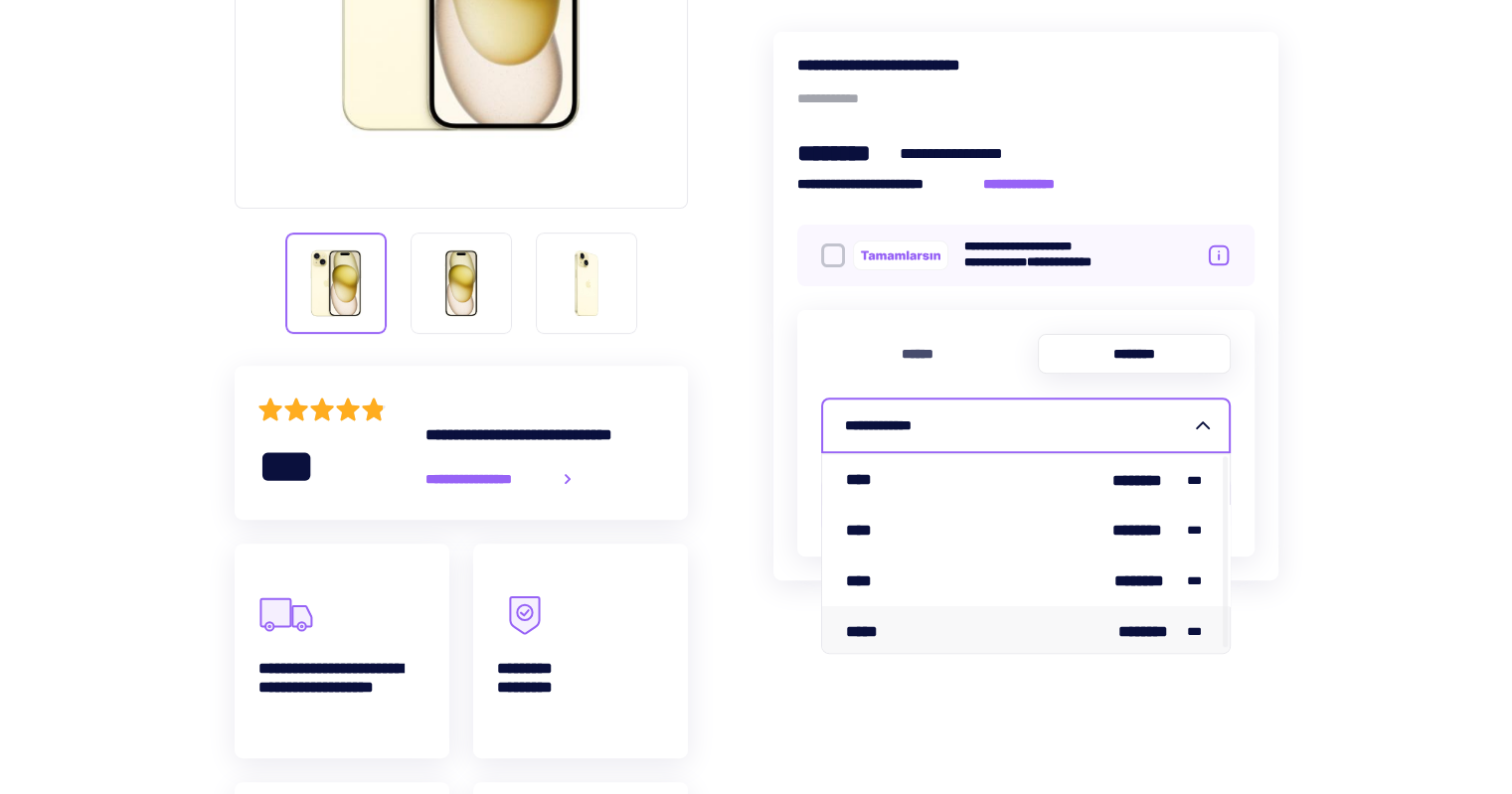 click on "**********" at bounding box center [1026, 413] 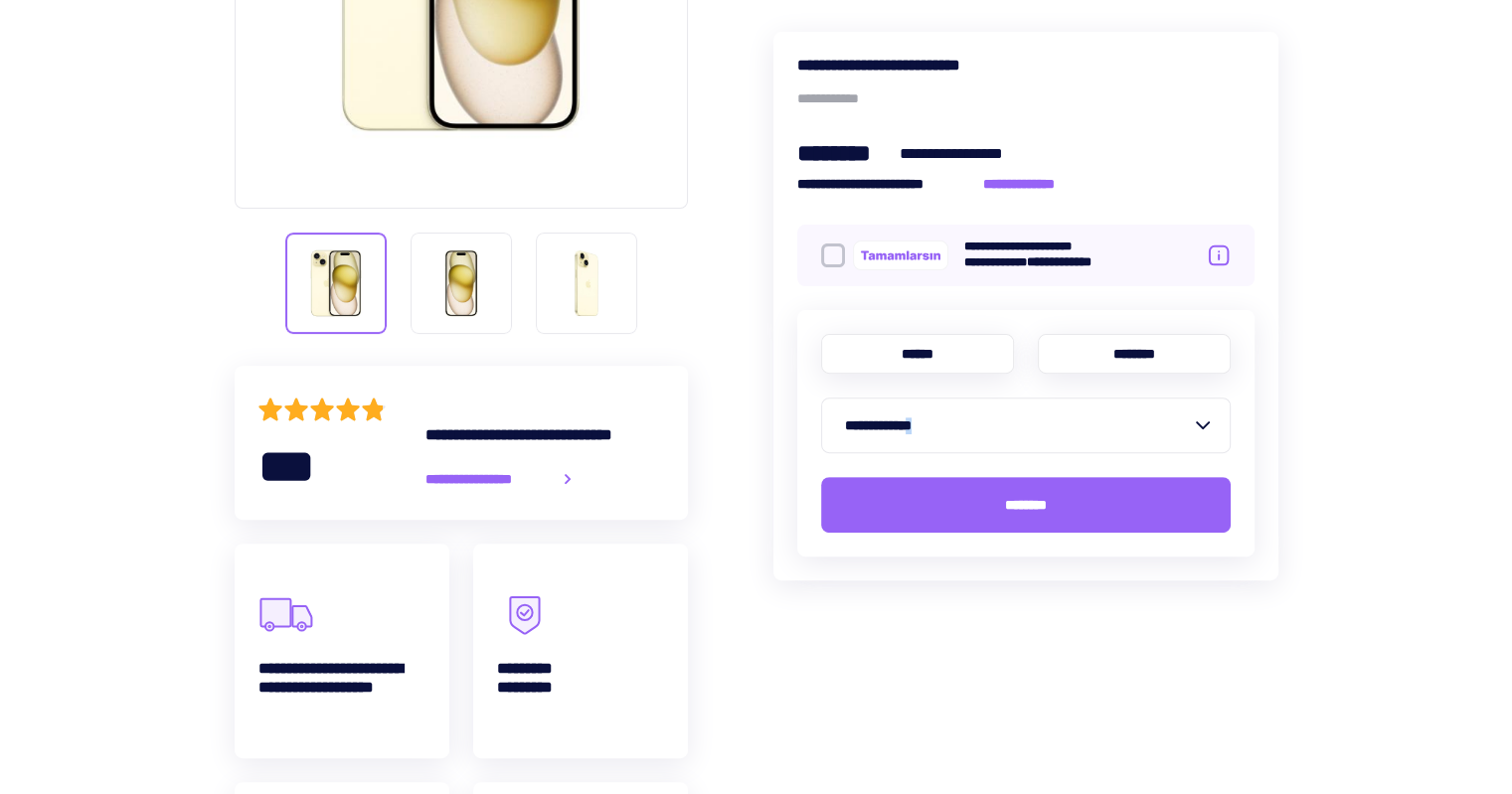 click on "******" at bounding box center [918, 354] 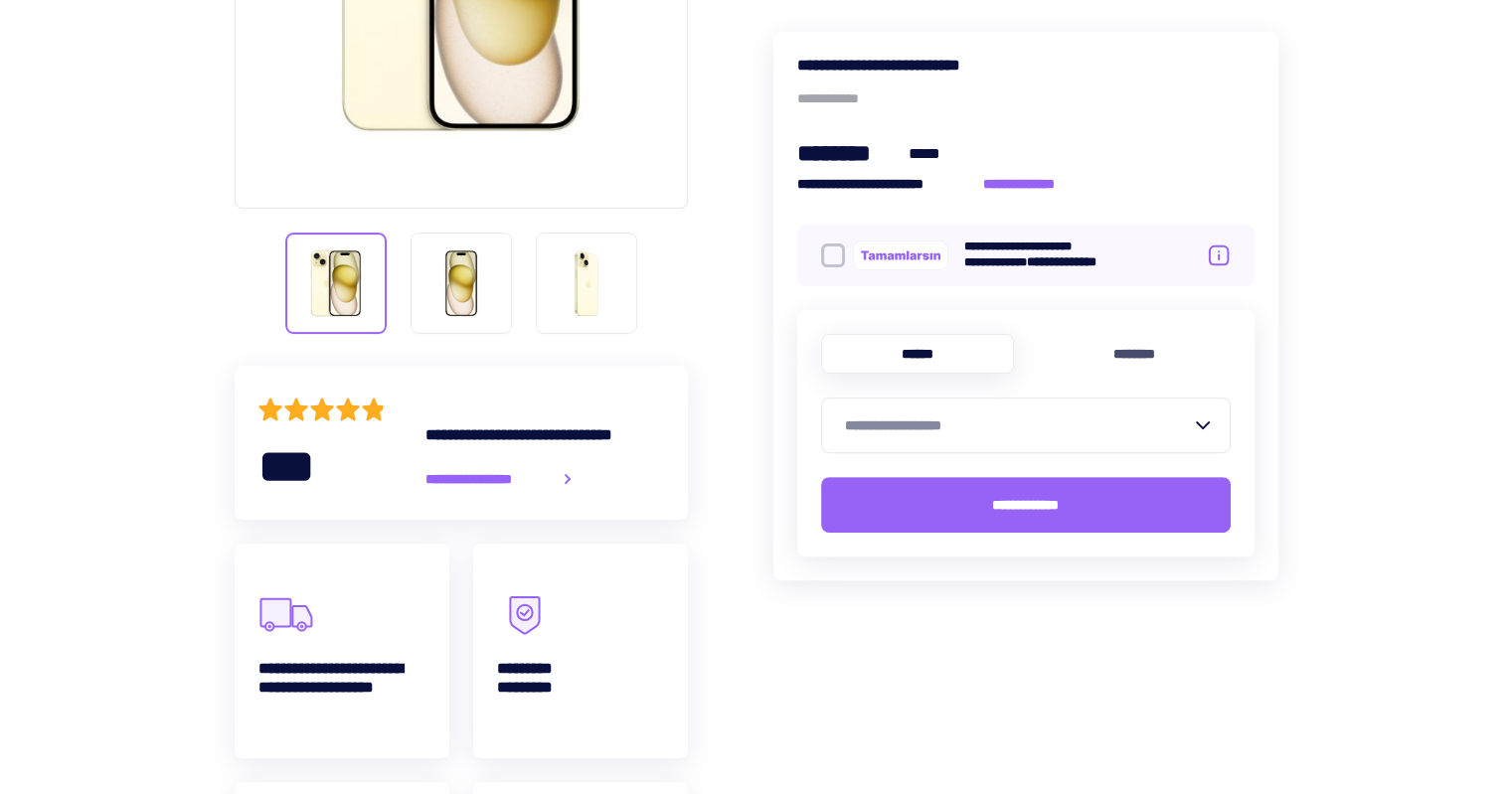 click on "**********" at bounding box center (1018, 425) 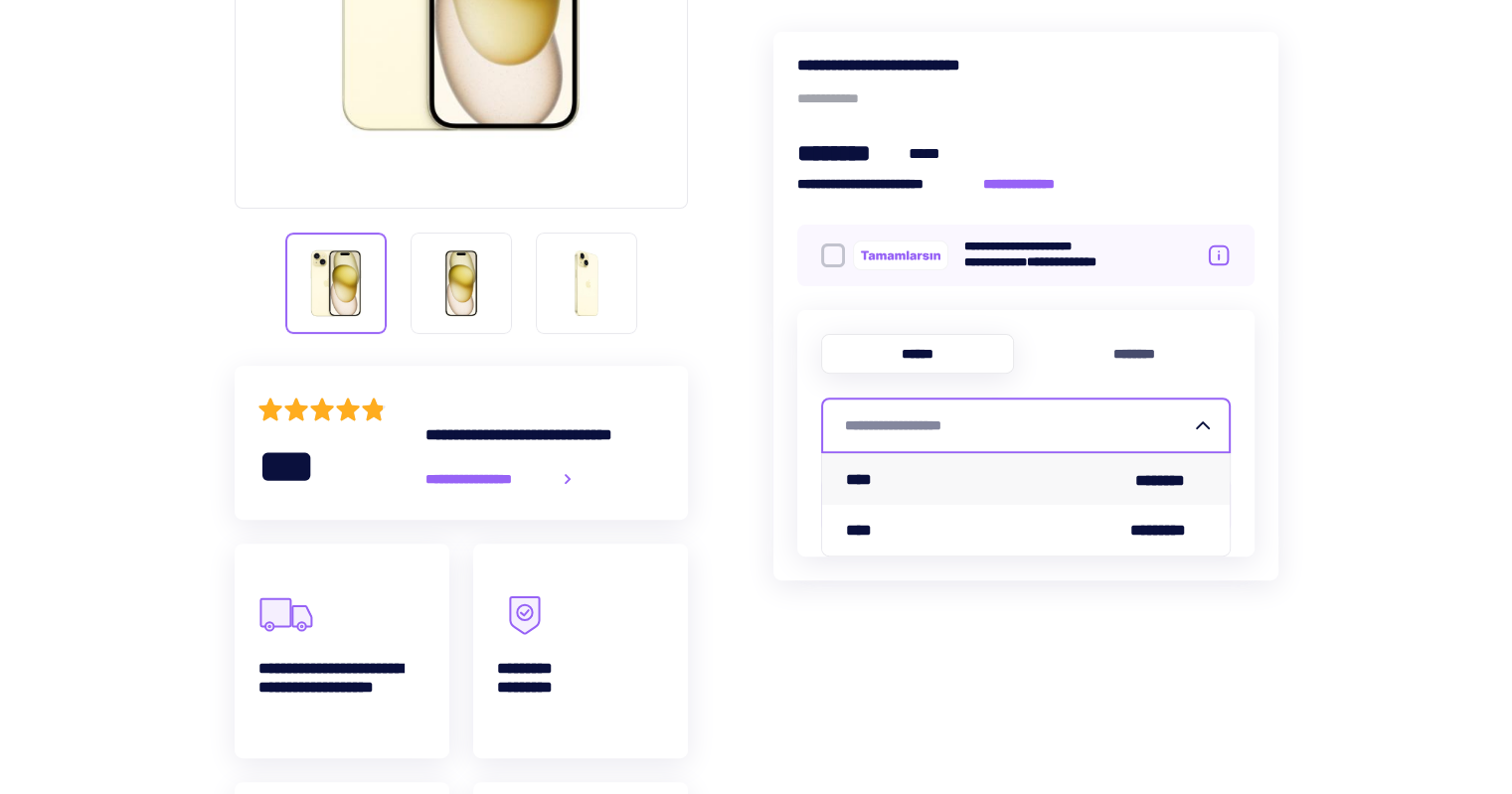 click on "**** ********" at bounding box center (1026, 479) 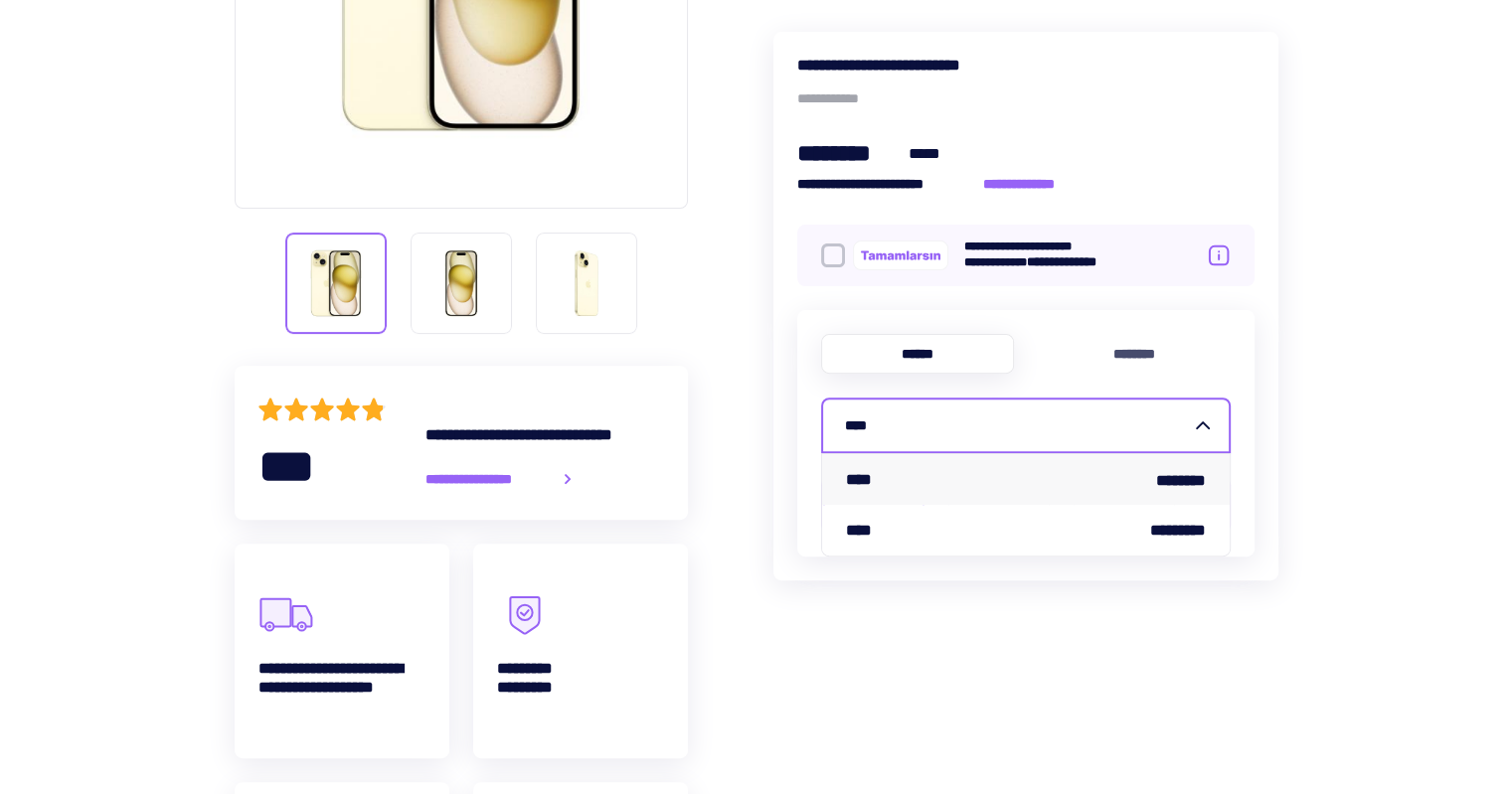 click on "****" at bounding box center [1018, 425] 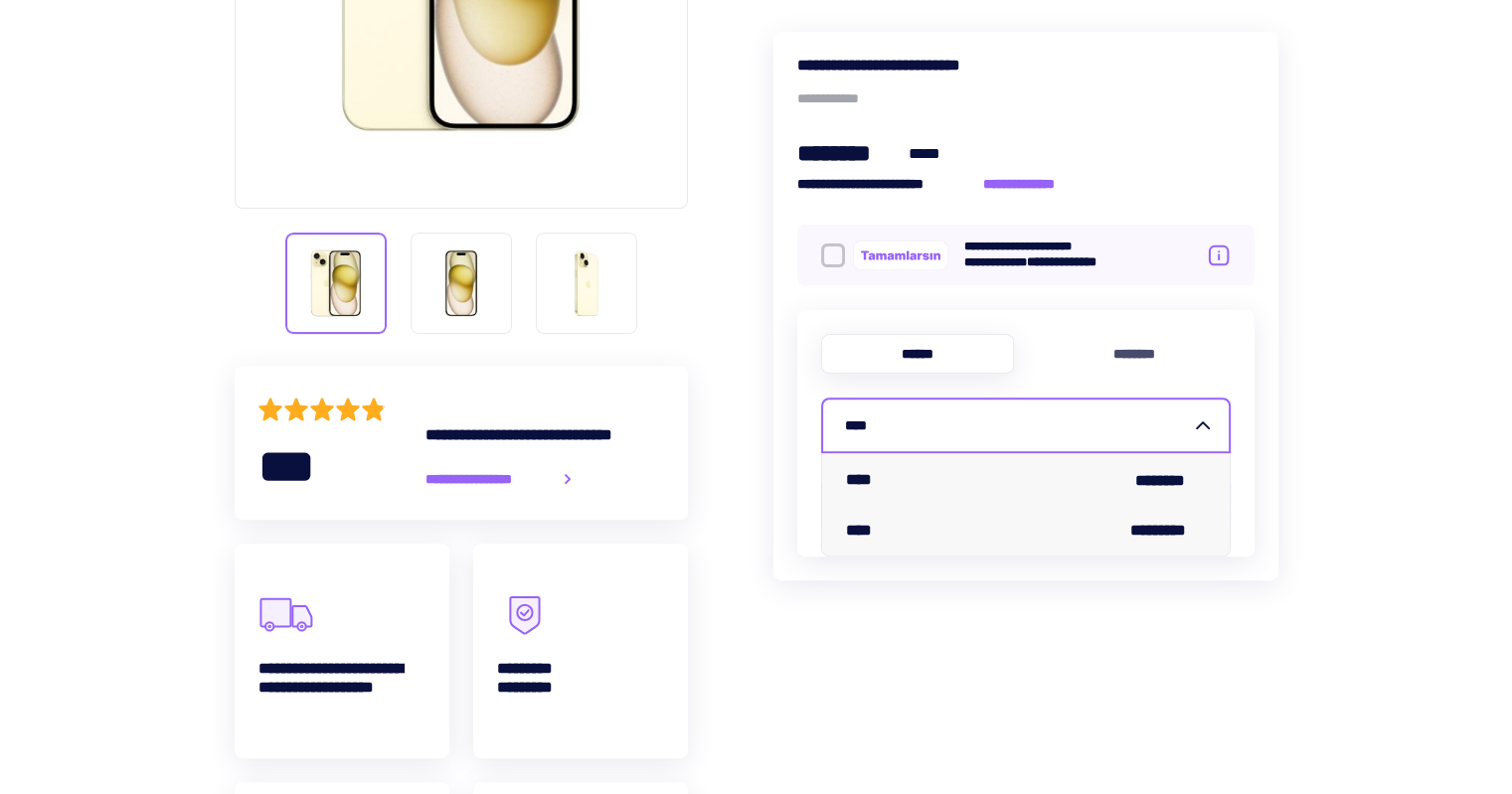 click on "**** *********" at bounding box center [1026, 530] 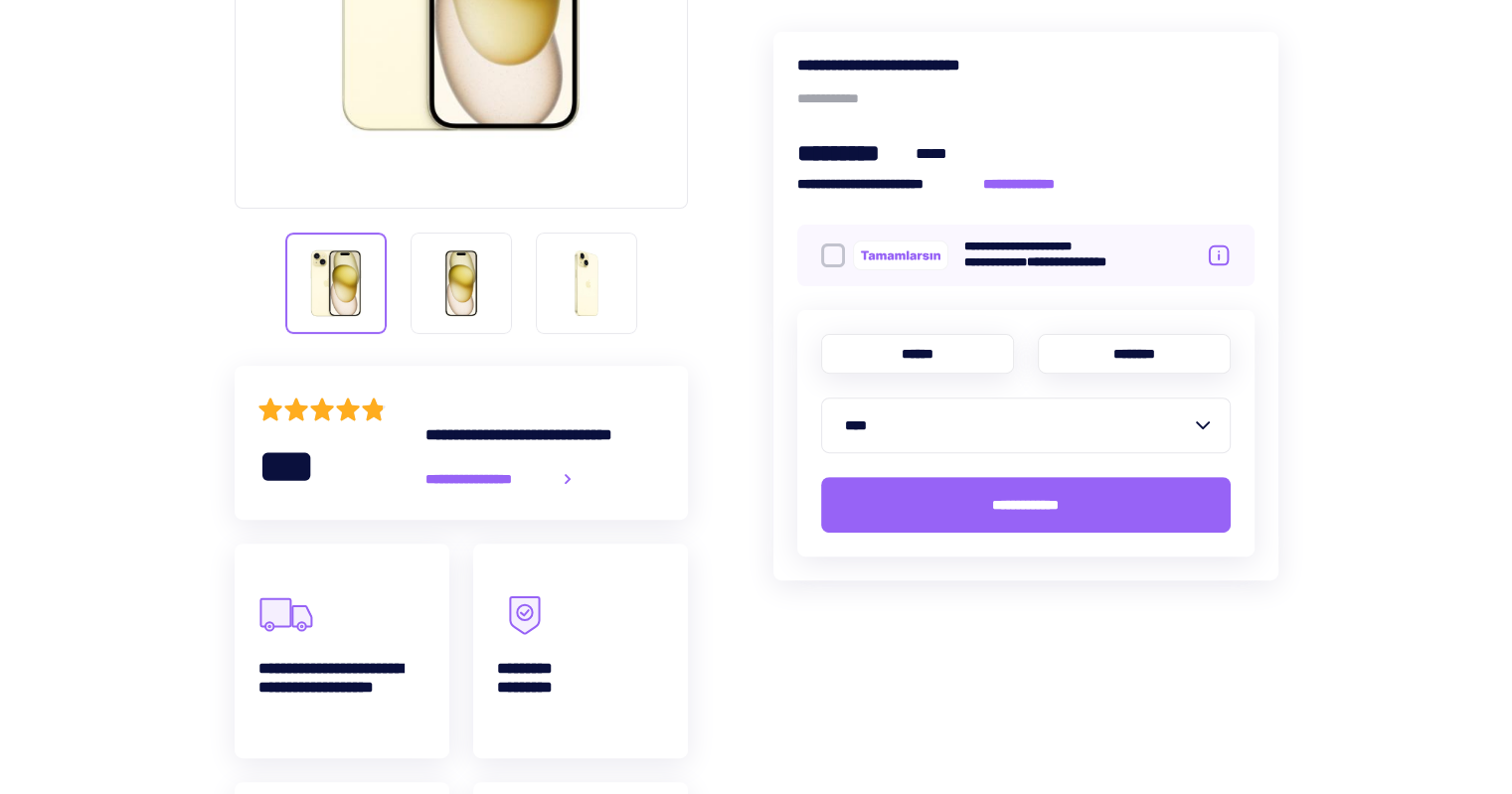 click on "********" at bounding box center [1134, 354] 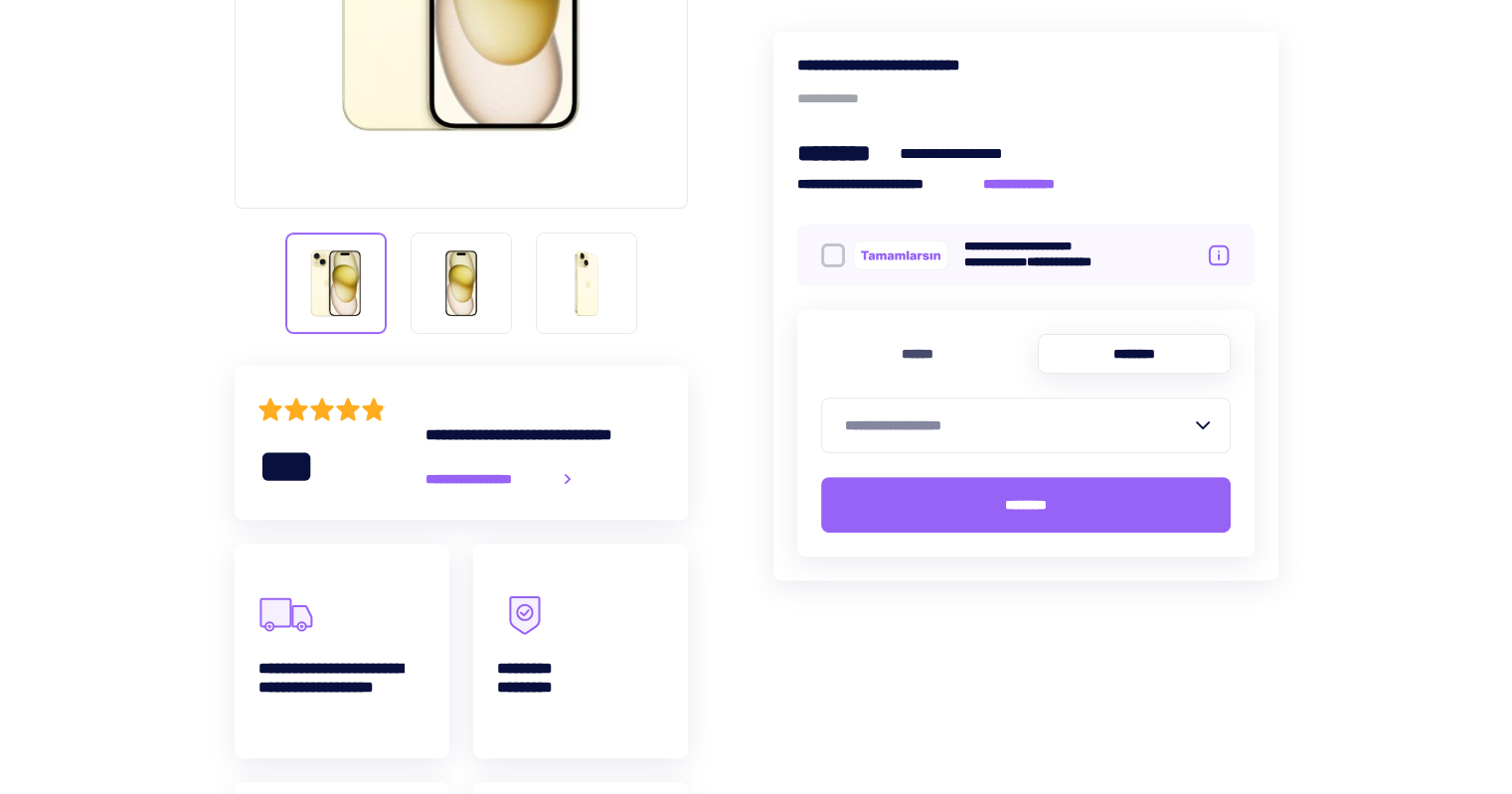 click on "**********" at bounding box center (1018, 425) 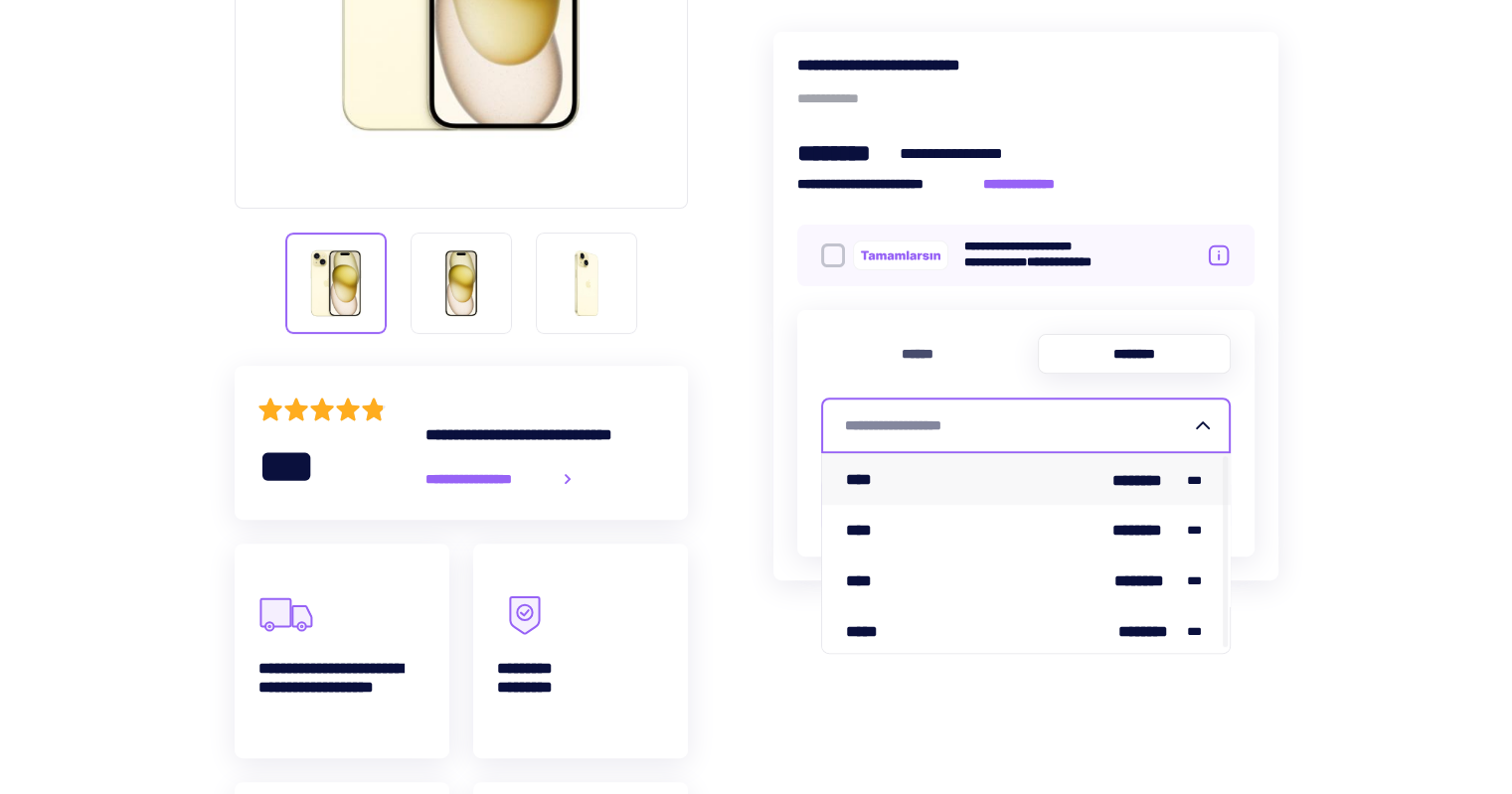 click on "**** ******** ***" at bounding box center [1026, 479] 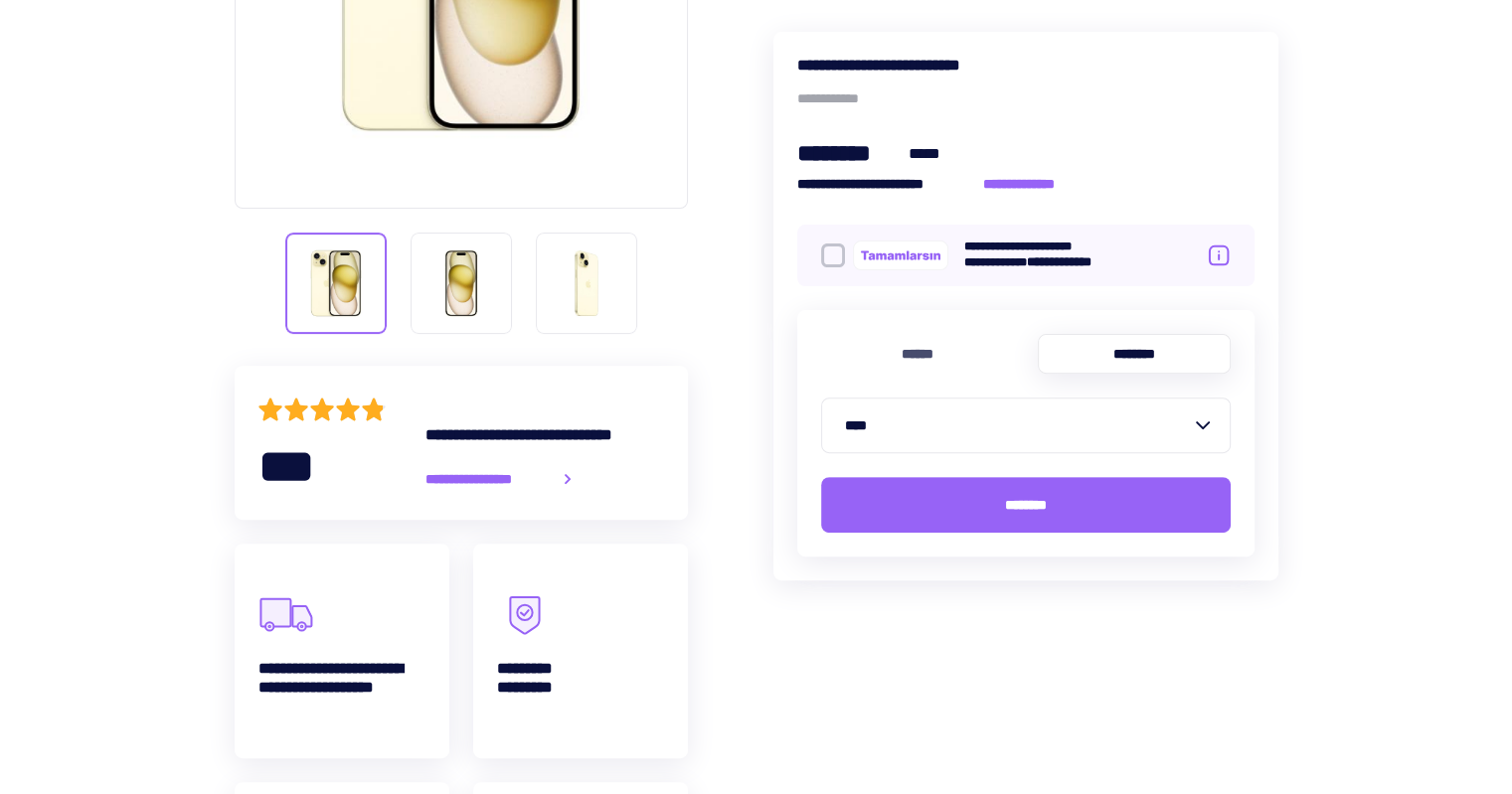 click on "****" at bounding box center (1018, 425) 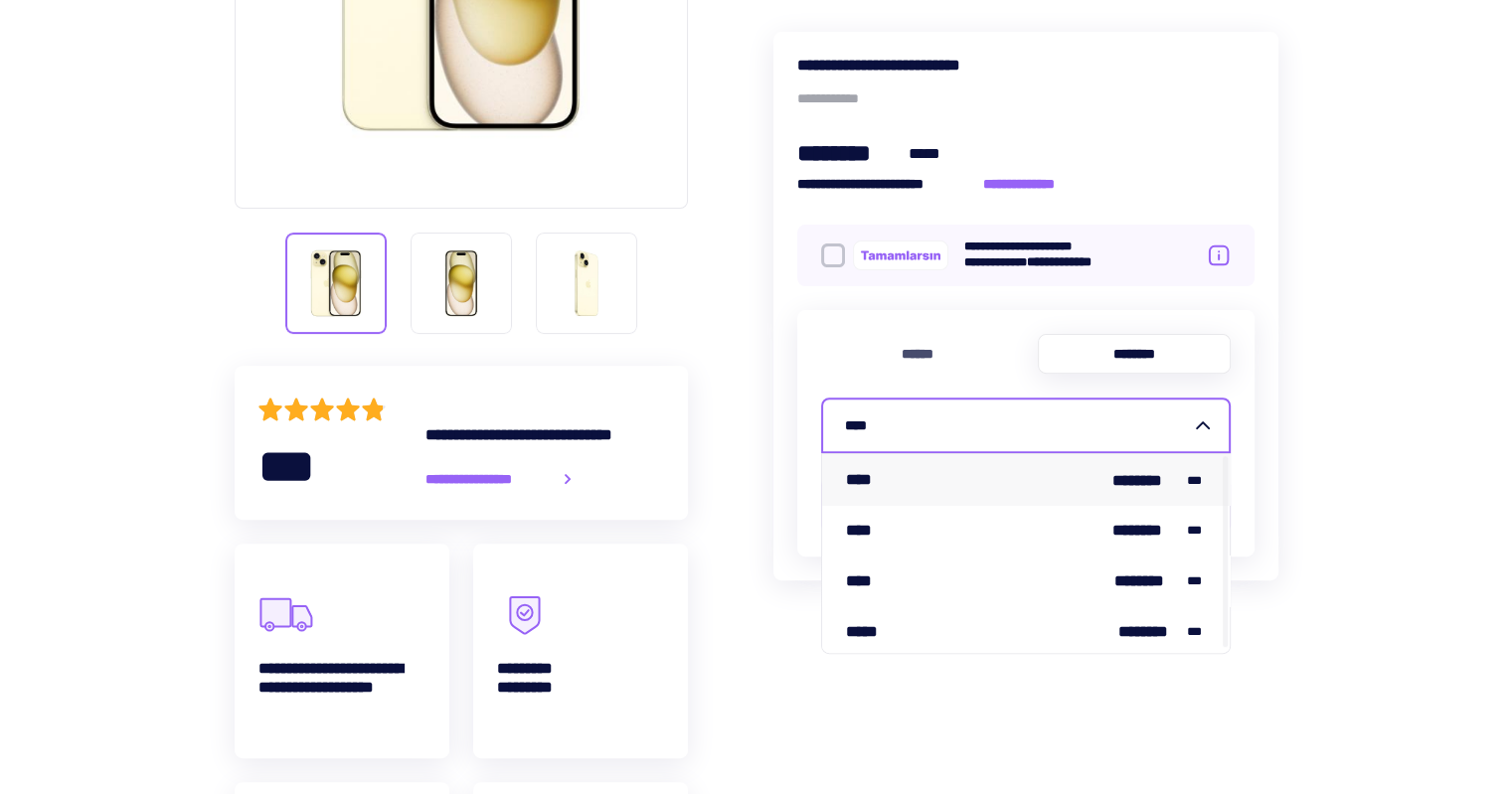 click on "**** ******** ***" at bounding box center (1026, 530) 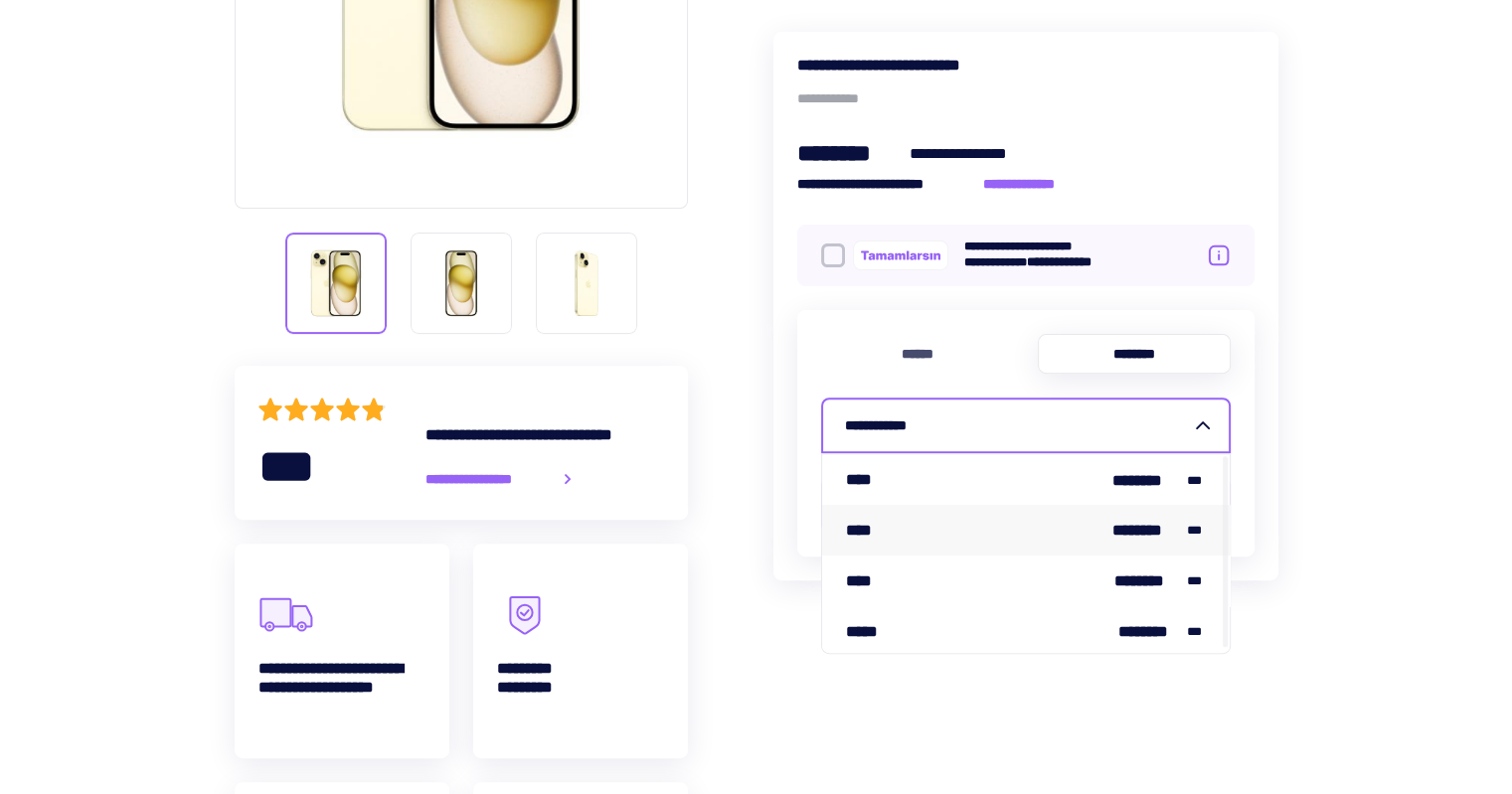 click on "**********" at bounding box center [1018, 425] 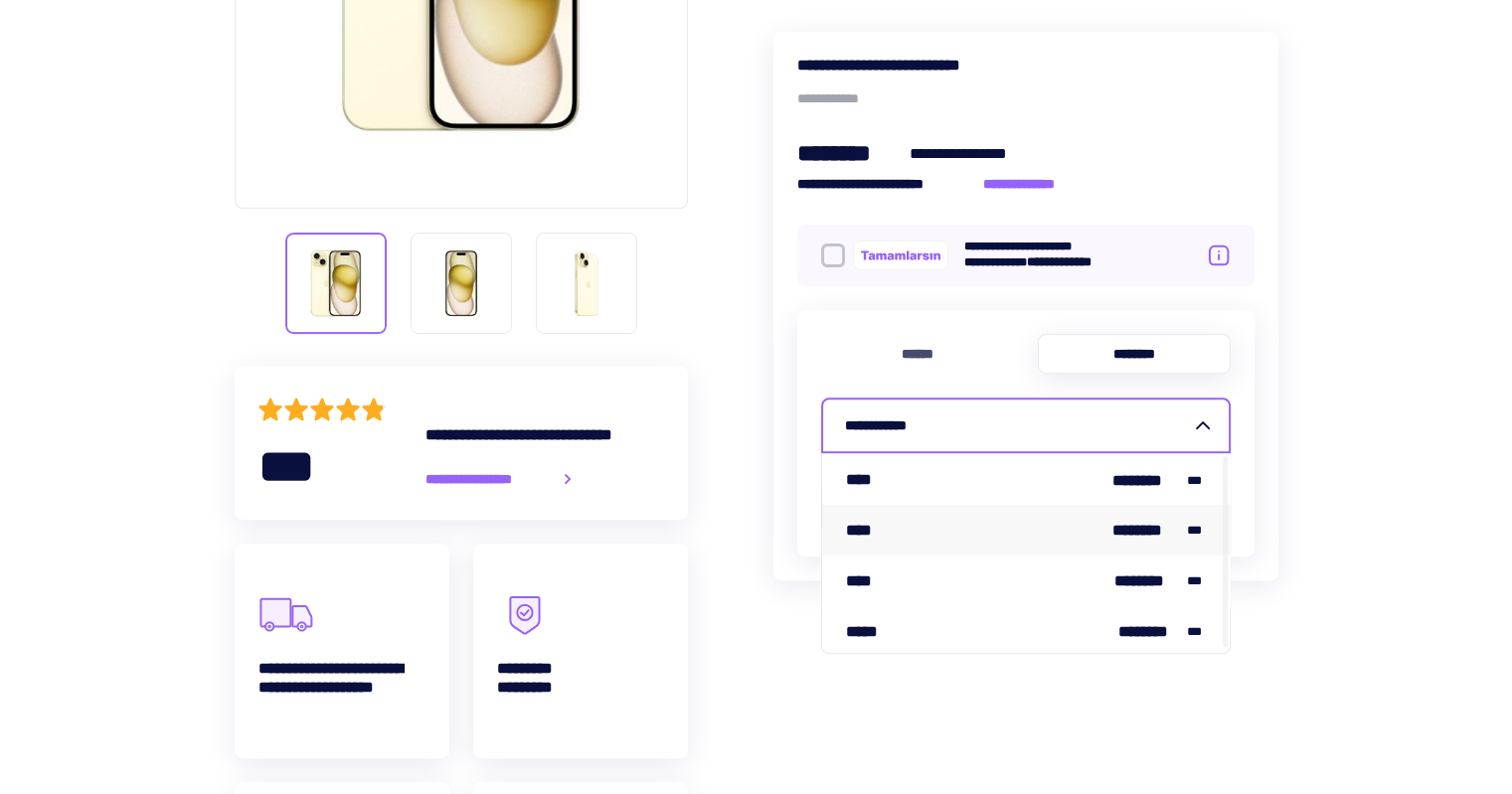 click on "***** ******** ***" at bounding box center [1026, 631] 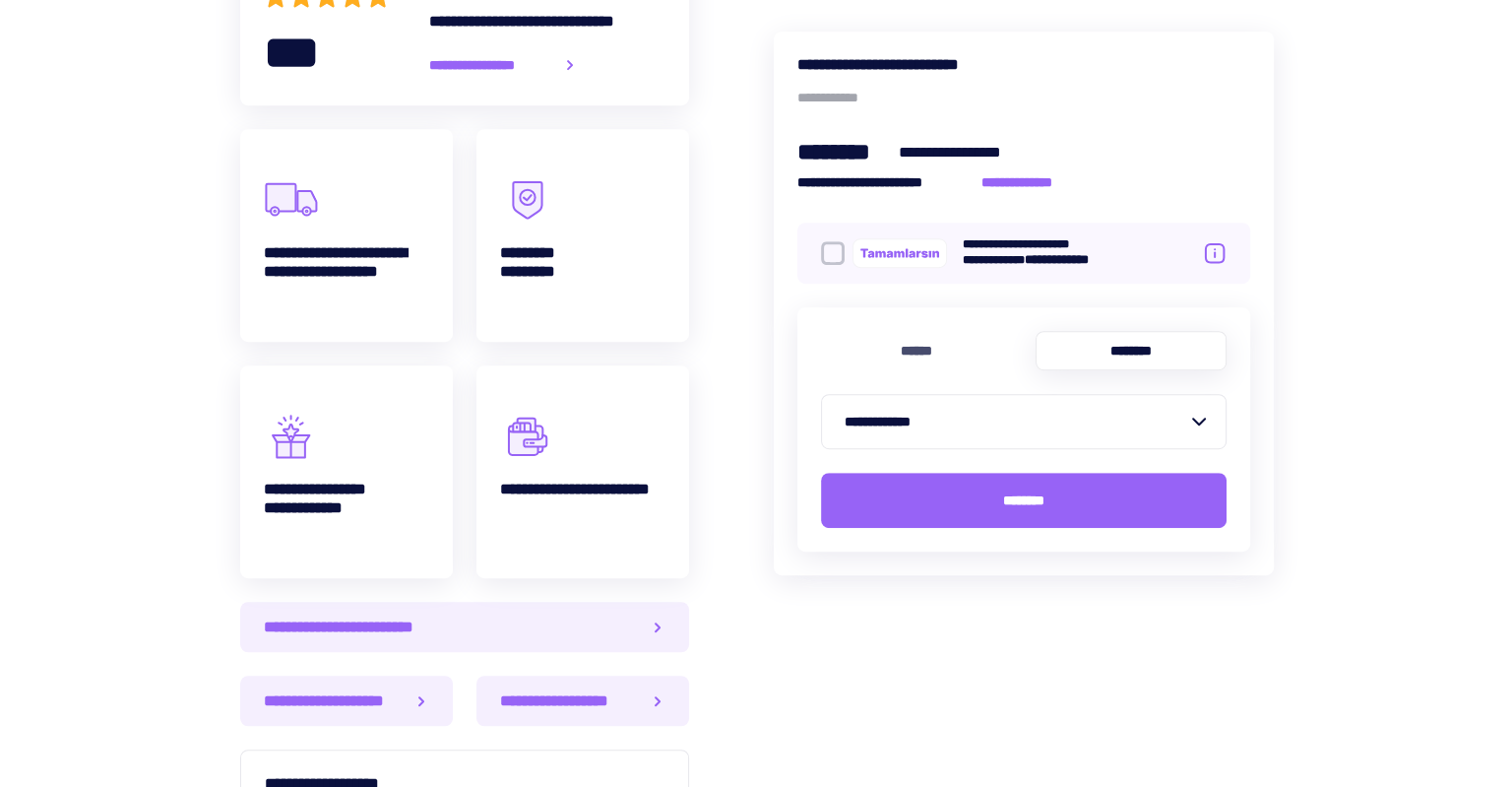 scroll, scrollTop: 788, scrollLeft: 0, axis: vertical 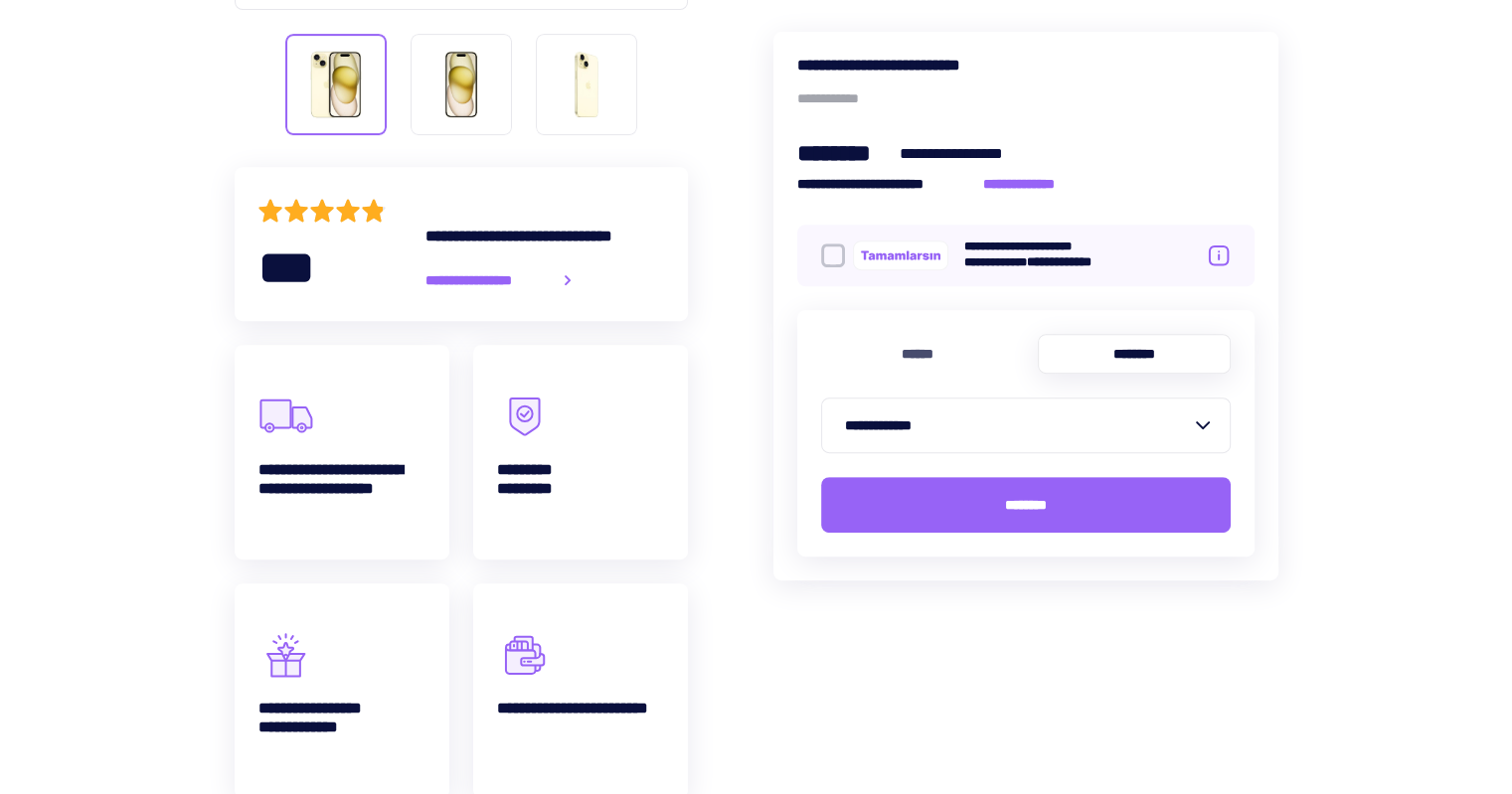 click at bounding box center [833, 255] 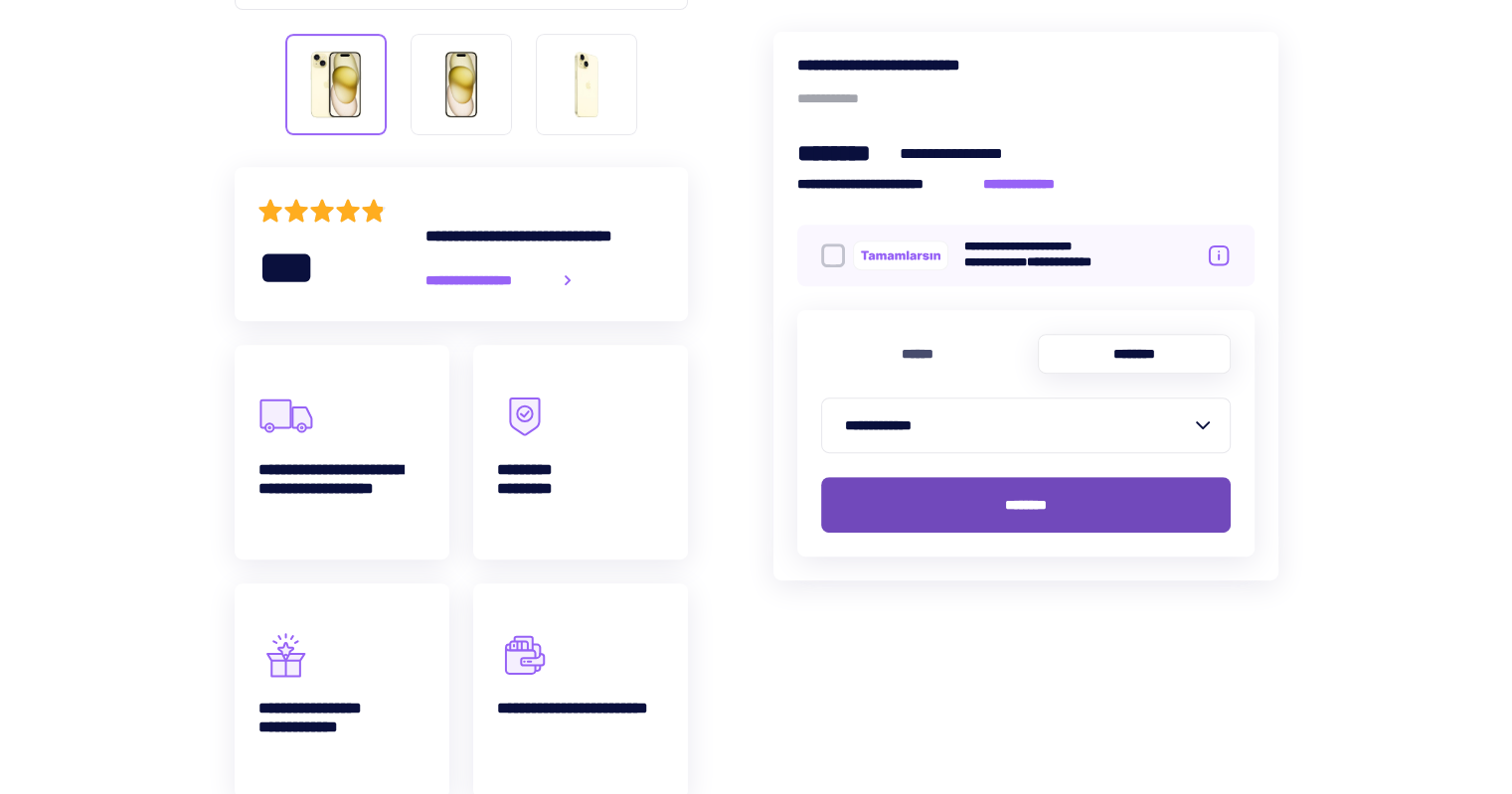 click on "********" at bounding box center (1026, 505) 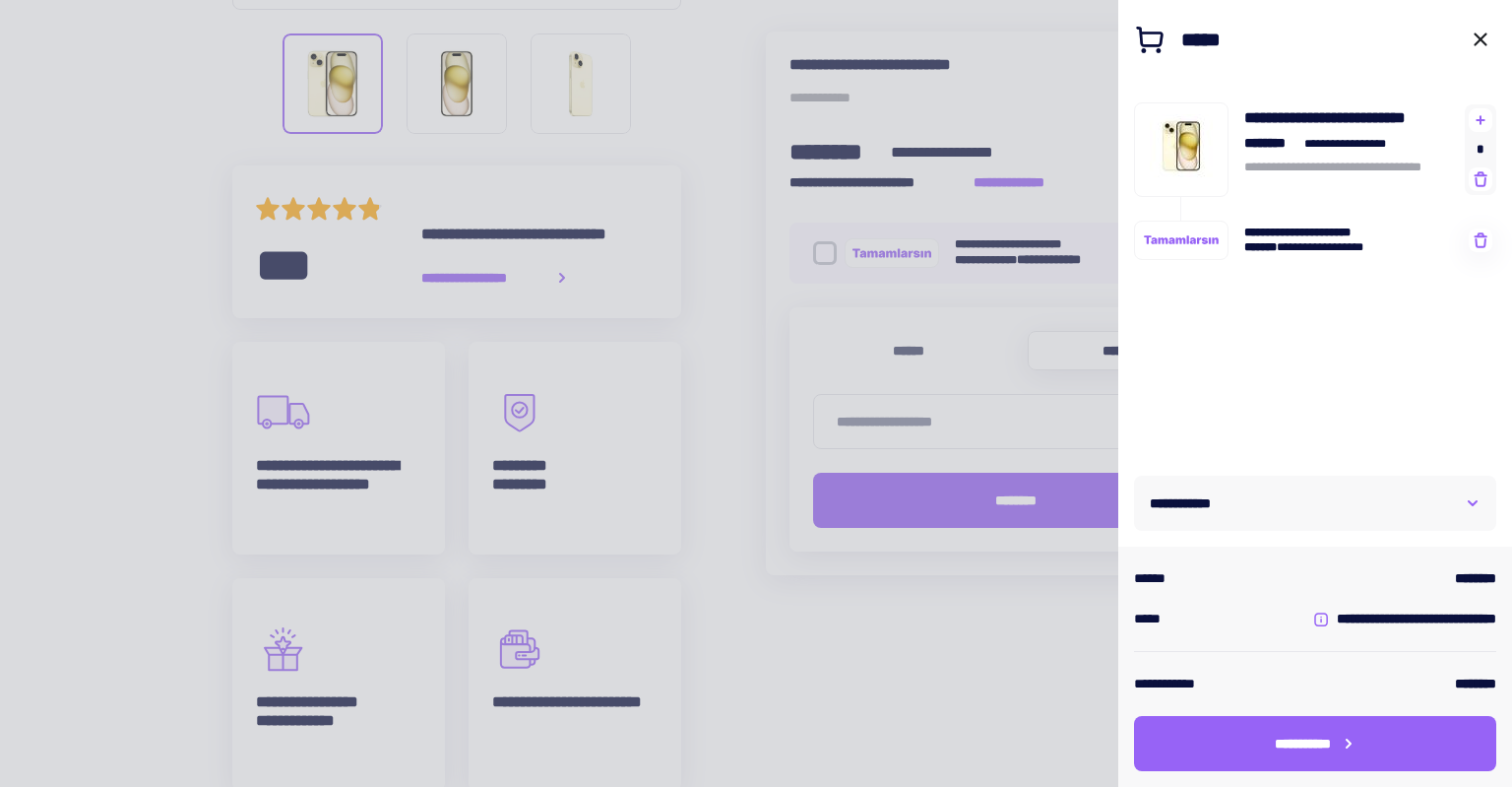 click on "**********" at bounding box center [1315, 503] 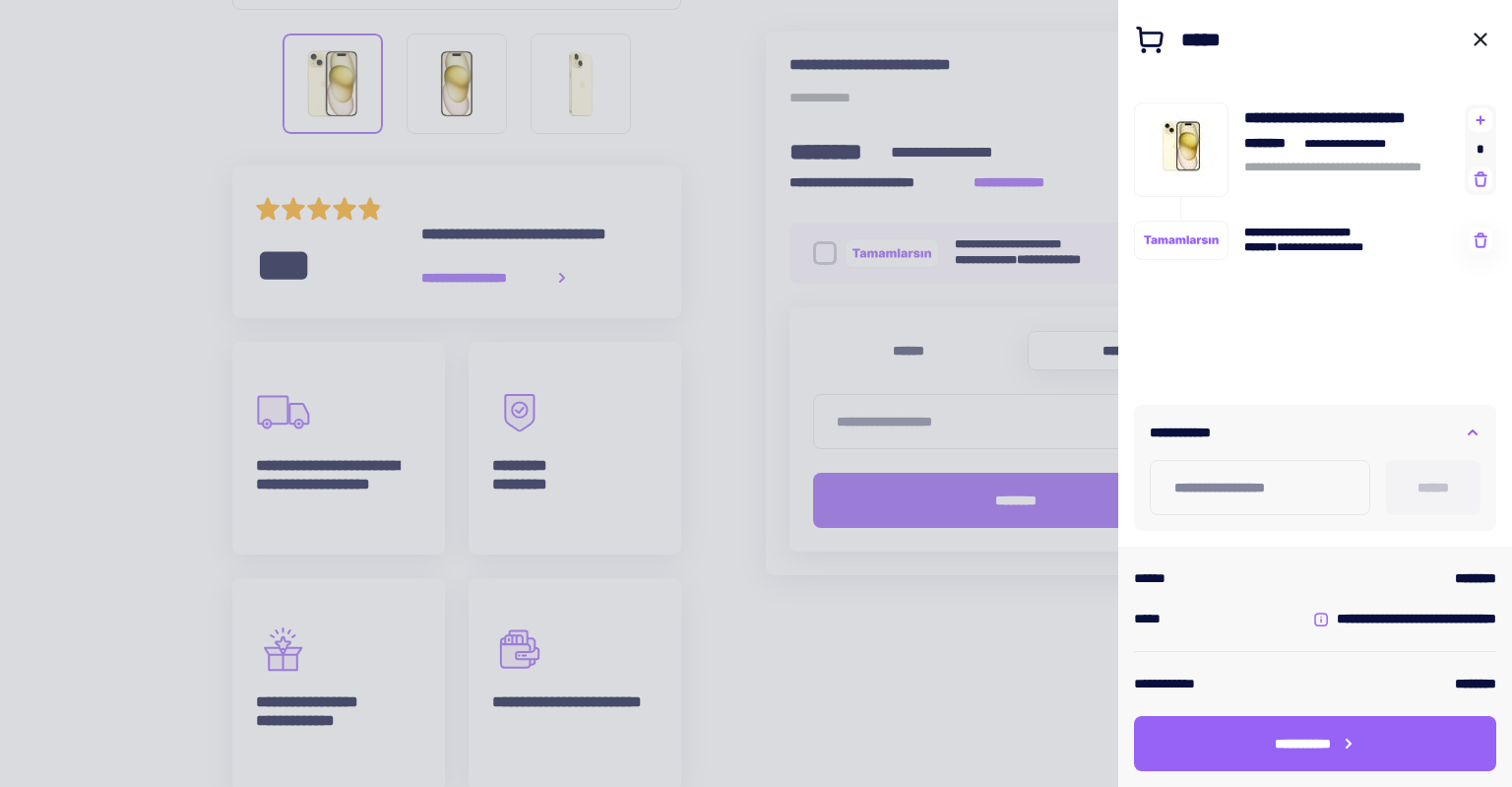 click on "**********" at bounding box center (1315, 432) 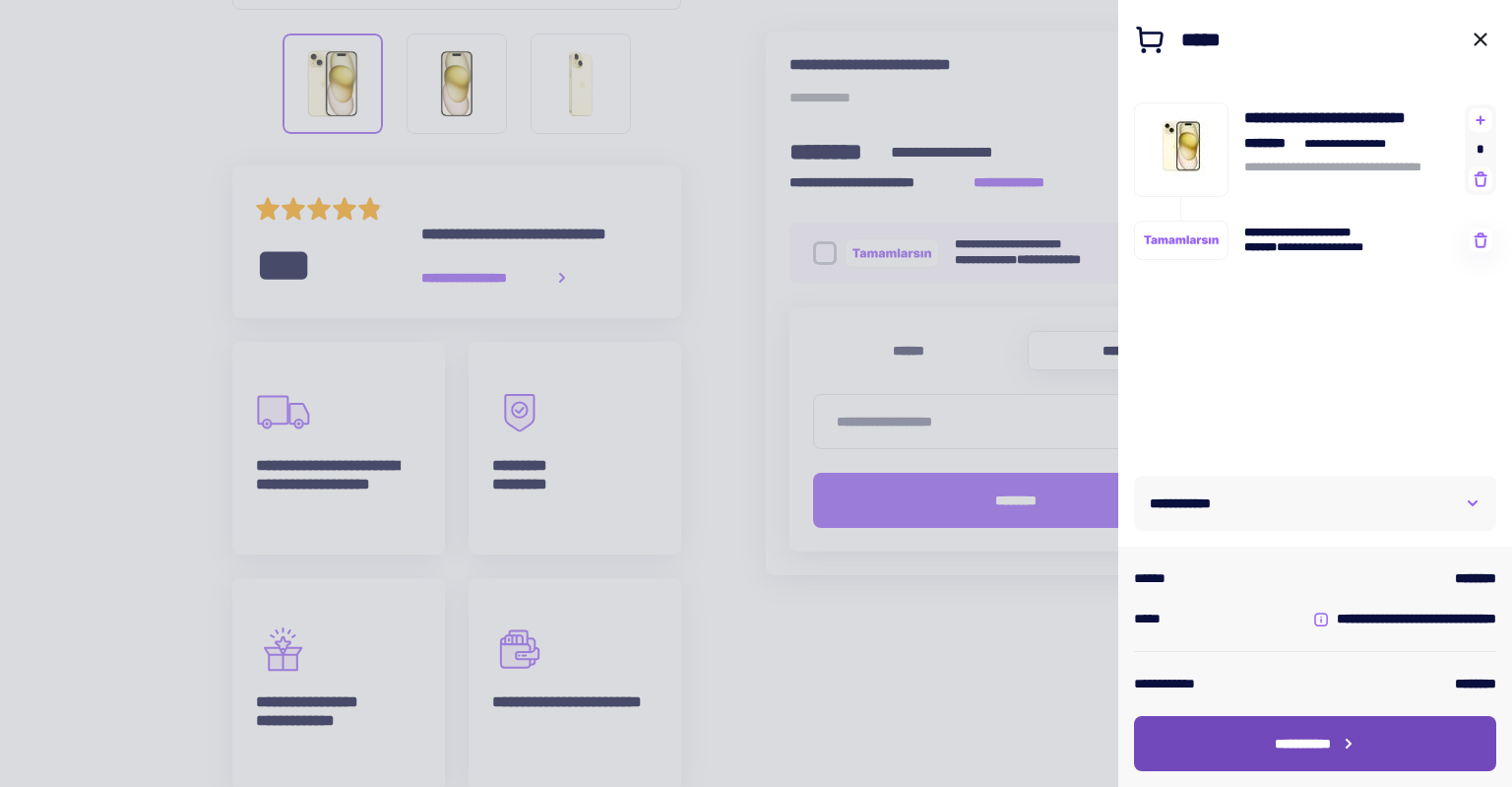 click on "**********" at bounding box center [1302, 744] 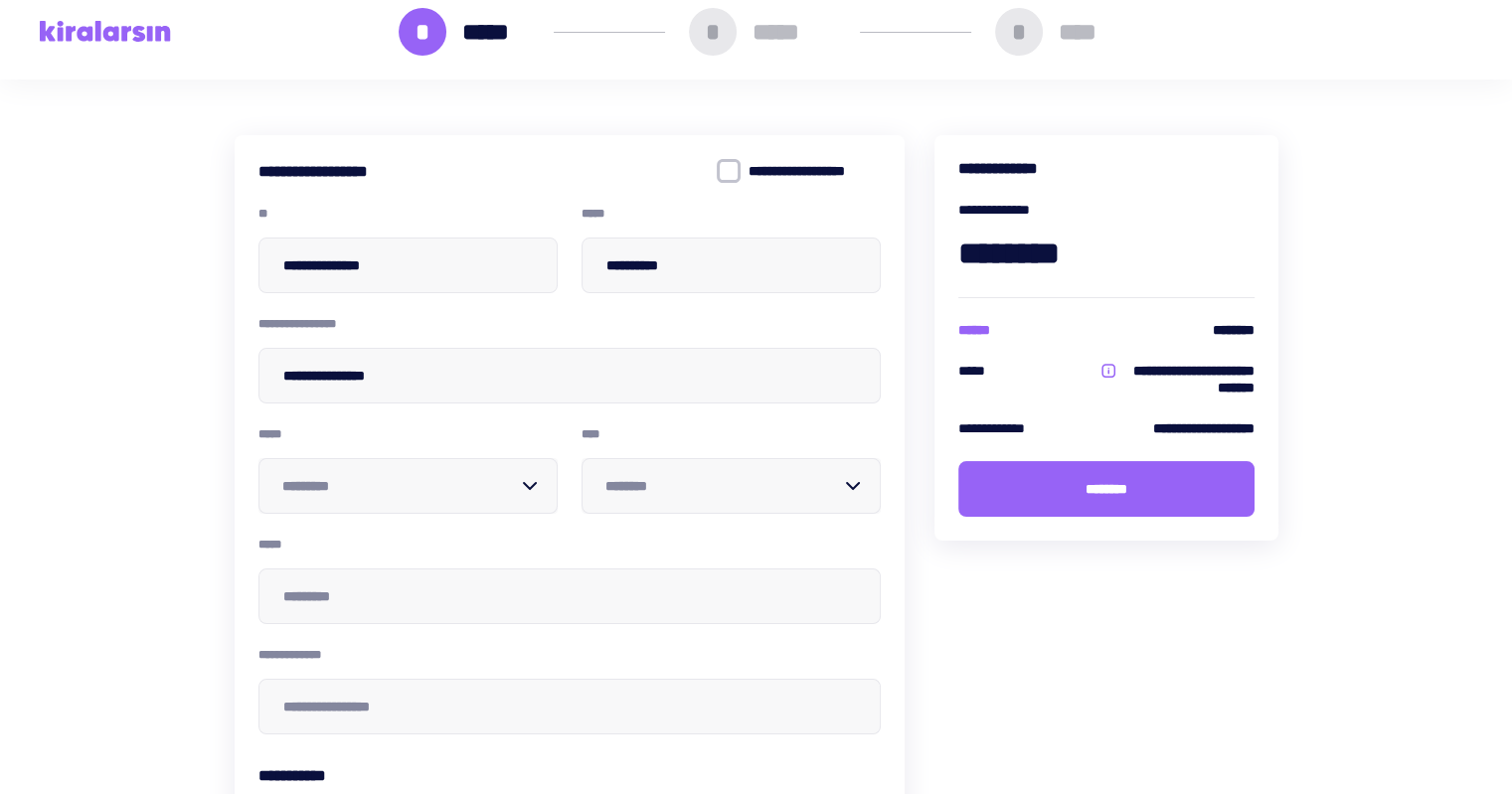 scroll, scrollTop: 0, scrollLeft: 0, axis: both 